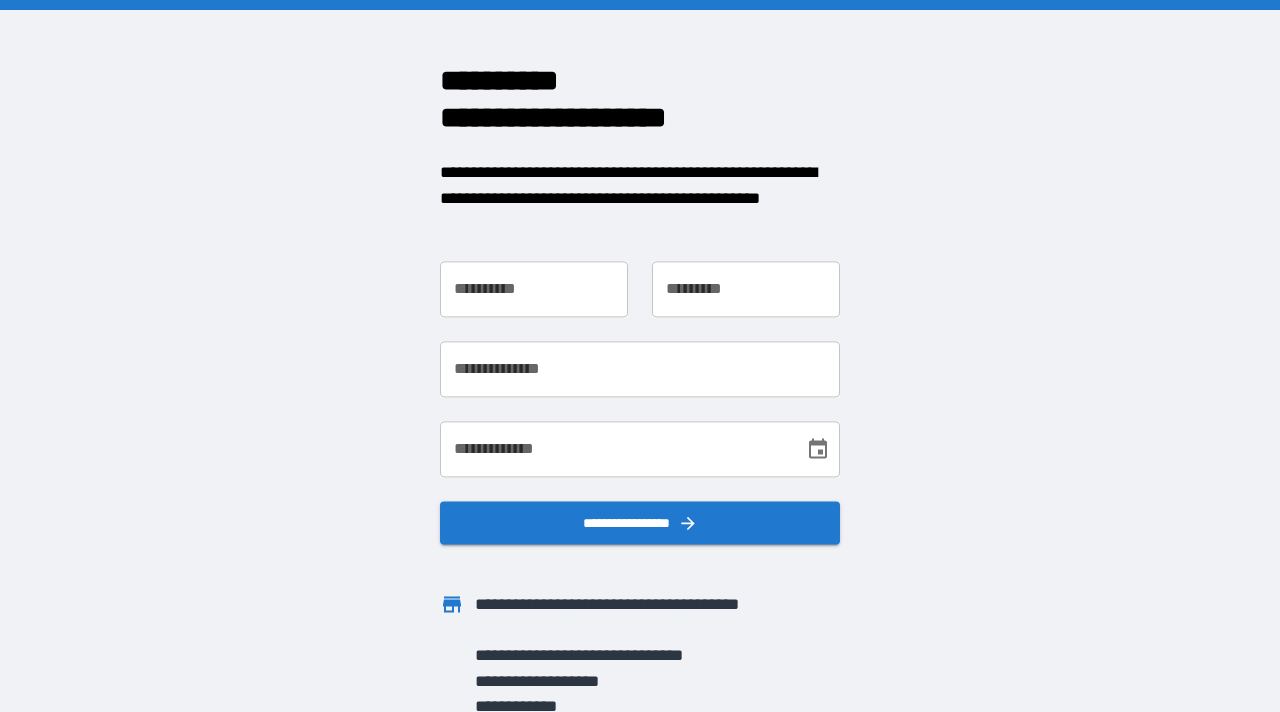 scroll, scrollTop: 0, scrollLeft: 0, axis: both 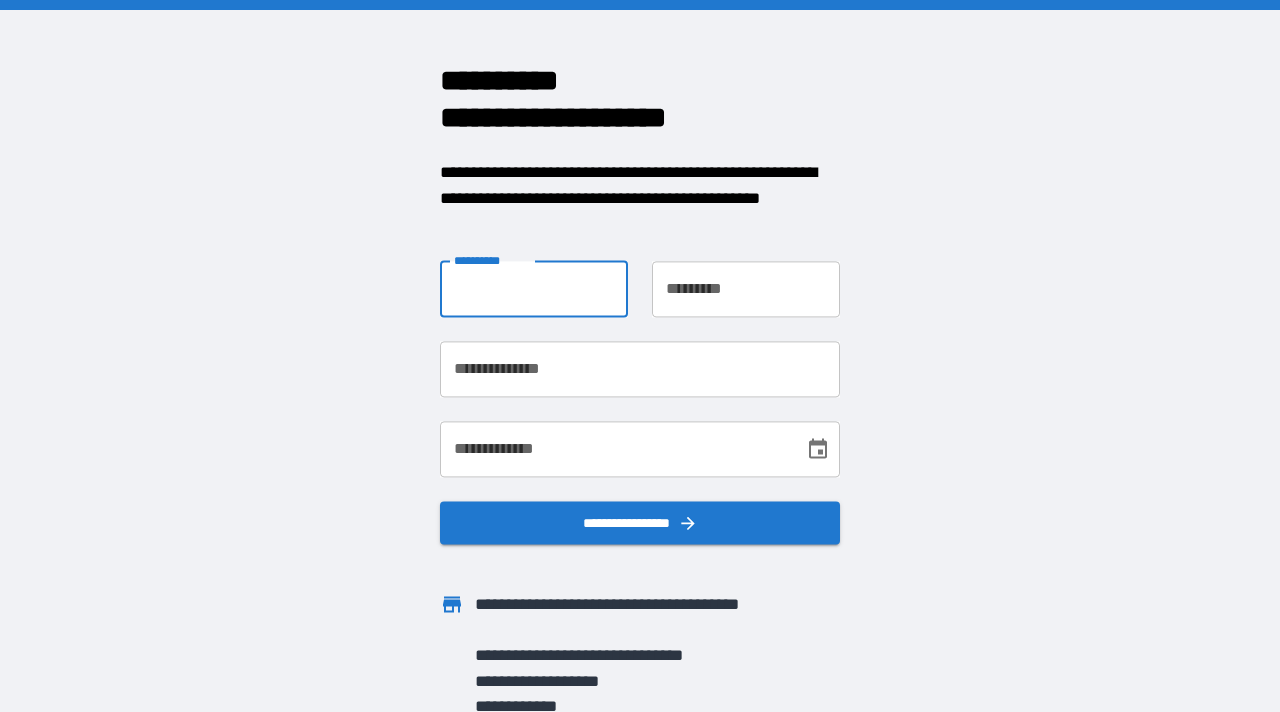 click on "**********" at bounding box center [534, 289] 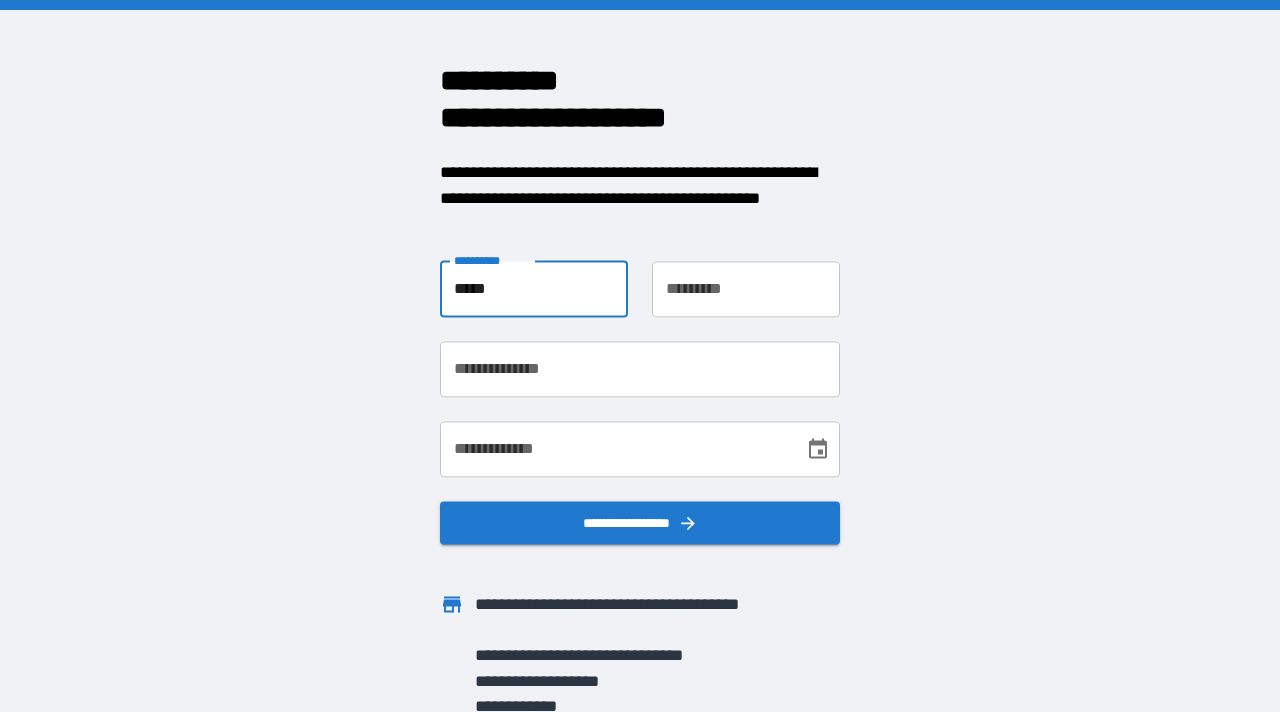 type on "*****" 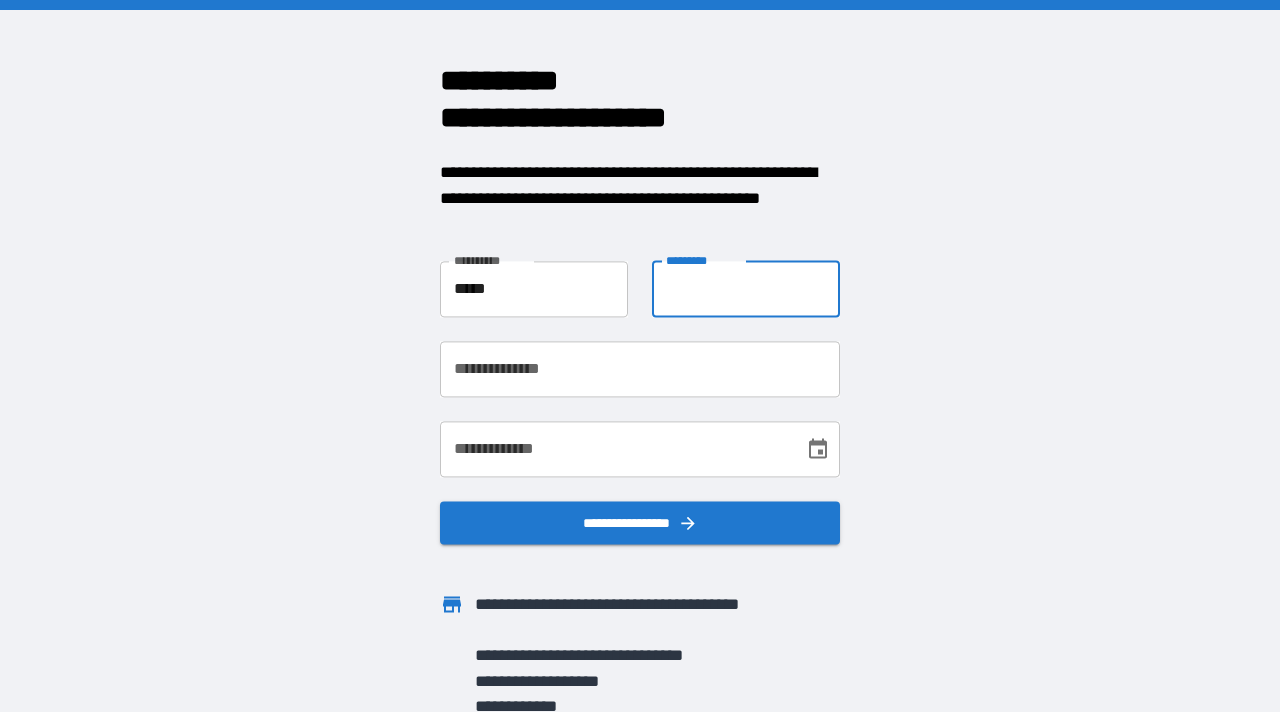 click on "**********" at bounding box center [746, 289] 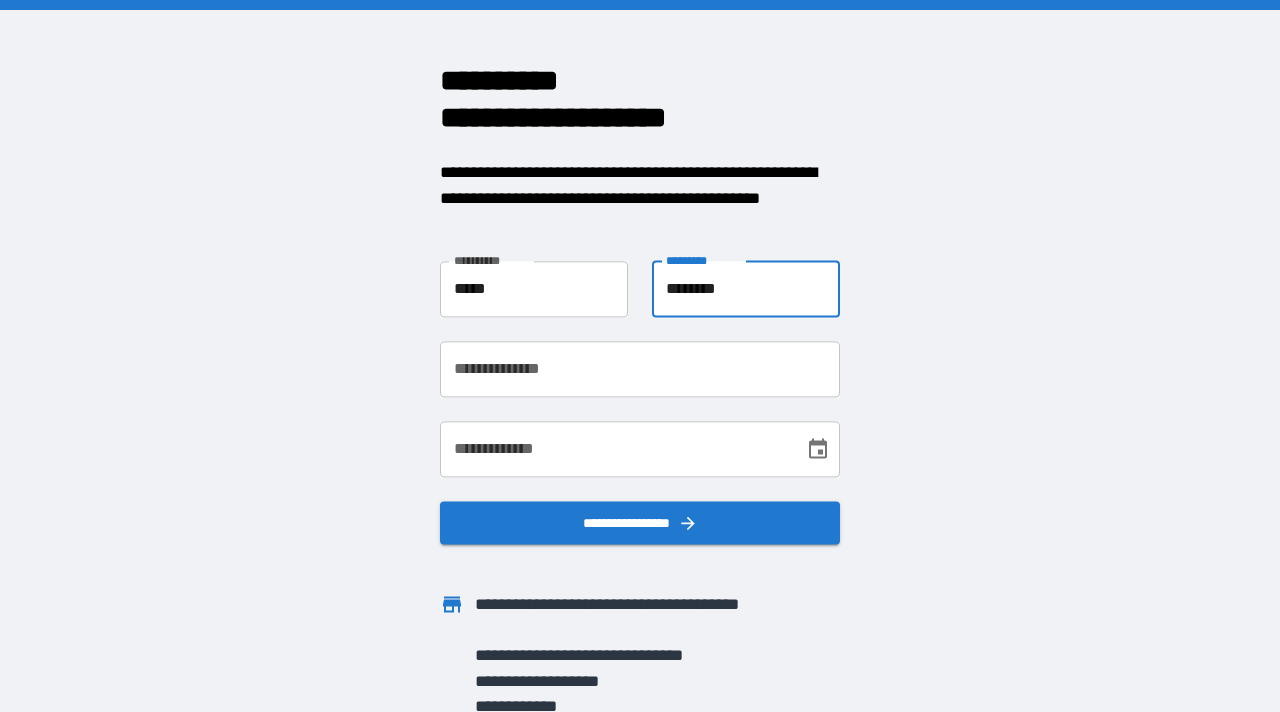 type on "********" 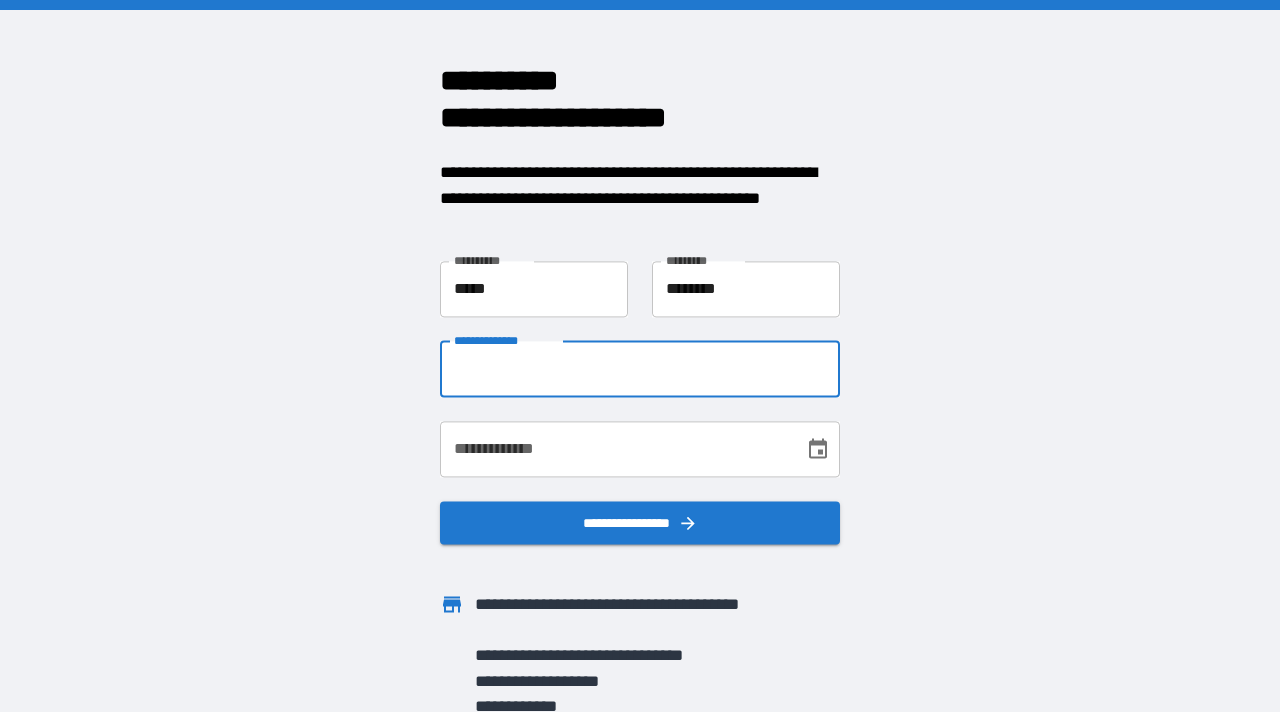 click on "**********" at bounding box center (640, 369) 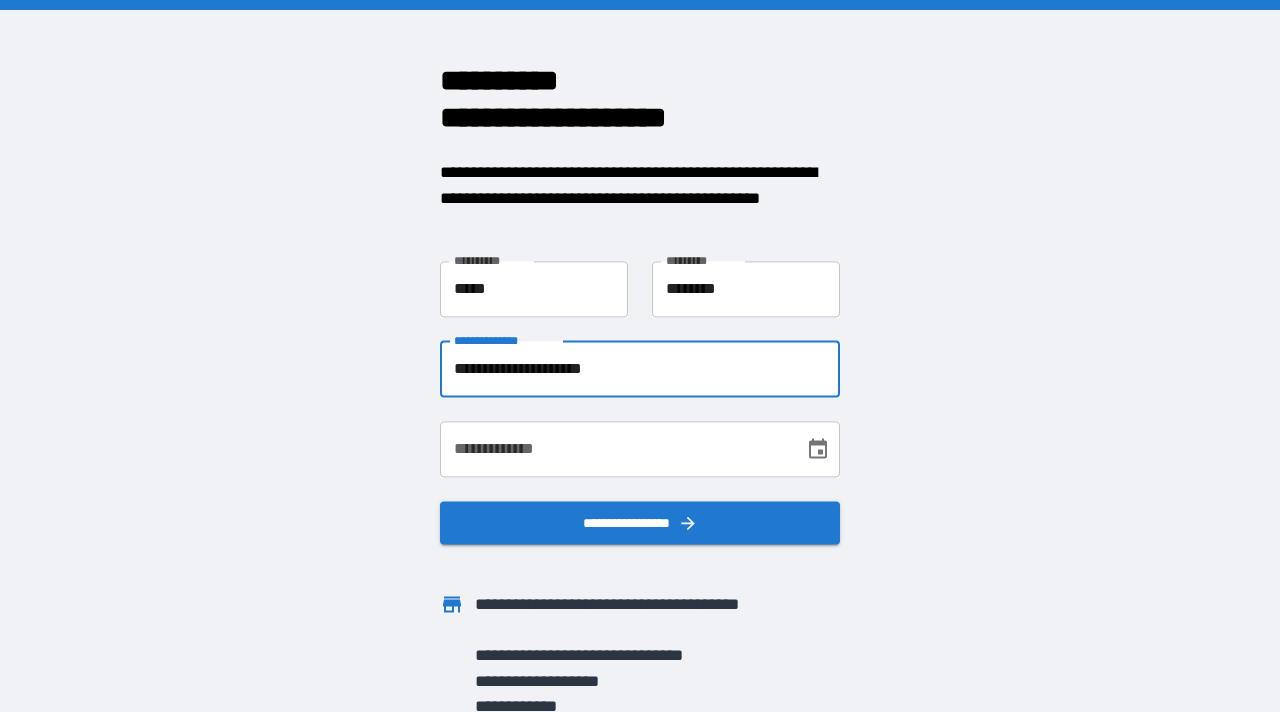 type on "**********" 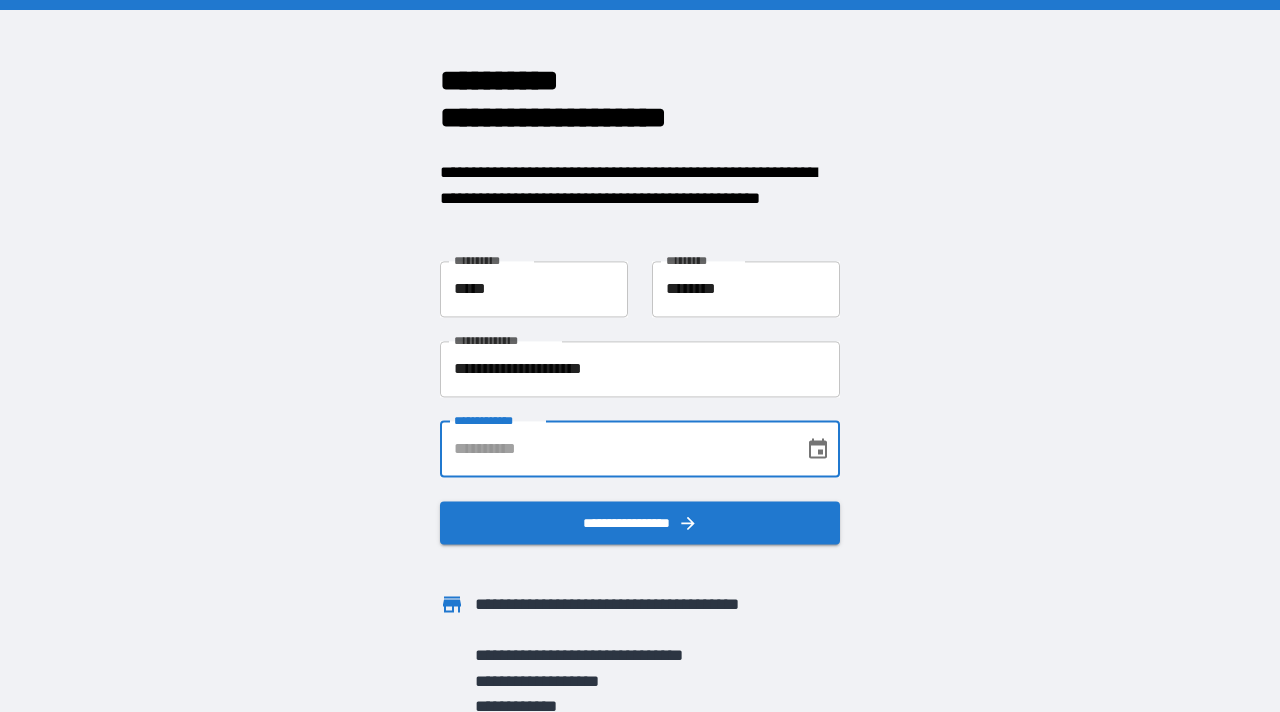 click on "**********" at bounding box center (615, 449) 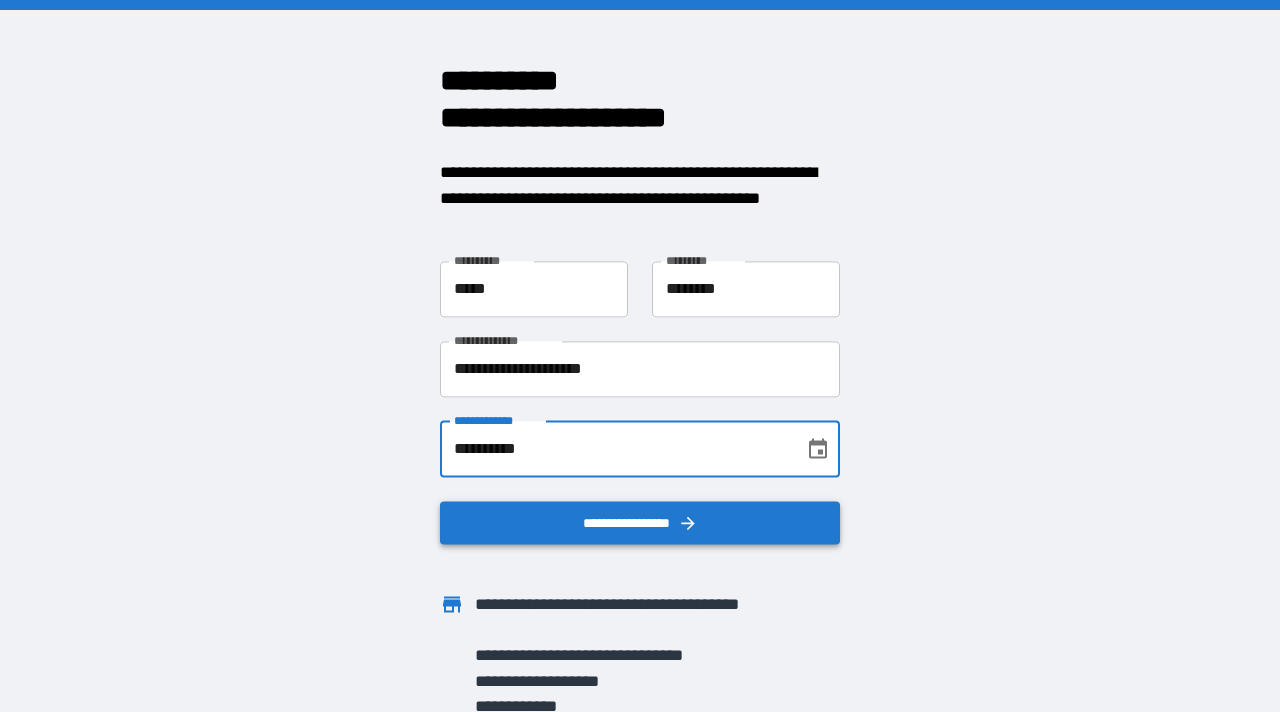 type on "**********" 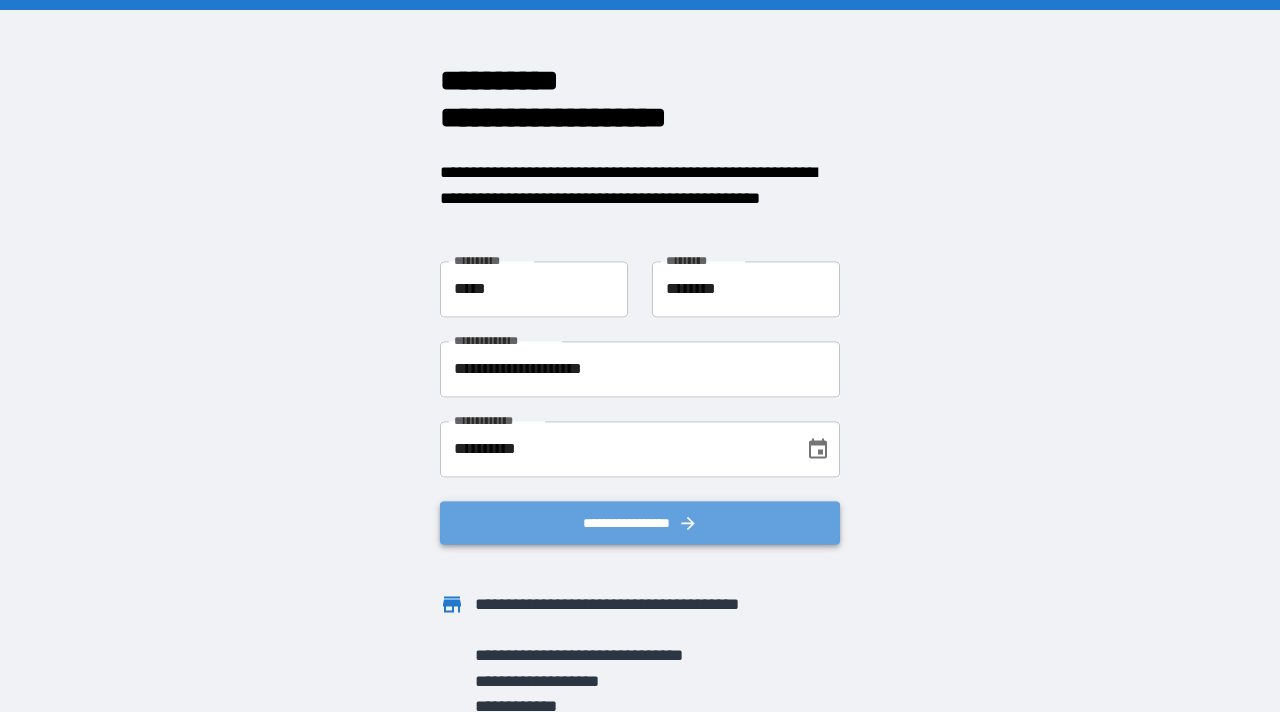 click on "**********" at bounding box center (640, 523) 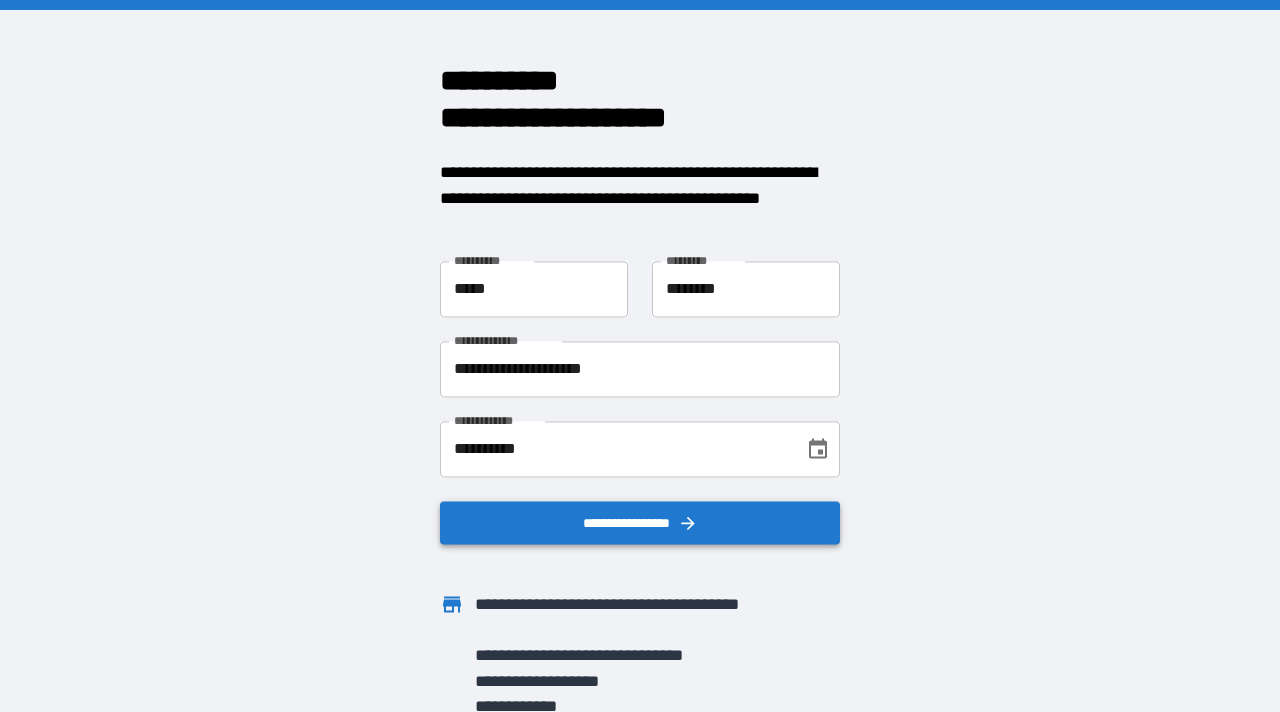 click on "**********" at bounding box center (640, 523) 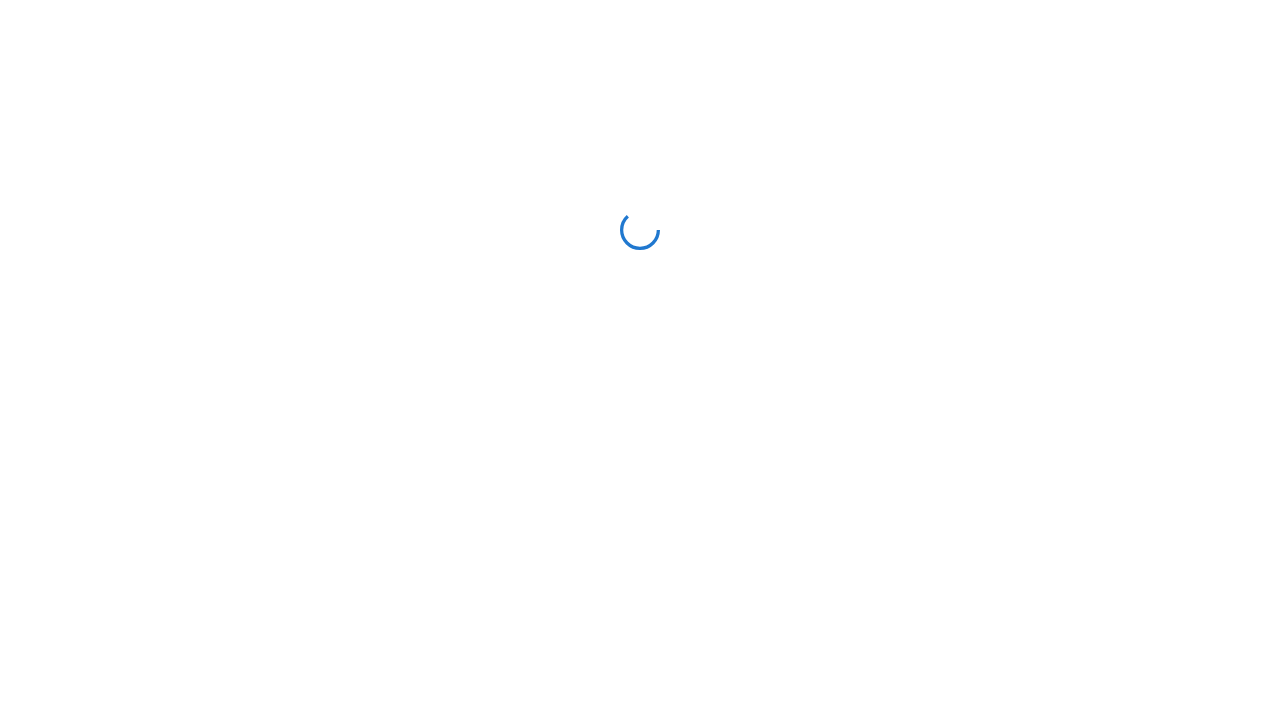 scroll, scrollTop: 0, scrollLeft: 0, axis: both 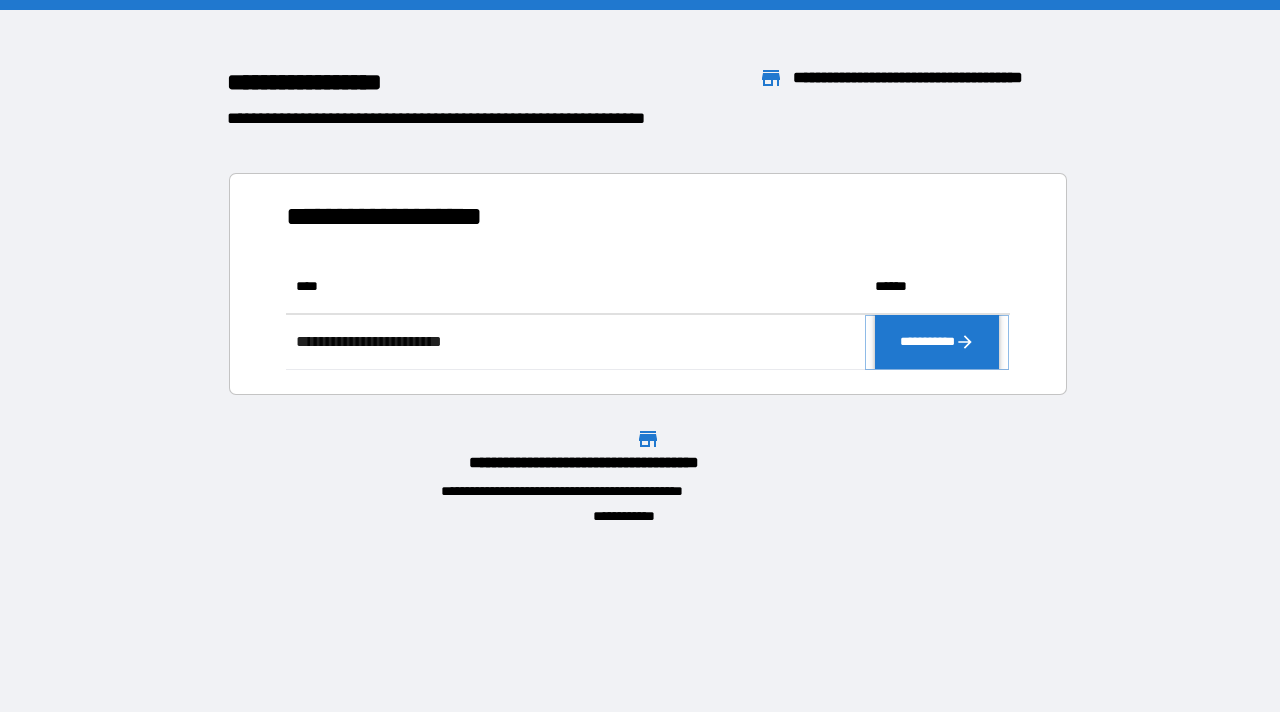 click on "**********" at bounding box center [937, 342] 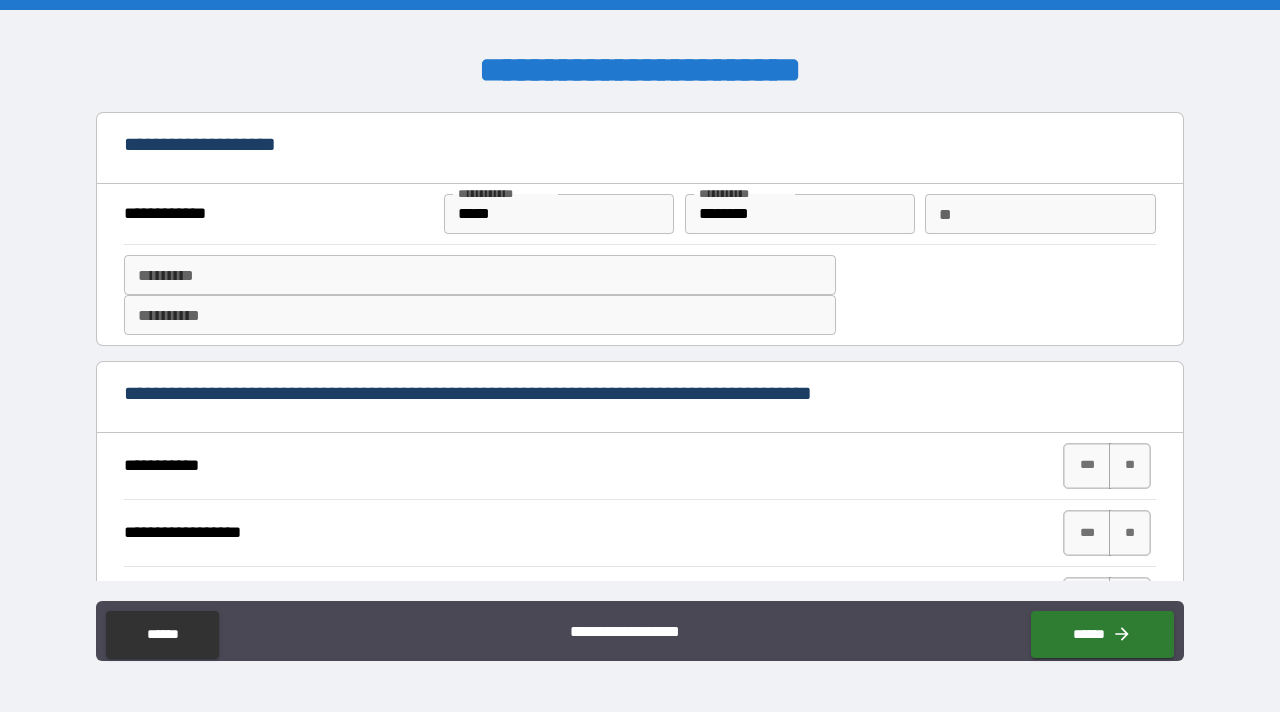 type on "*" 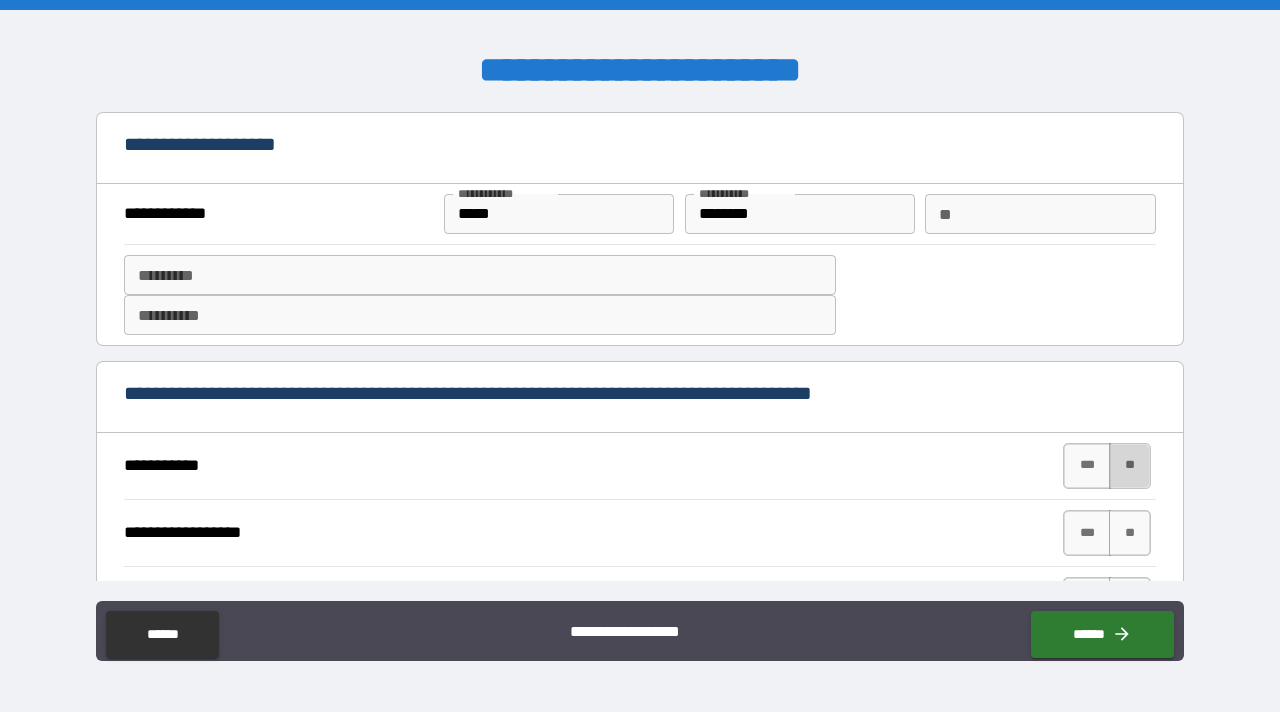 click on "**" at bounding box center [1130, 466] 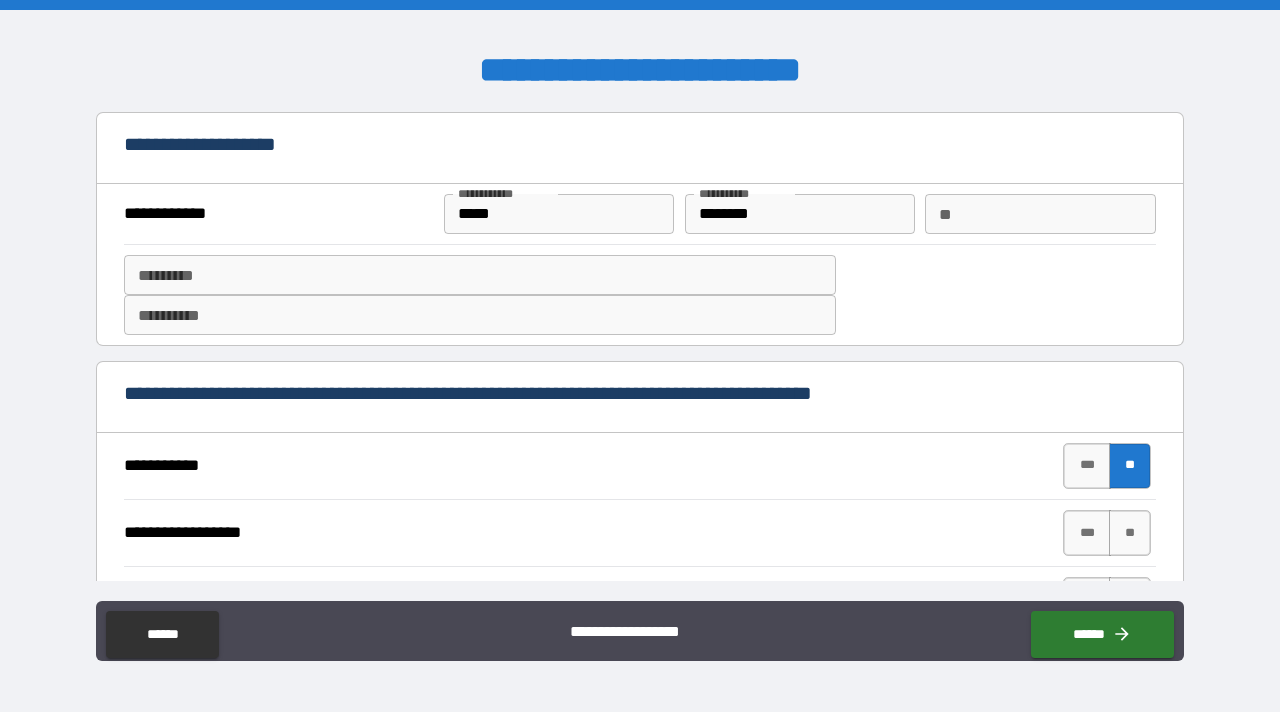 type on "*" 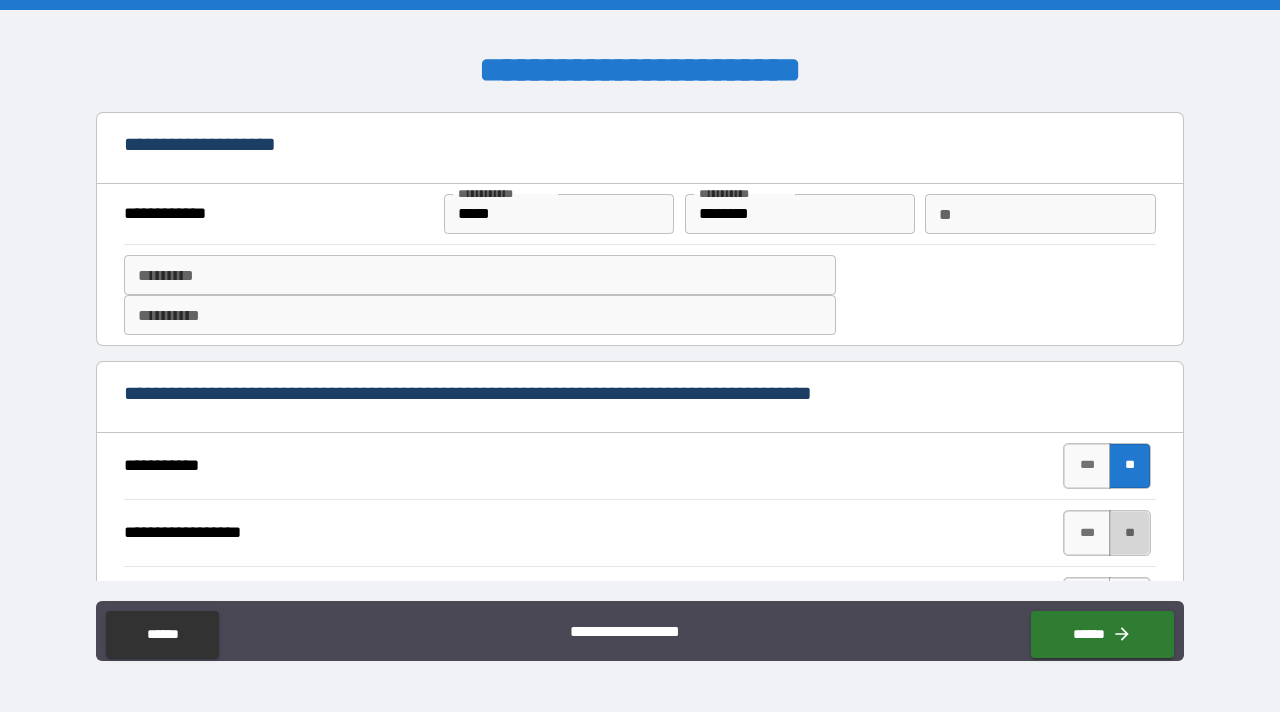 click on "**" at bounding box center [1130, 533] 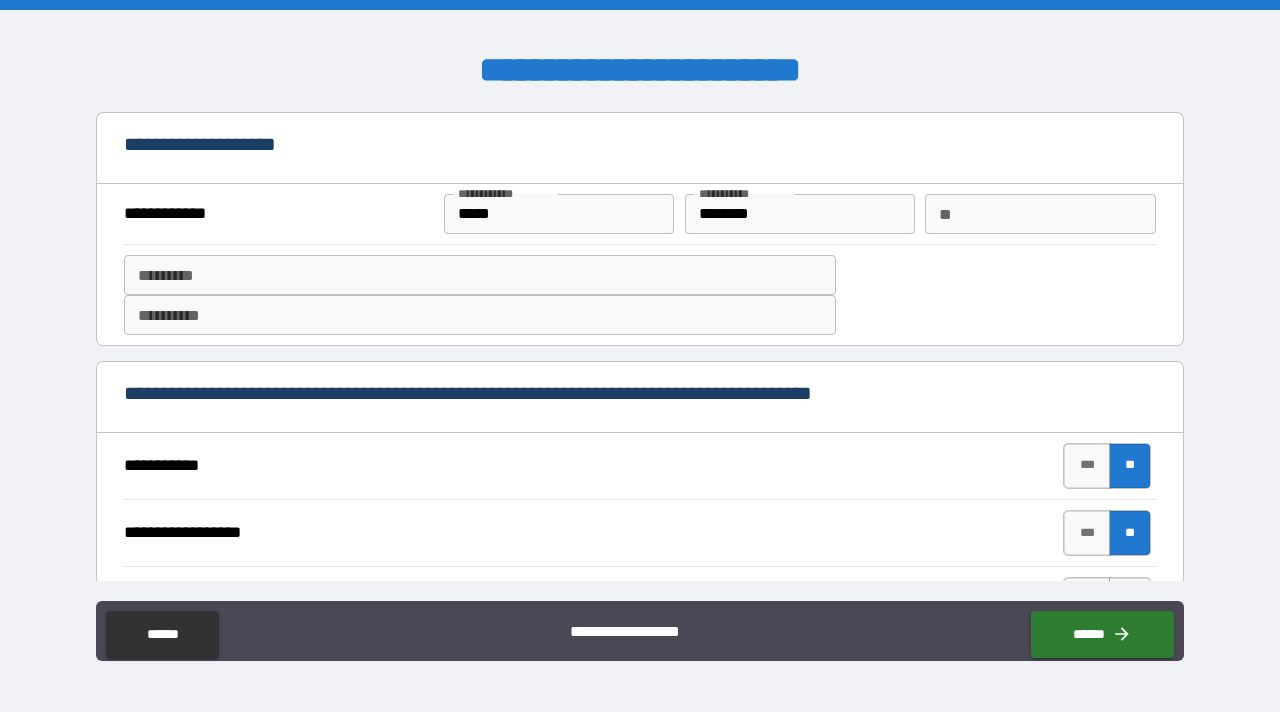 type on "*" 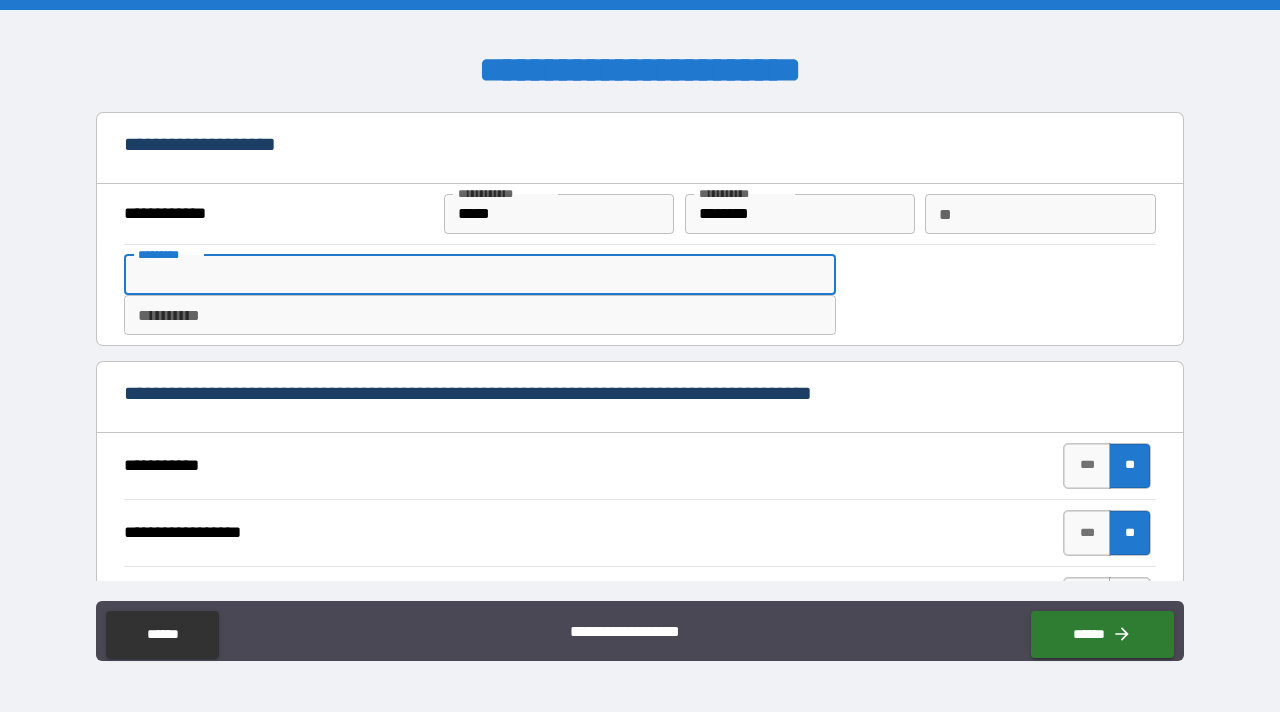 type on "*" 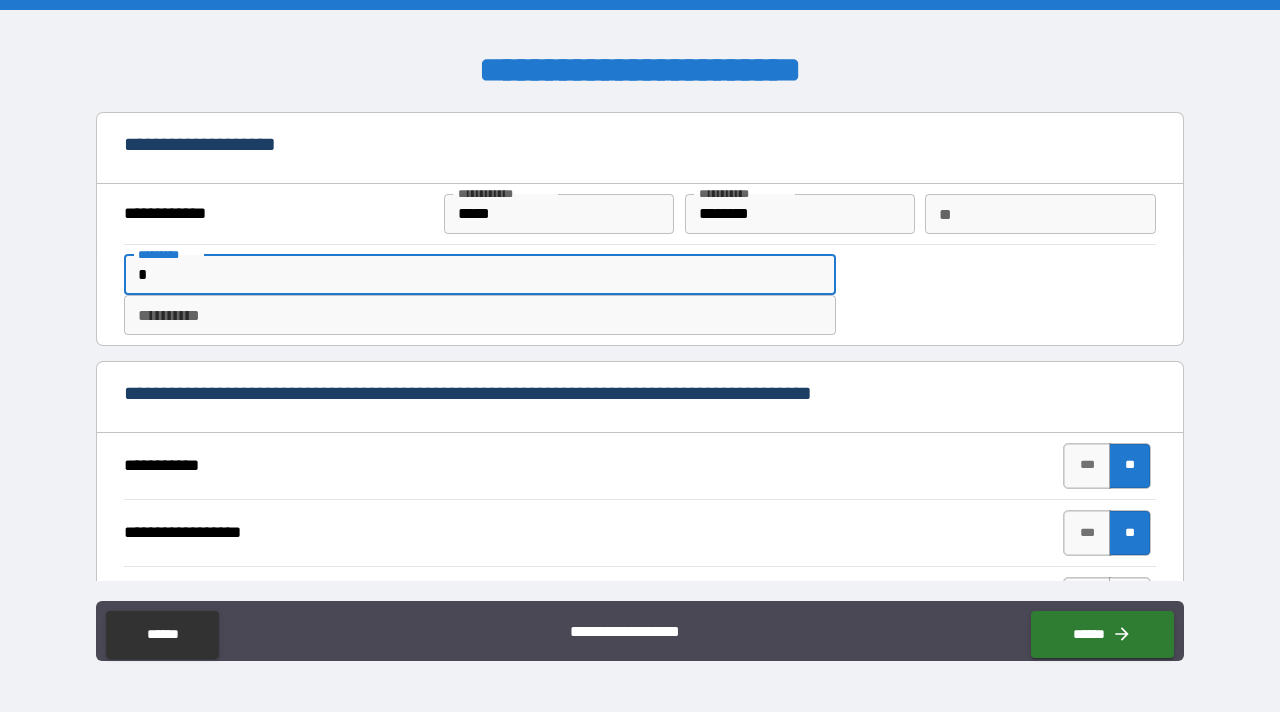 type on "*" 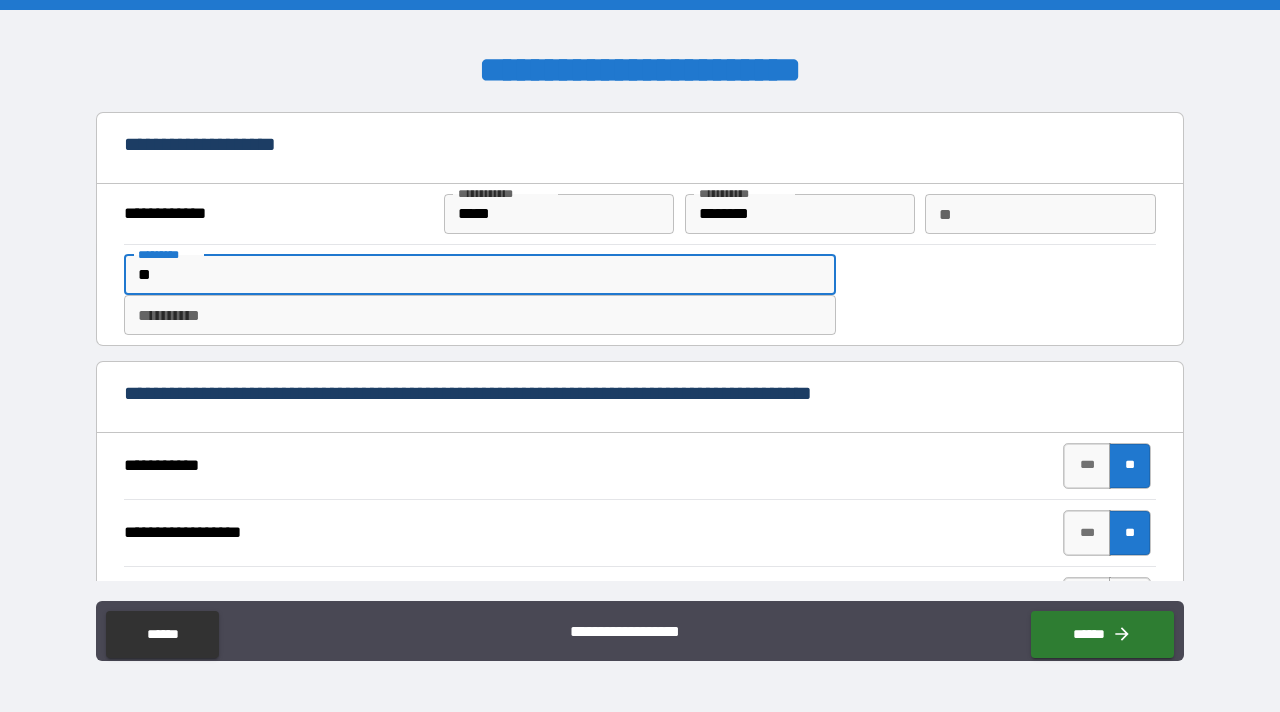 type on "*" 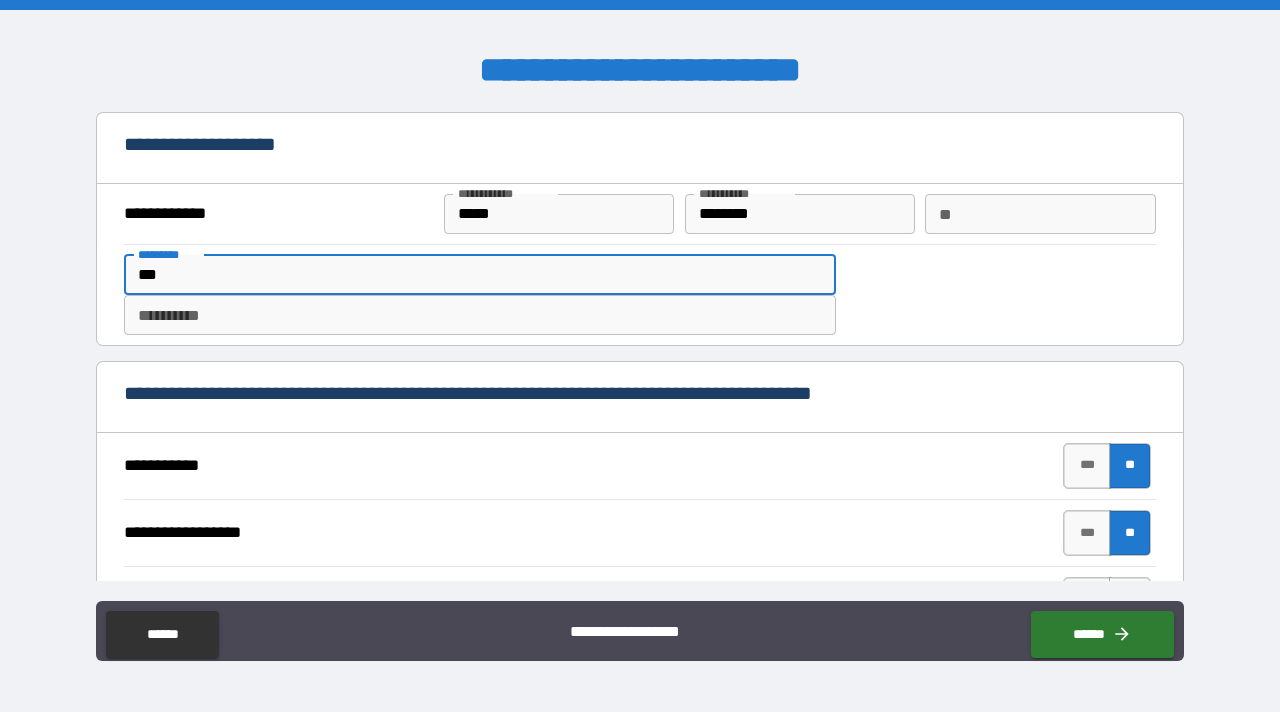 type on "*" 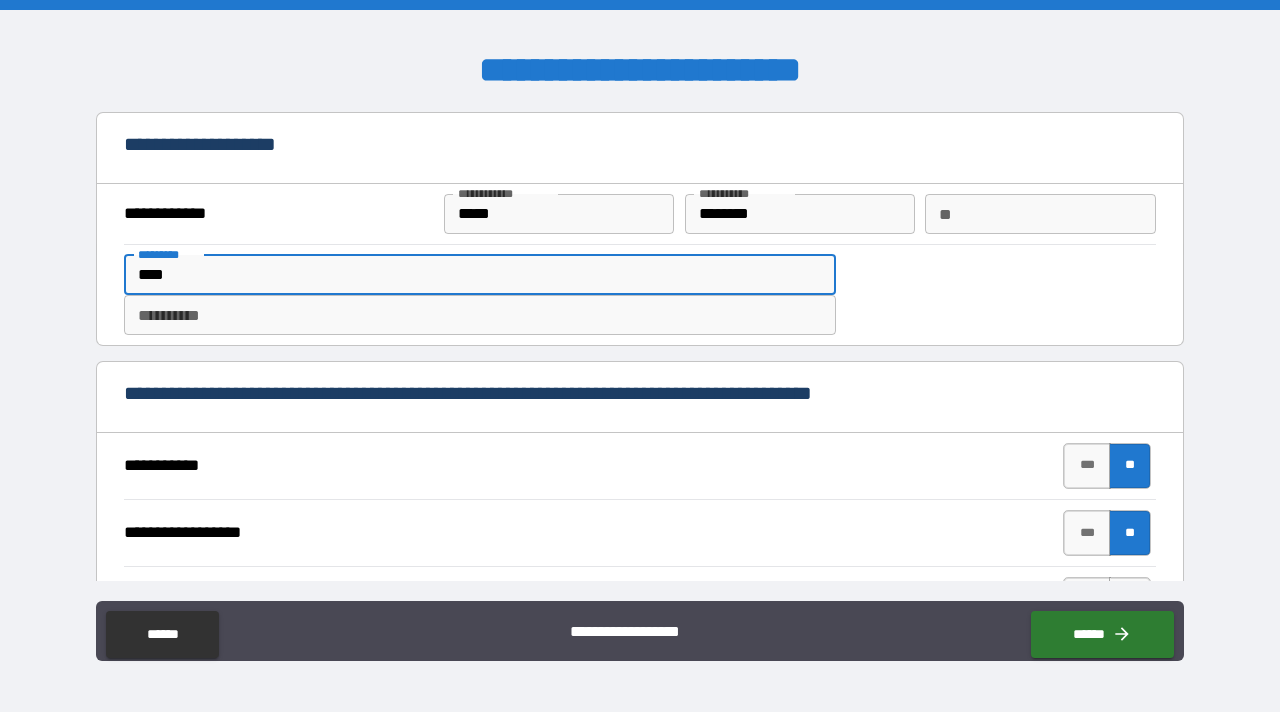 type on "*****" 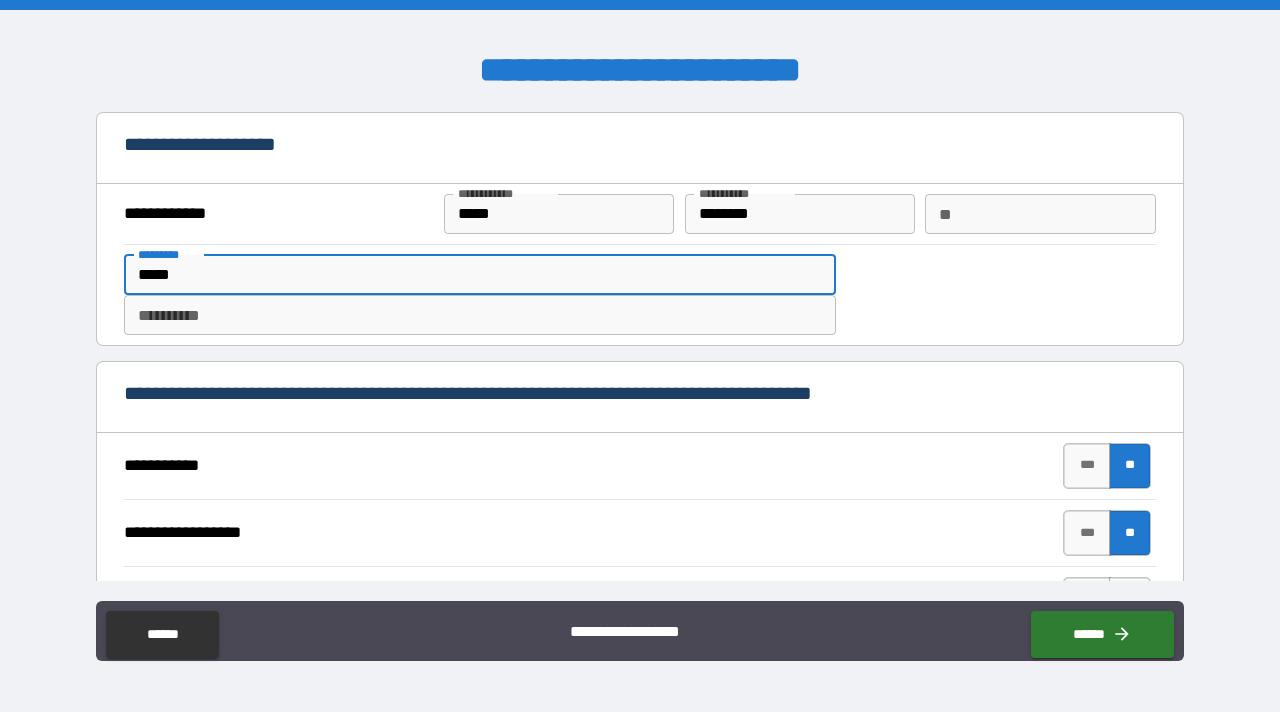 type on "*" 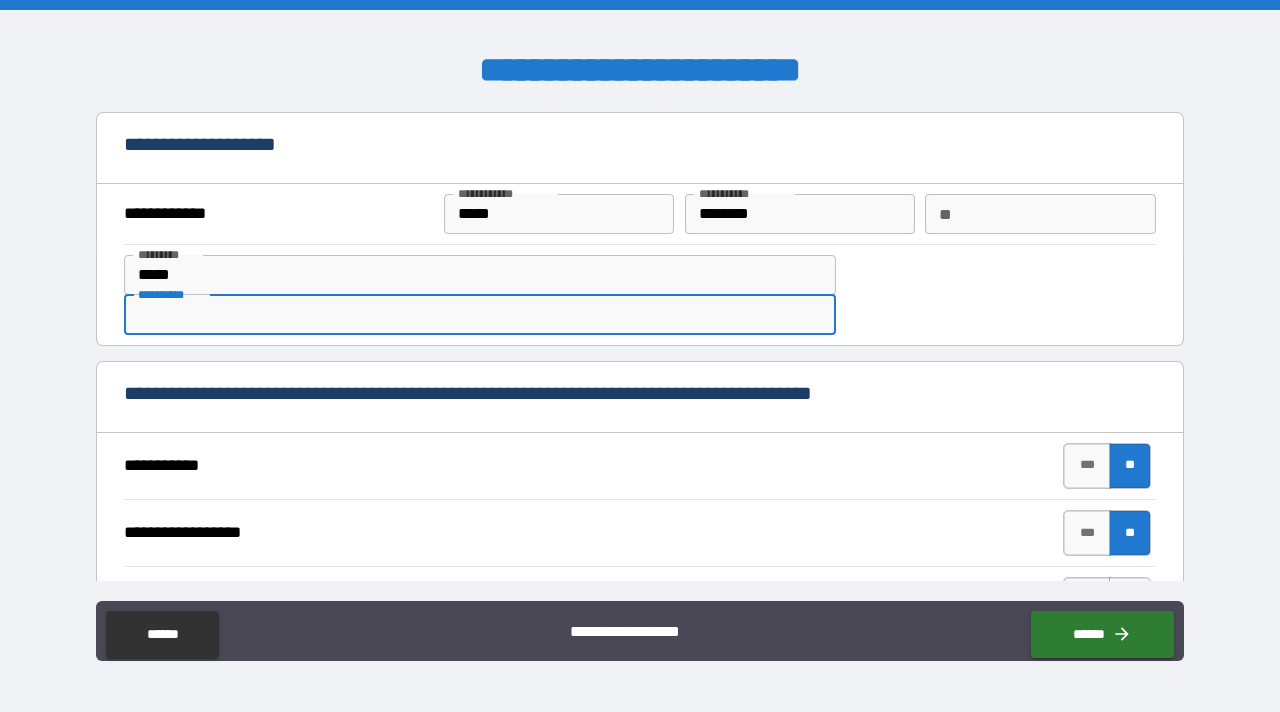 click on "*******   *" at bounding box center (480, 315) 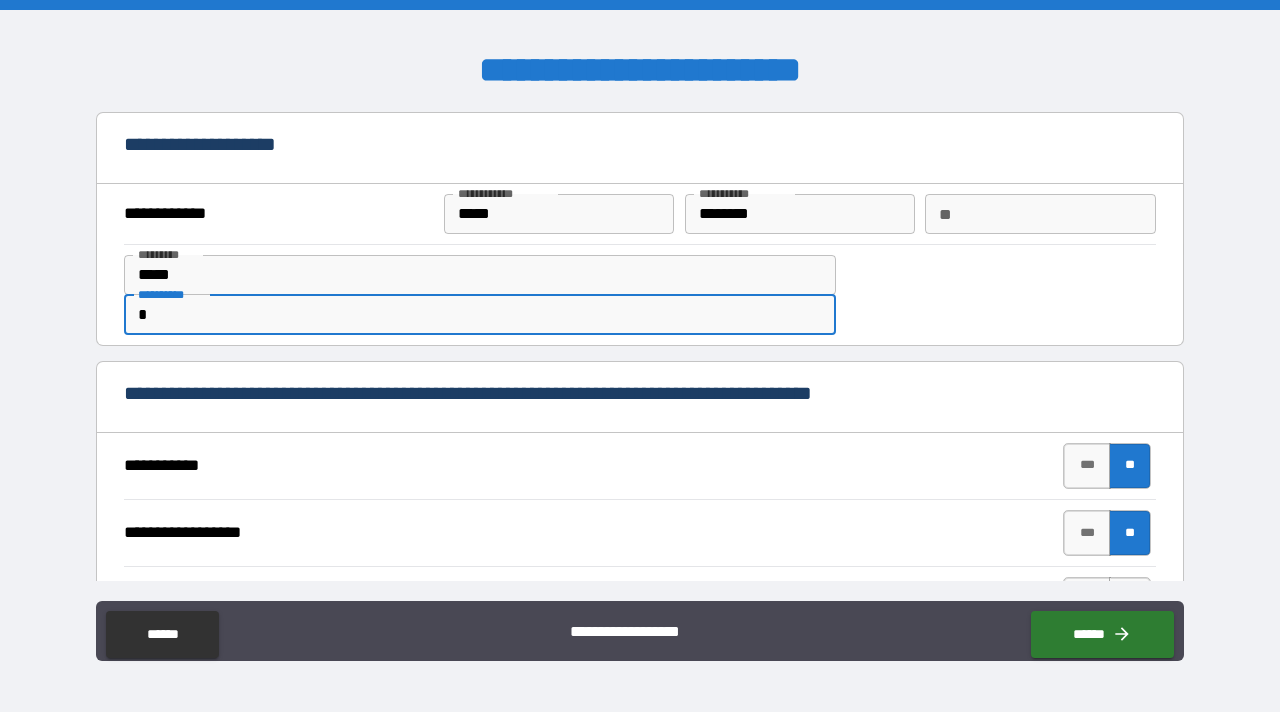 type on "*" 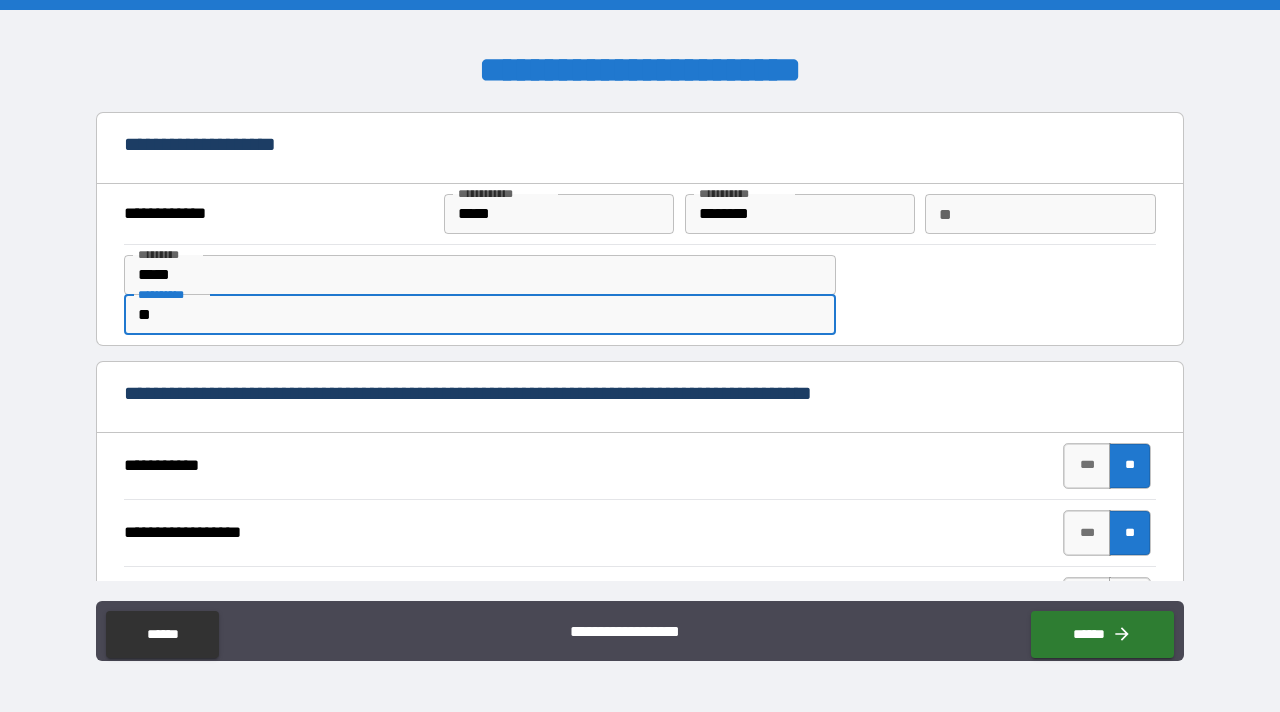 type on "*" 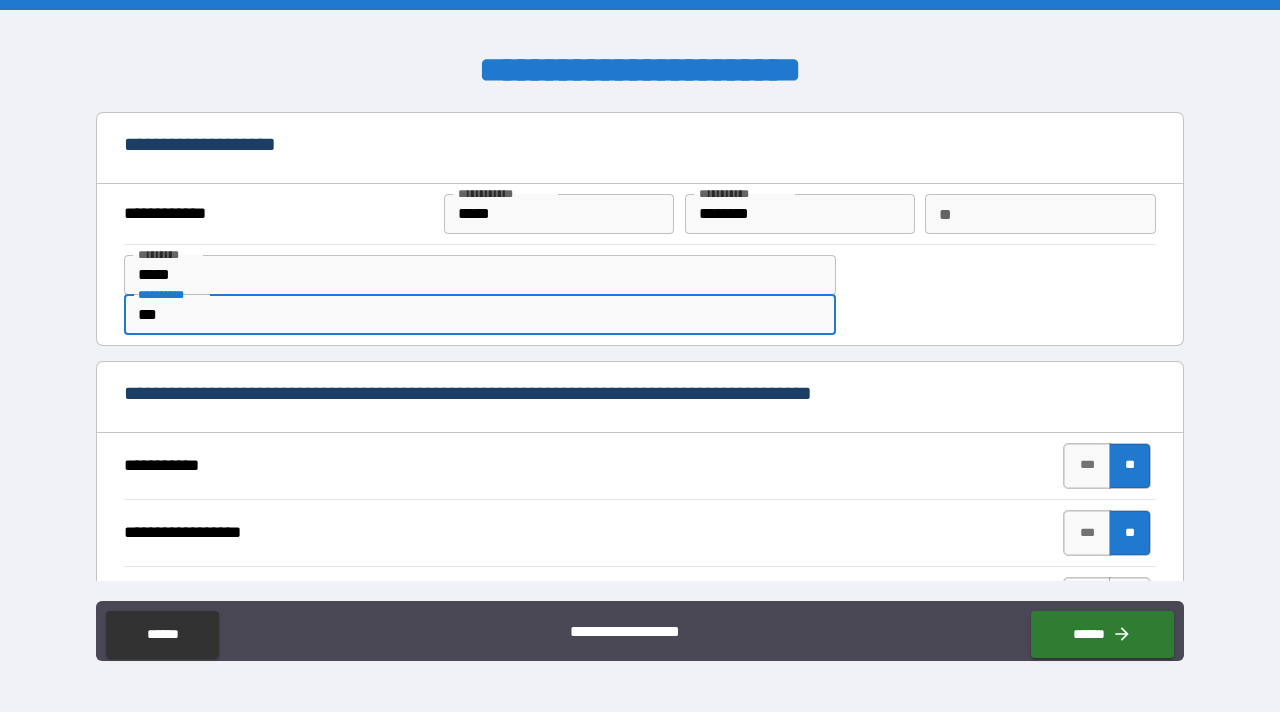 type on "*" 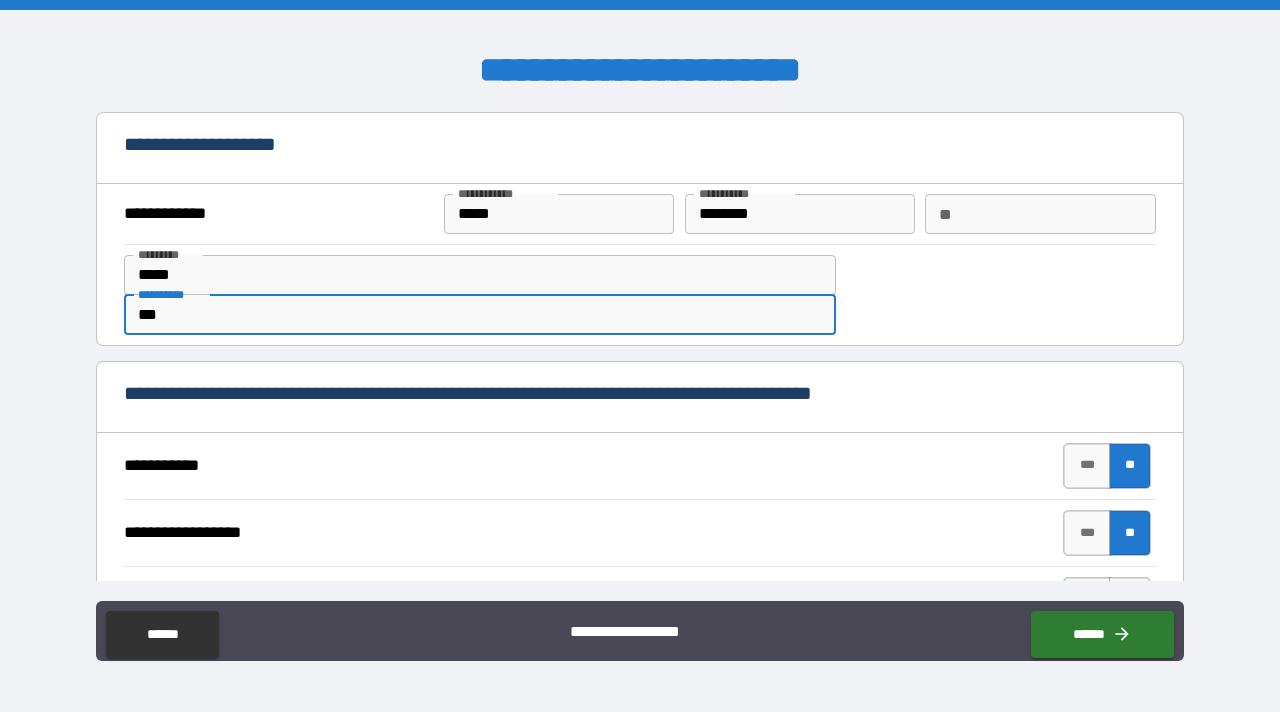 scroll, scrollTop: 411, scrollLeft: 0, axis: vertical 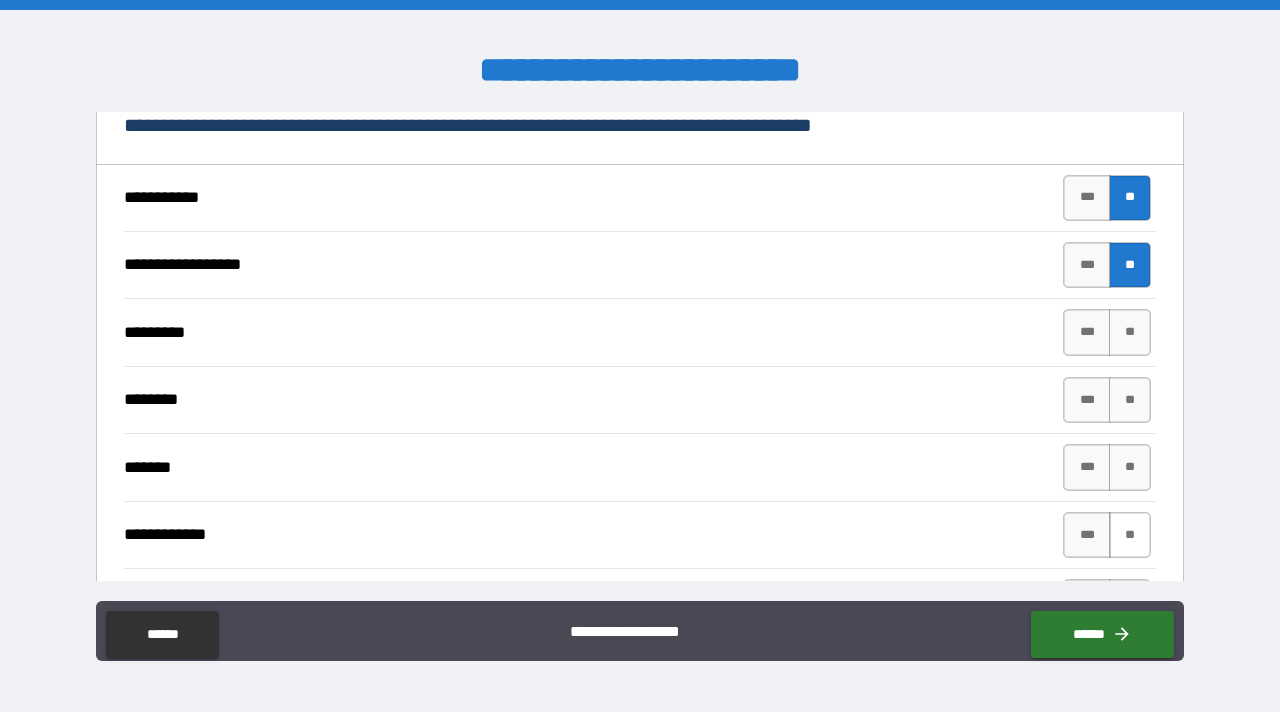 type on "***" 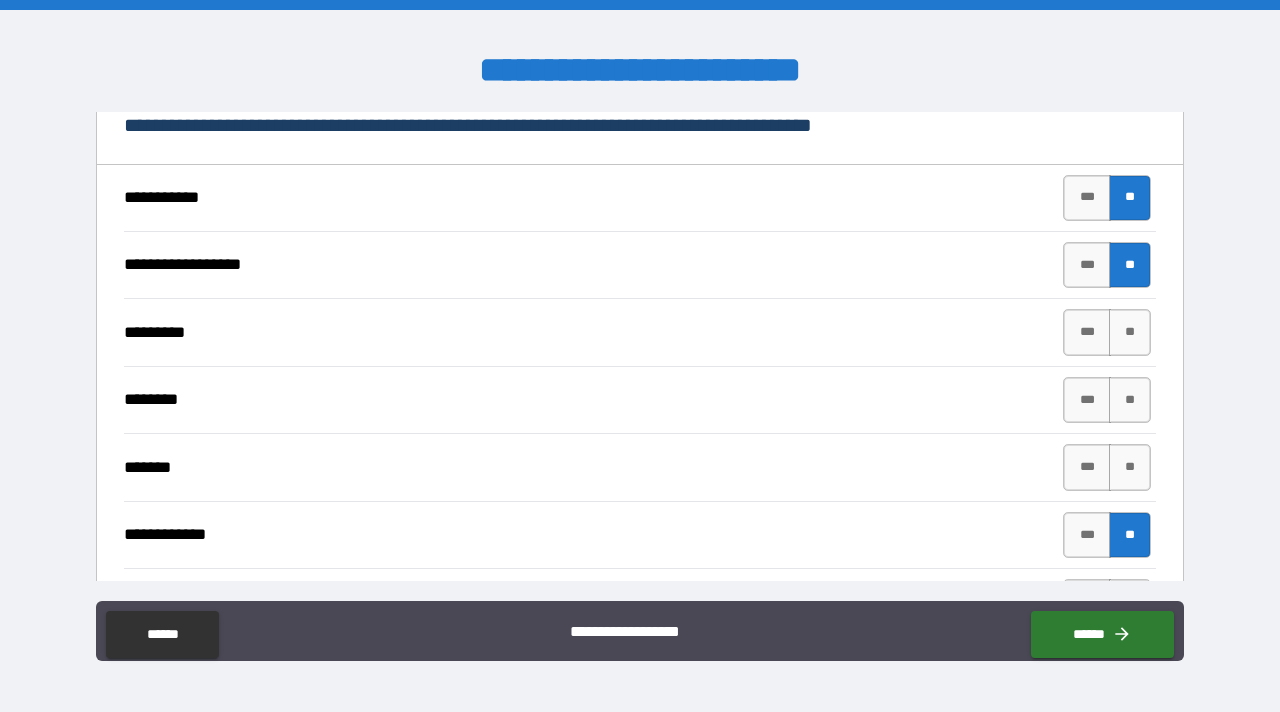 type on "*" 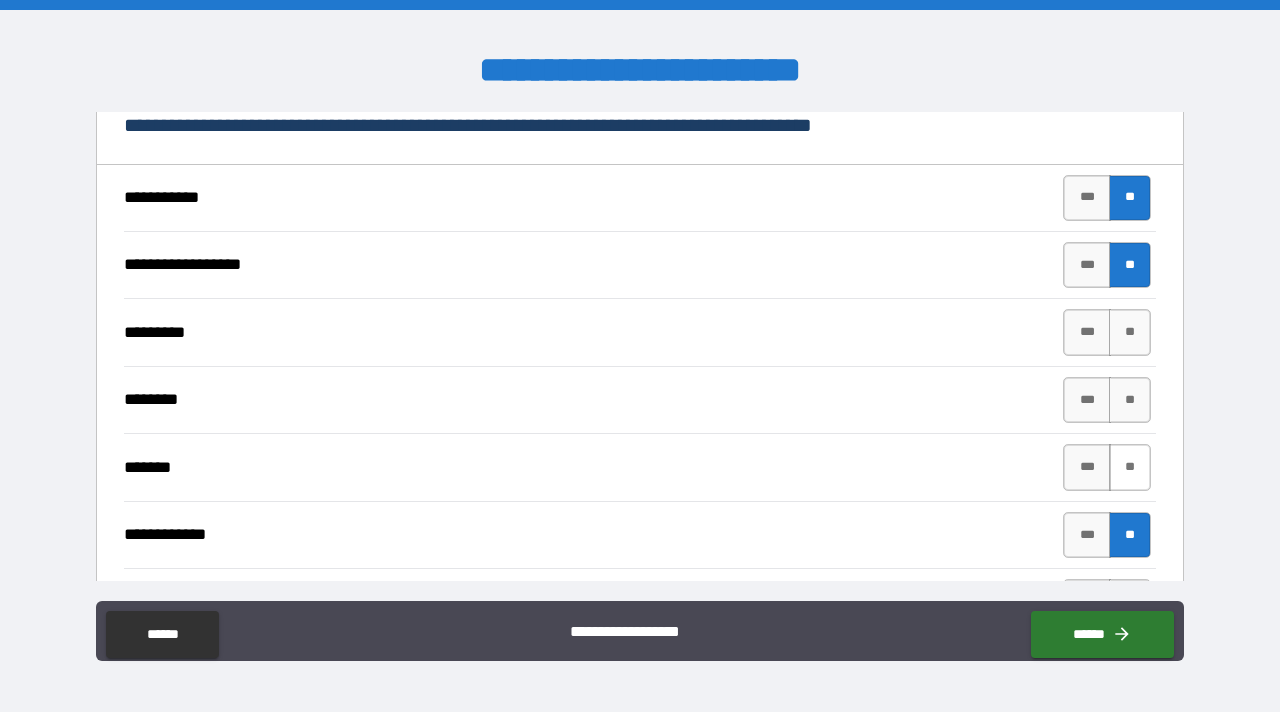click on "**" at bounding box center [1130, 467] 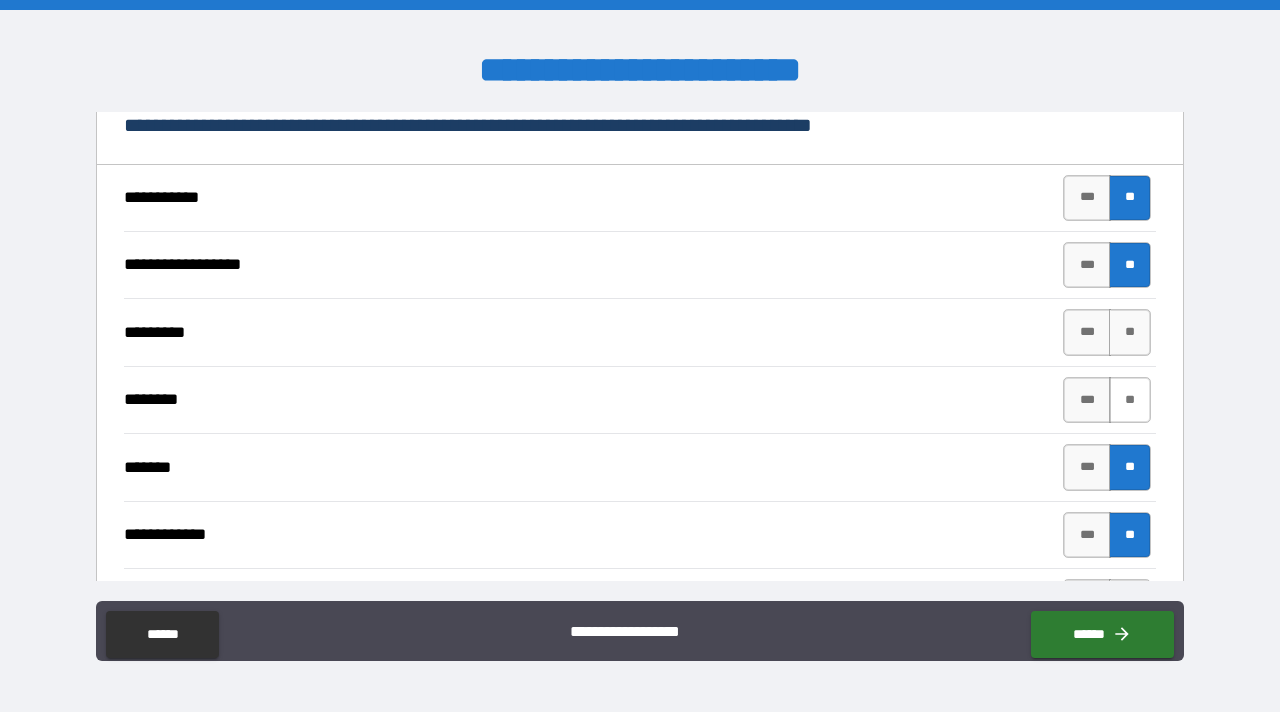 type on "*" 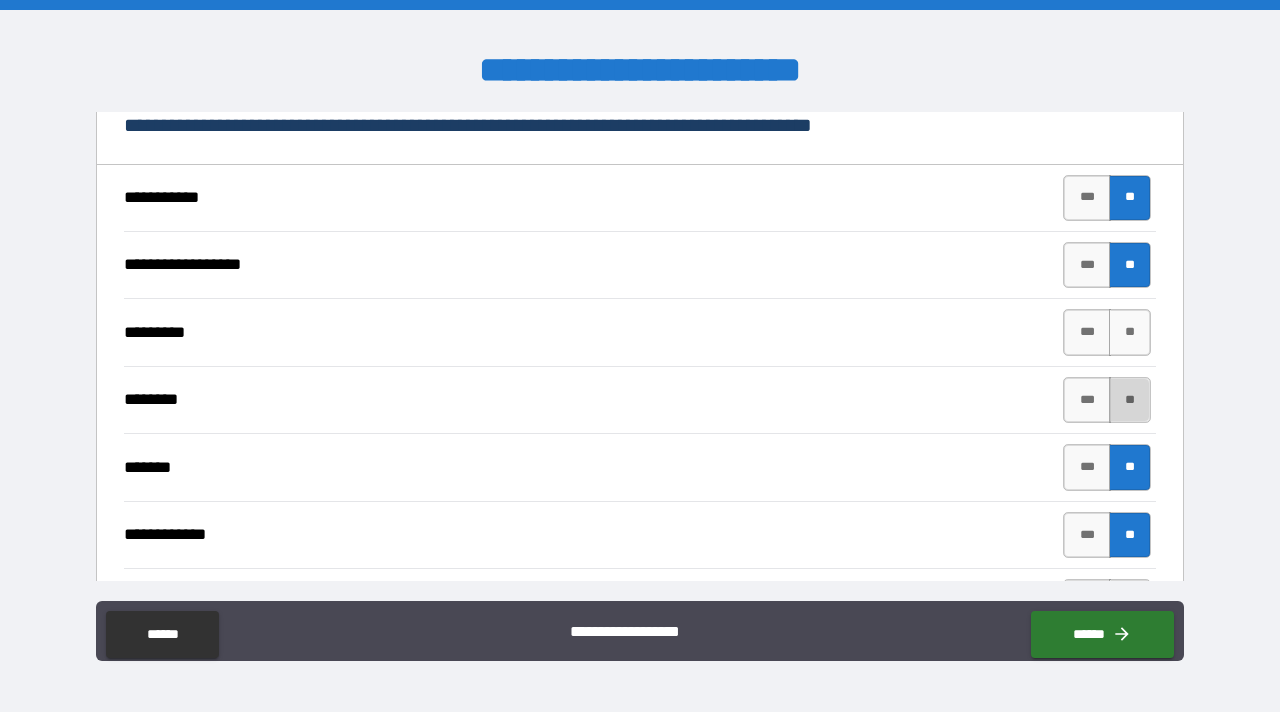click on "**" at bounding box center [1130, 400] 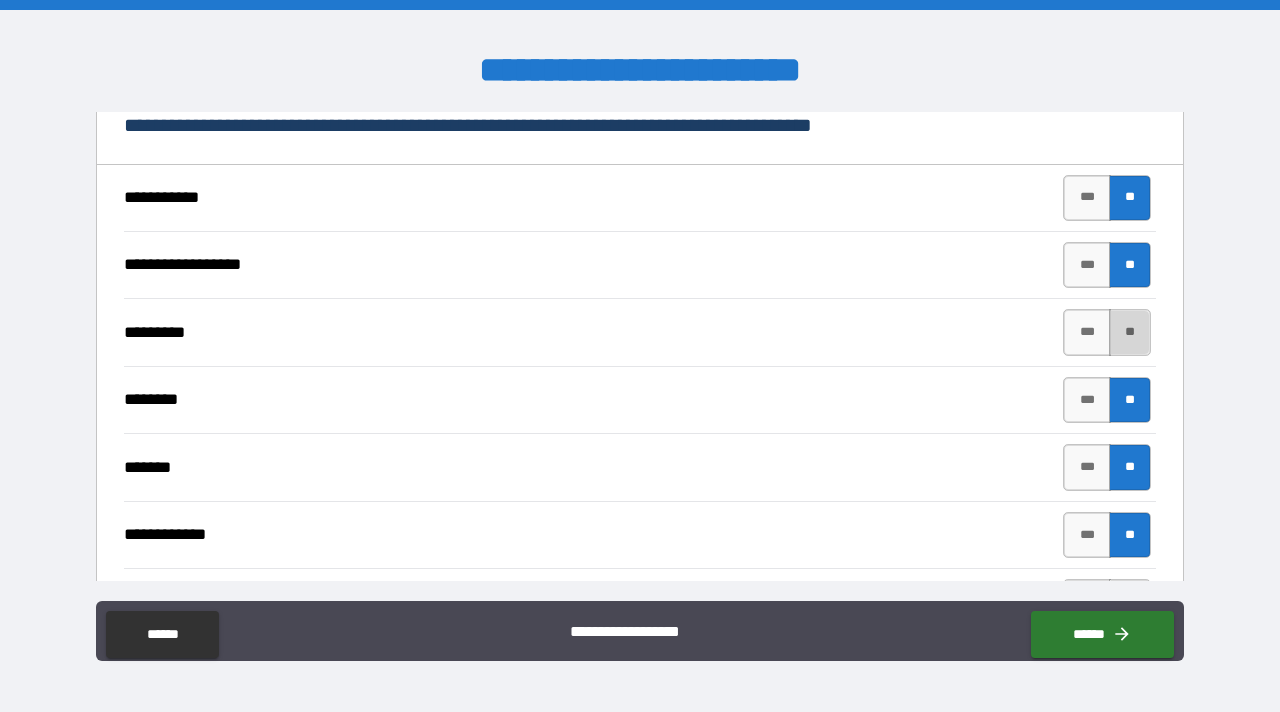 click on "**" at bounding box center [1130, 332] 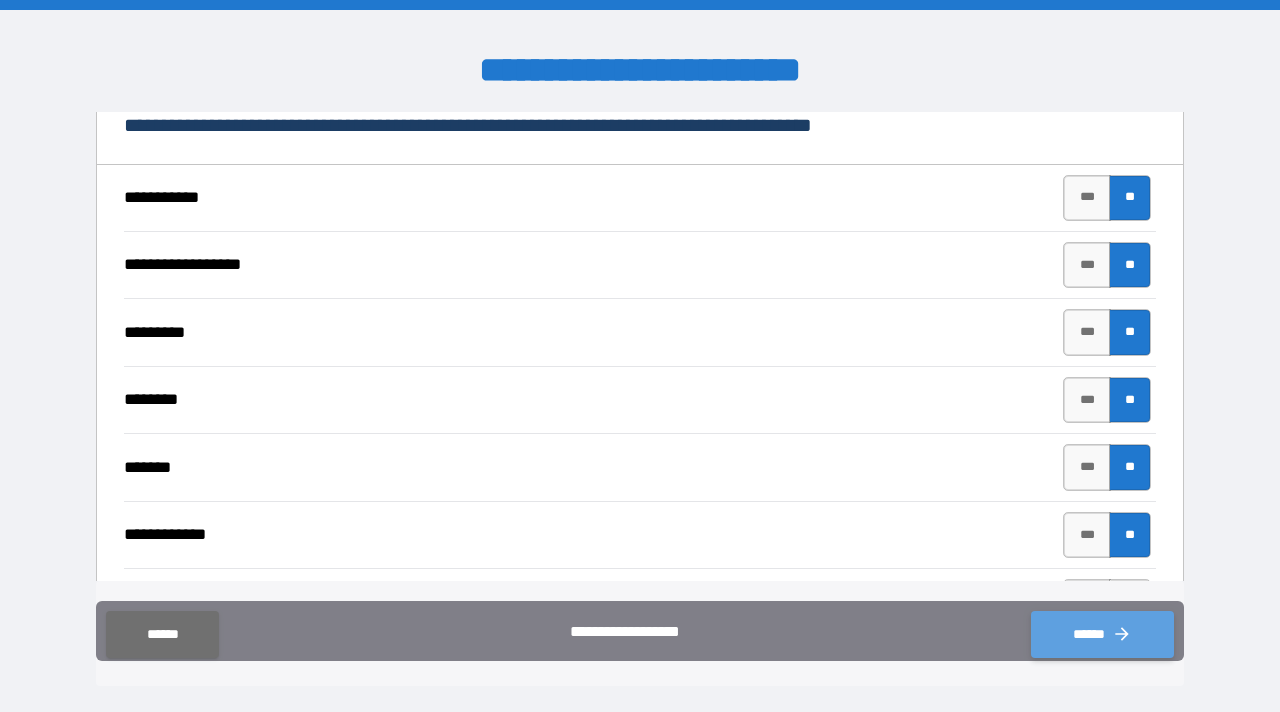 click on "******" at bounding box center [1102, 634] 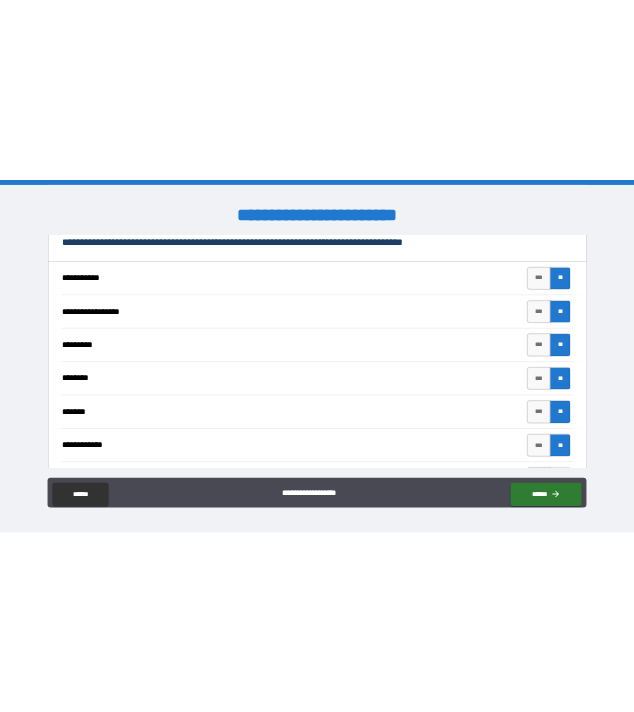 scroll, scrollTop: 679, scrollLeft: 0, axis: vertical 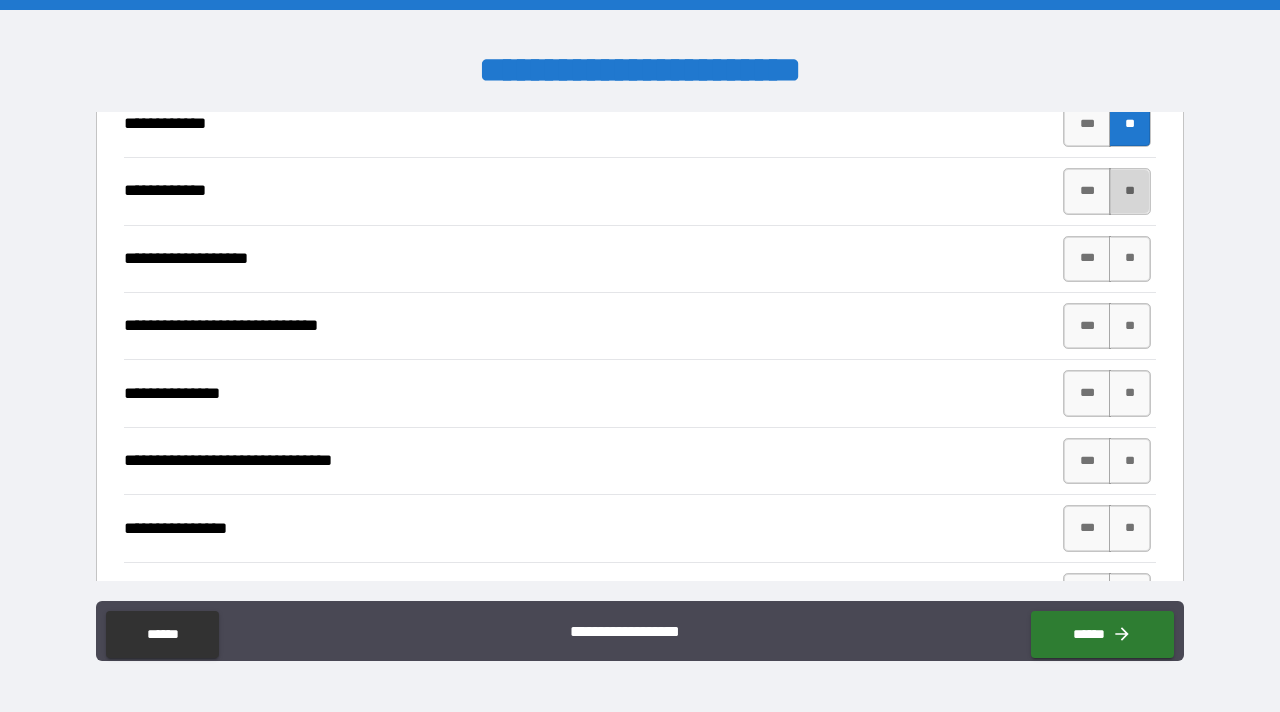 click on "**" at bounding box center [1130, 191] 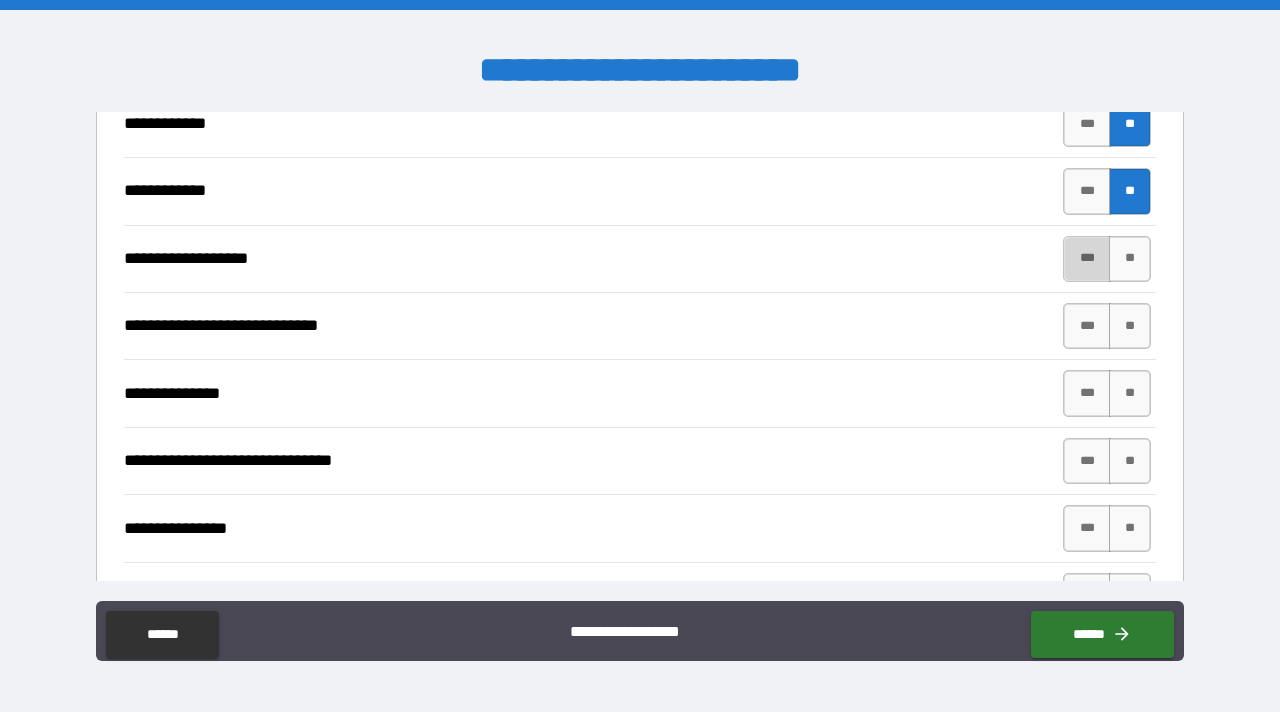 click on "***" at bounding box center (1087, 259) 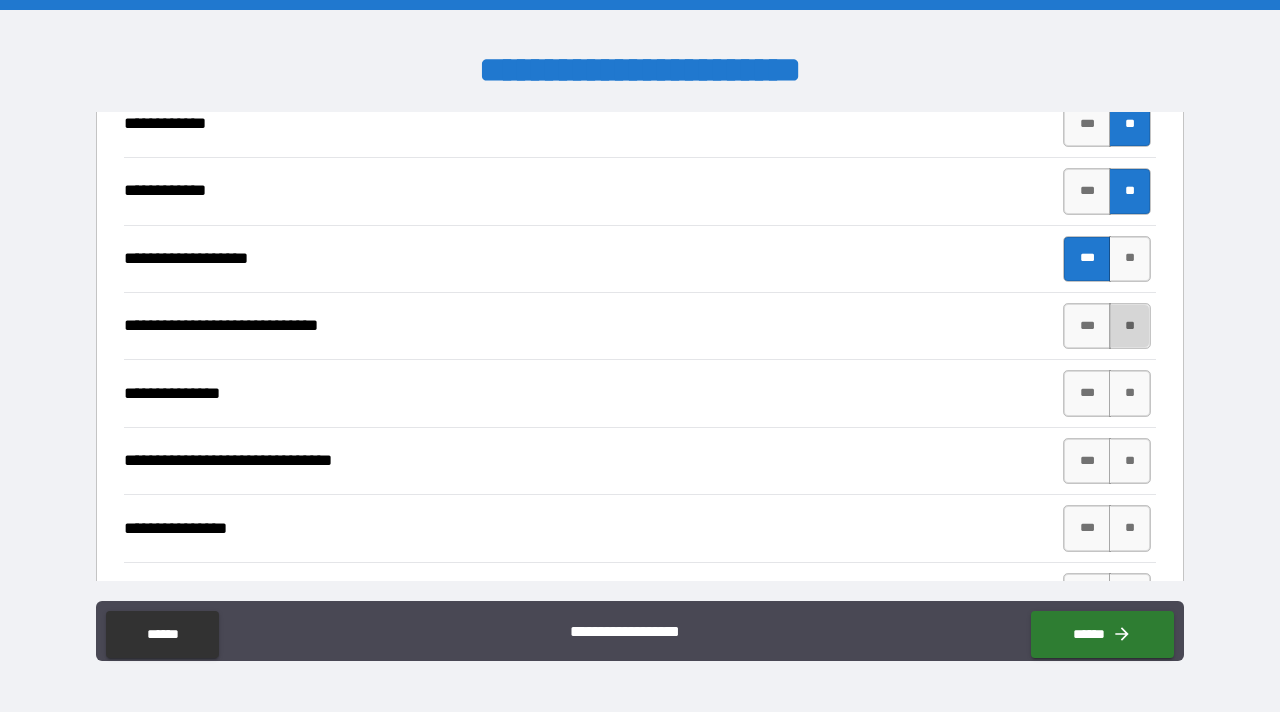 click on "**" at bounding box center (1130, 326) 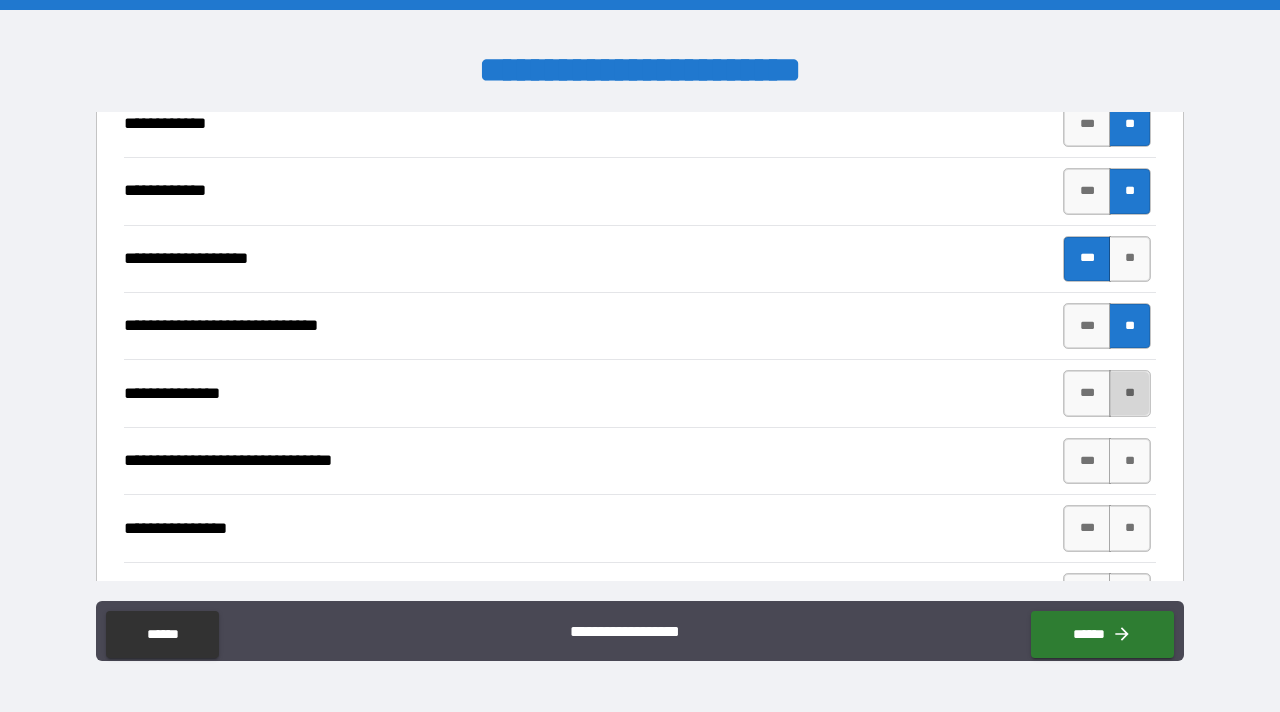 click on "**" at bounding box center [1130, 393] 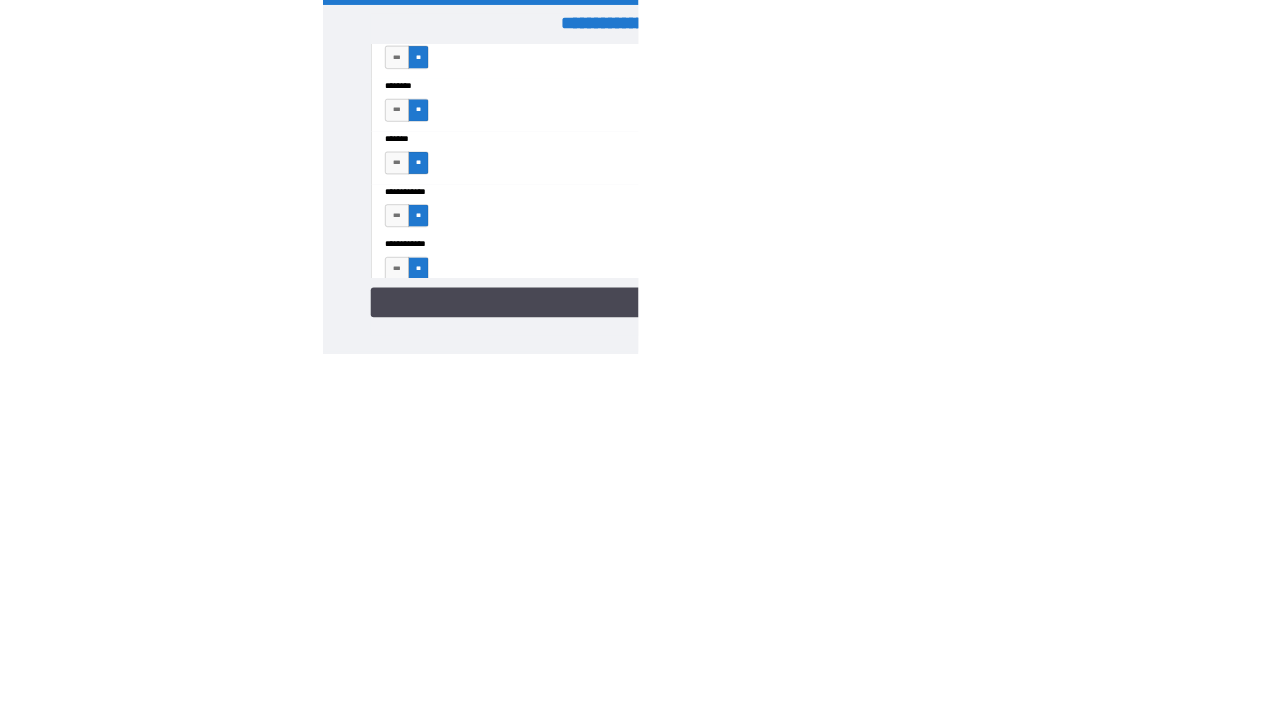 scroll, scrollTop: 679, scrollLeft: 0, axis: vertical 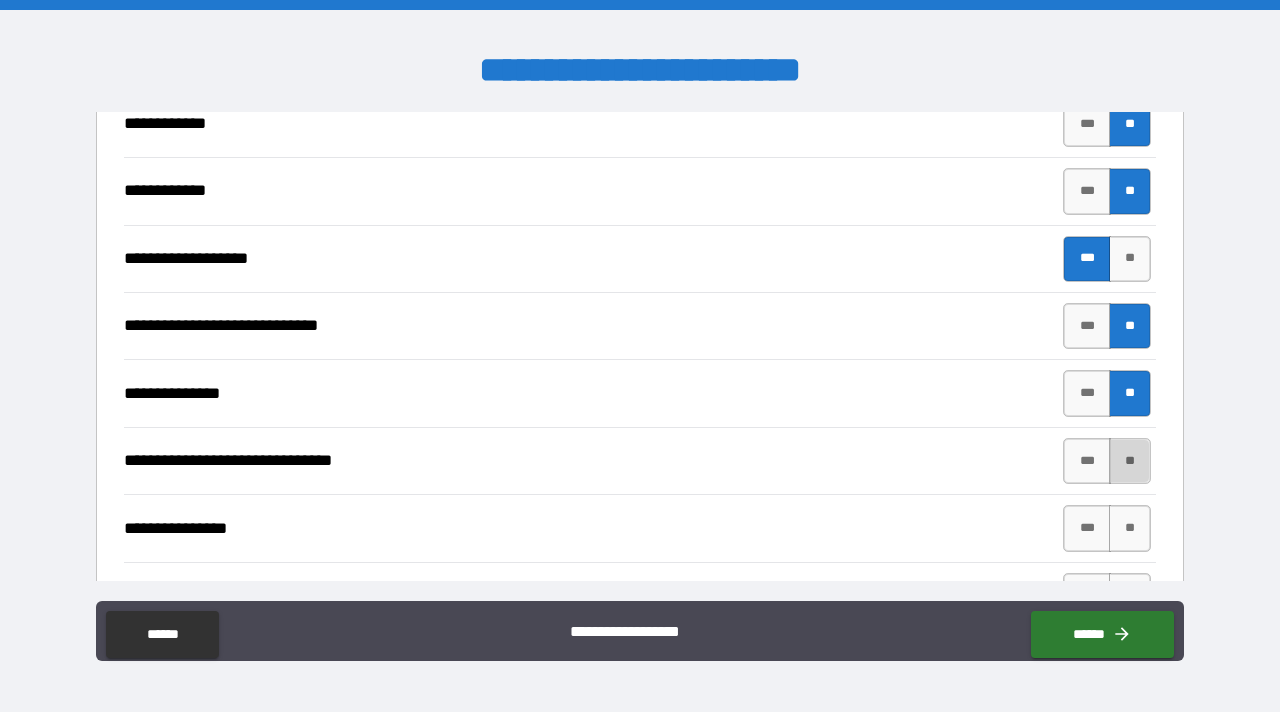 click on "**" at bounding box center [1130, 461] 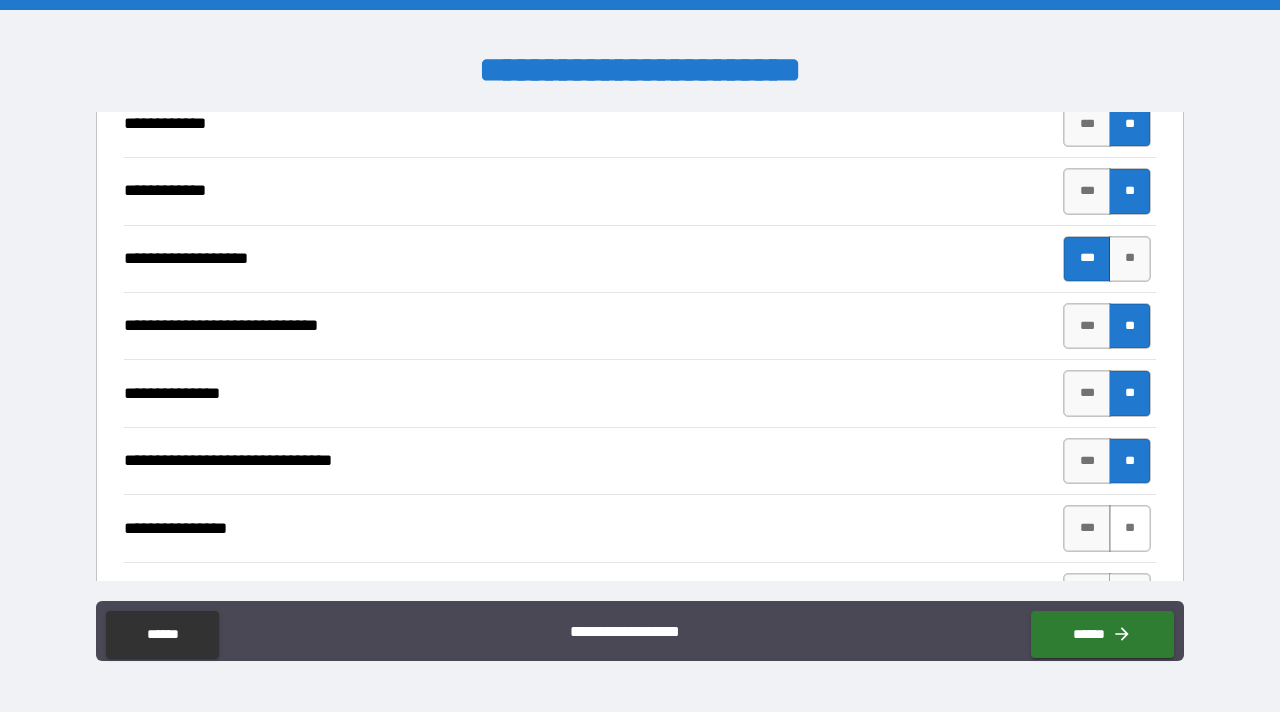 click on "**" at bounding box center (1130, 528) 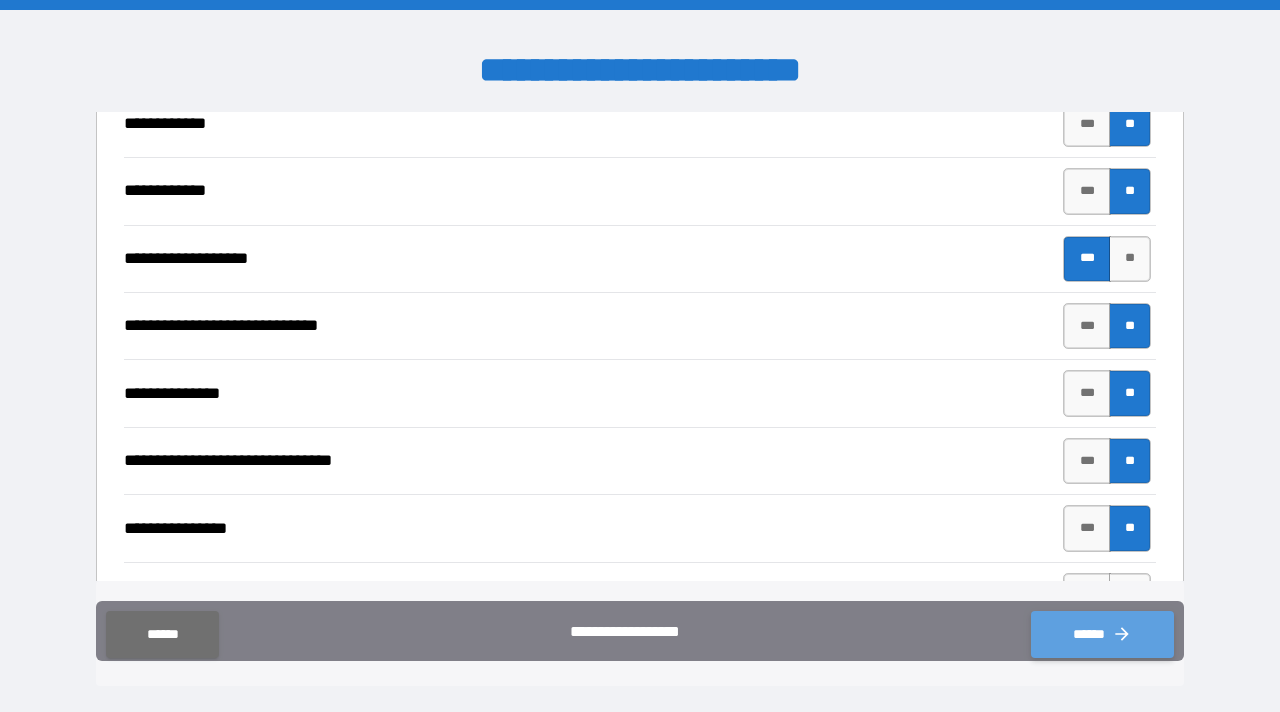 click on "******" at bounding box center (1102, 634) 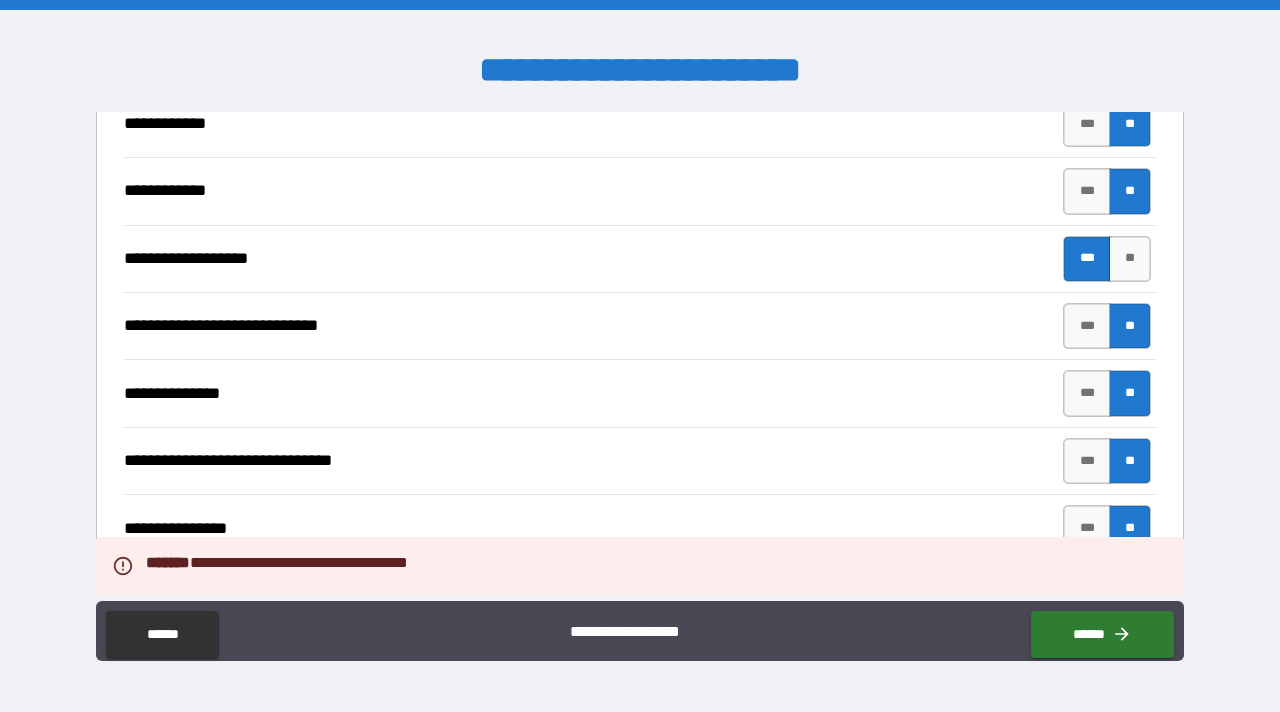 scroll, scrollTop: 1090, scrollLeft: 0, axis: vertical 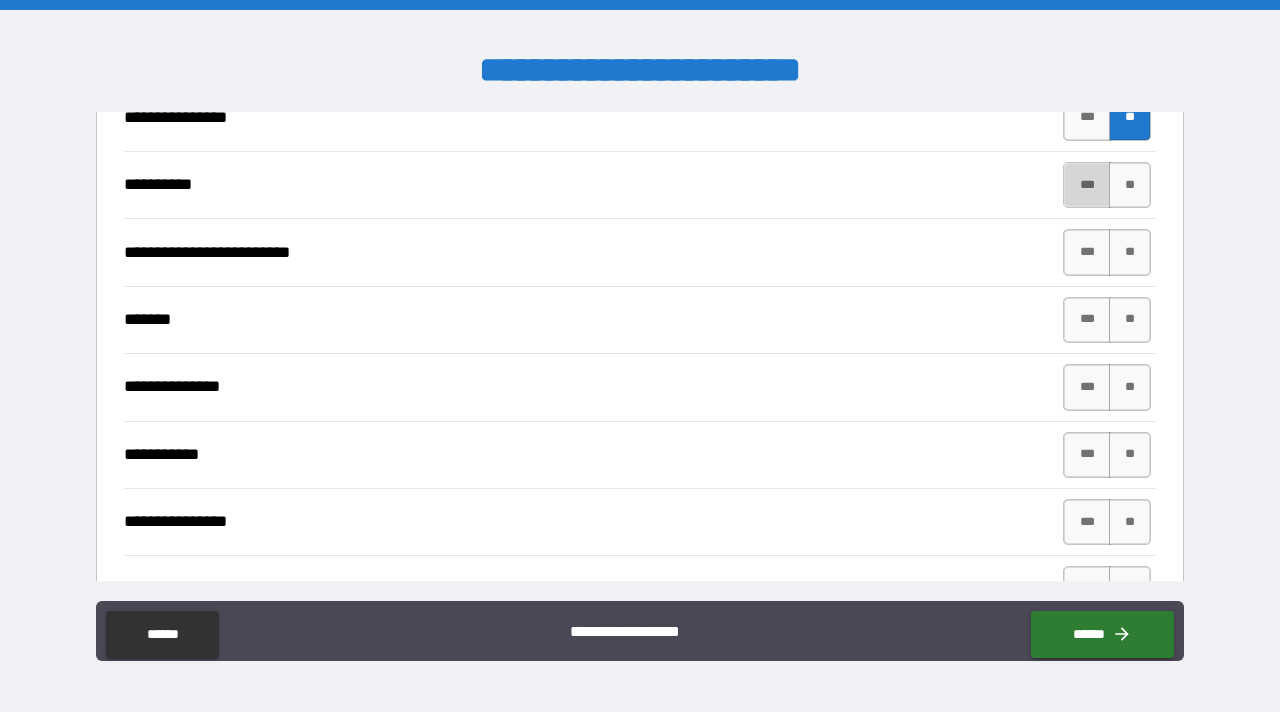 click on "***" at bounding box center [1087, 185] 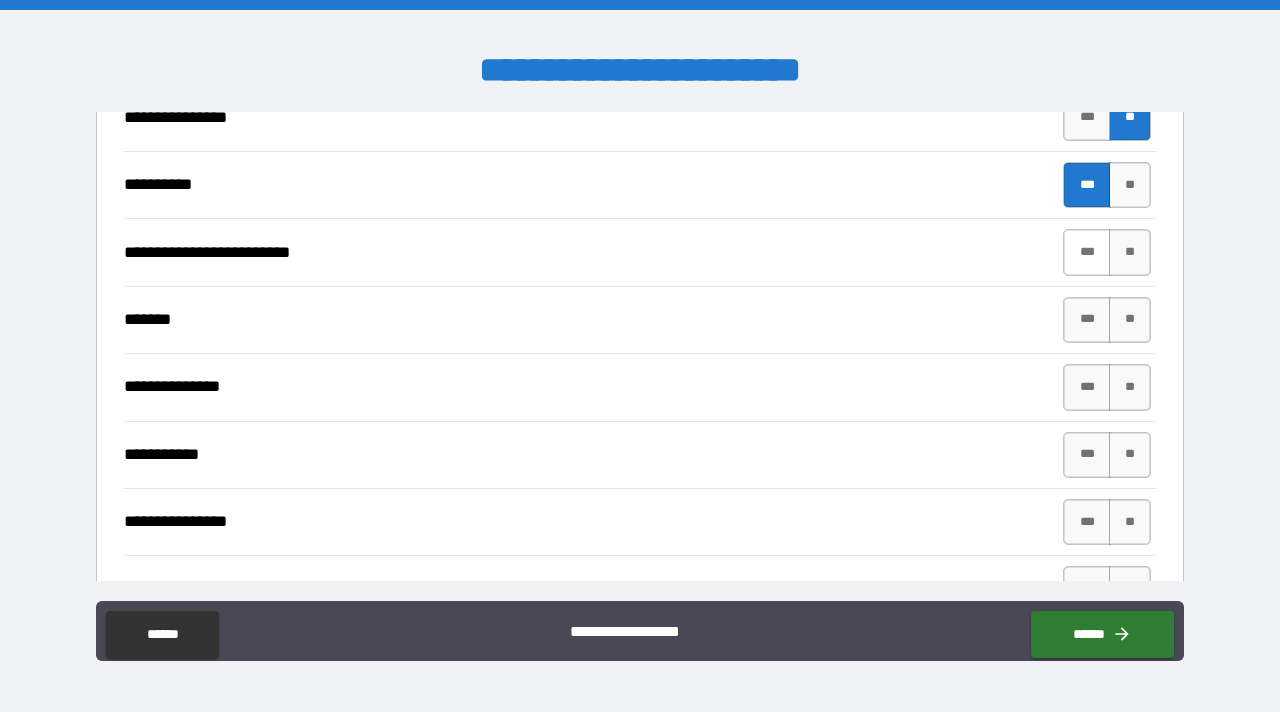 click on "***" at bounding box center (1087, 252) 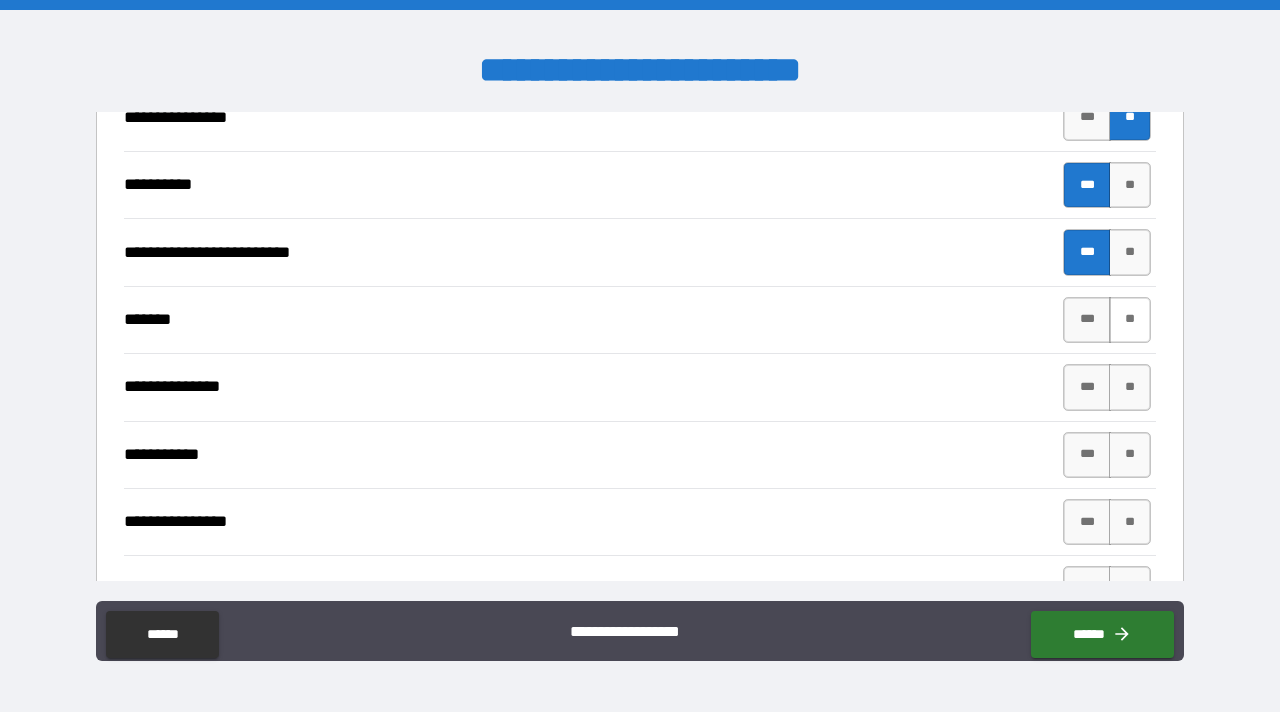 click on "**" at bounding box center (1130, 320) 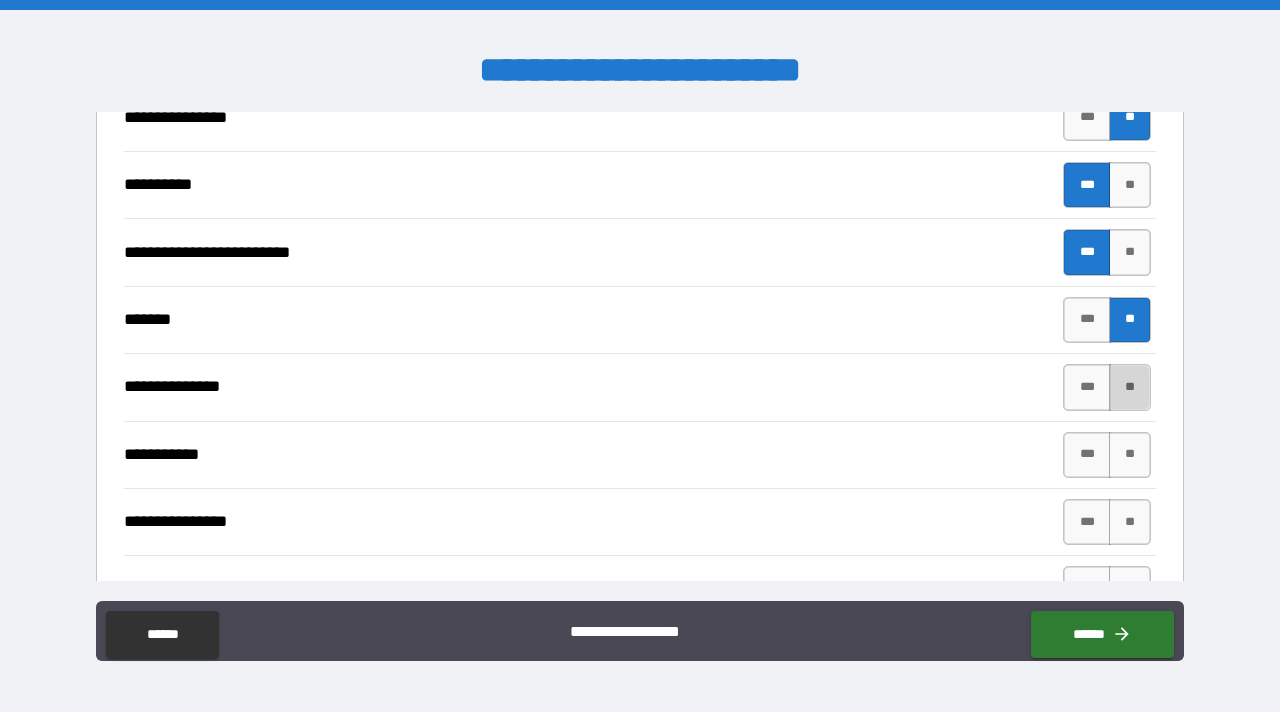 click on "**" at bounding box center (1130, 387) 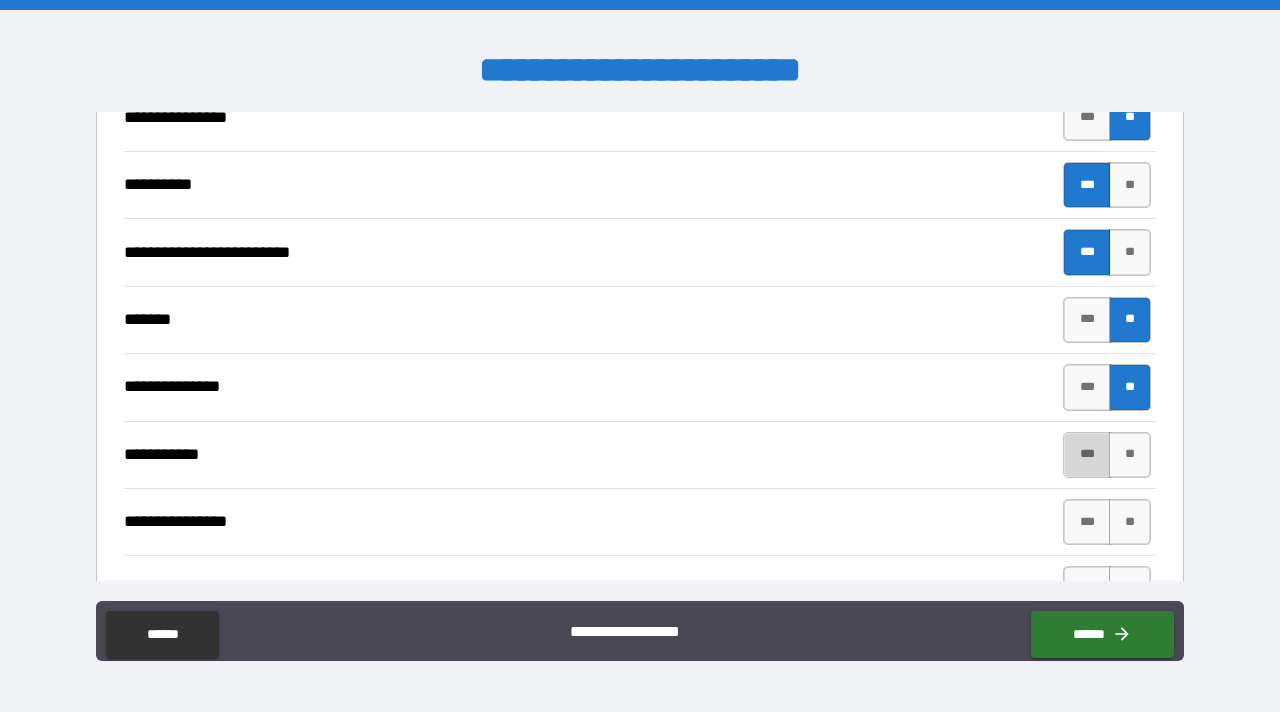click on "***" at bounding box center [1087, 455] 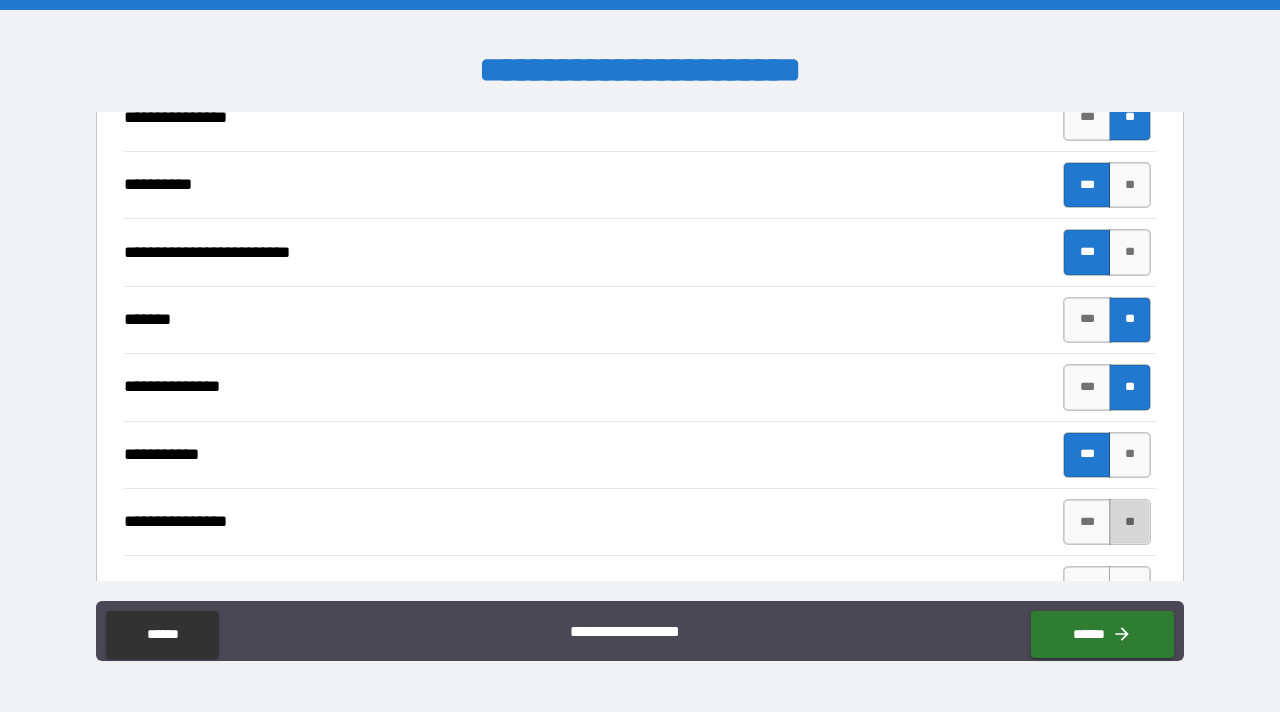 click on "**" at bounding box center (1130, 522) 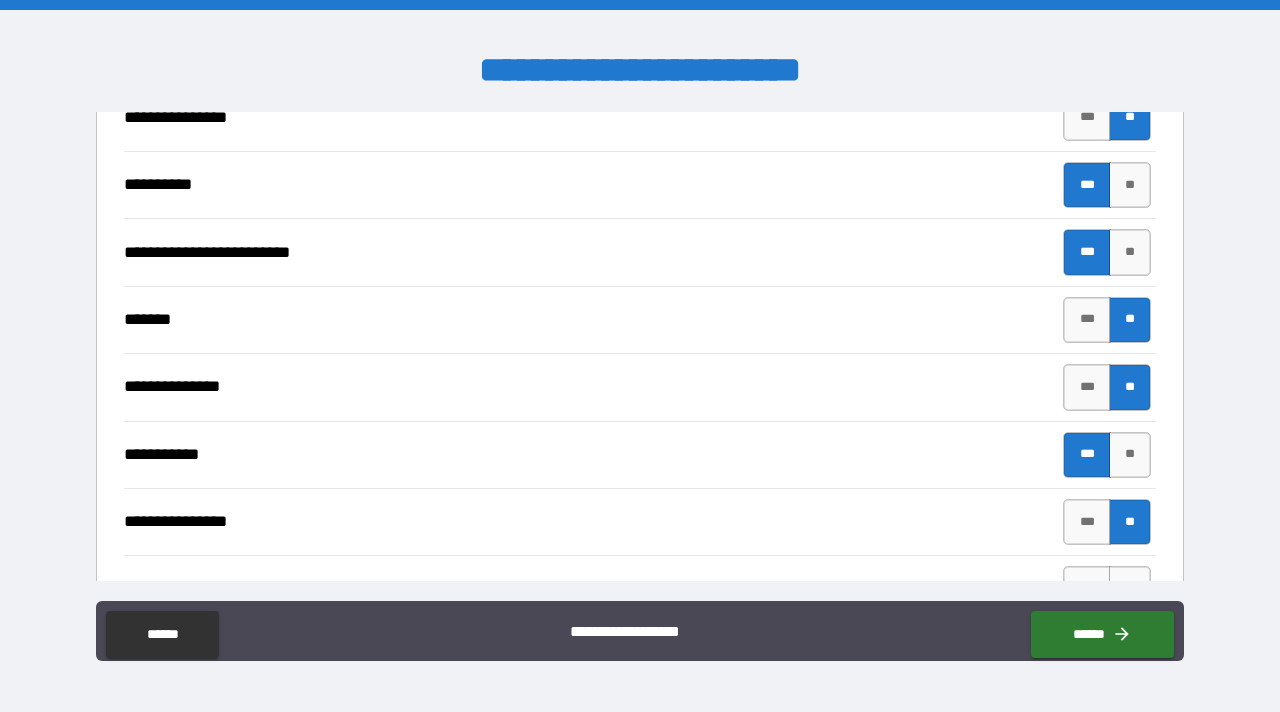 scroll, scrollTop: 1500, scrollLeft: 0, axis: vertical 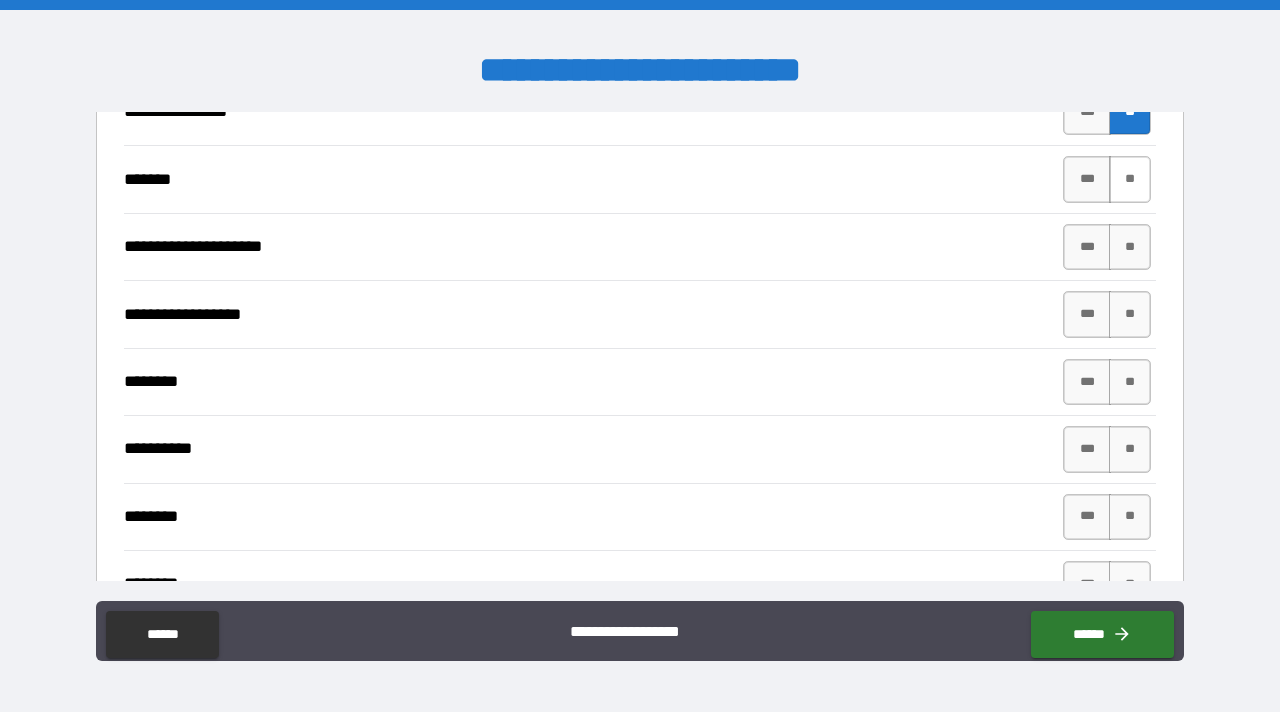 click on "**" at bounding box center [1130, 179] 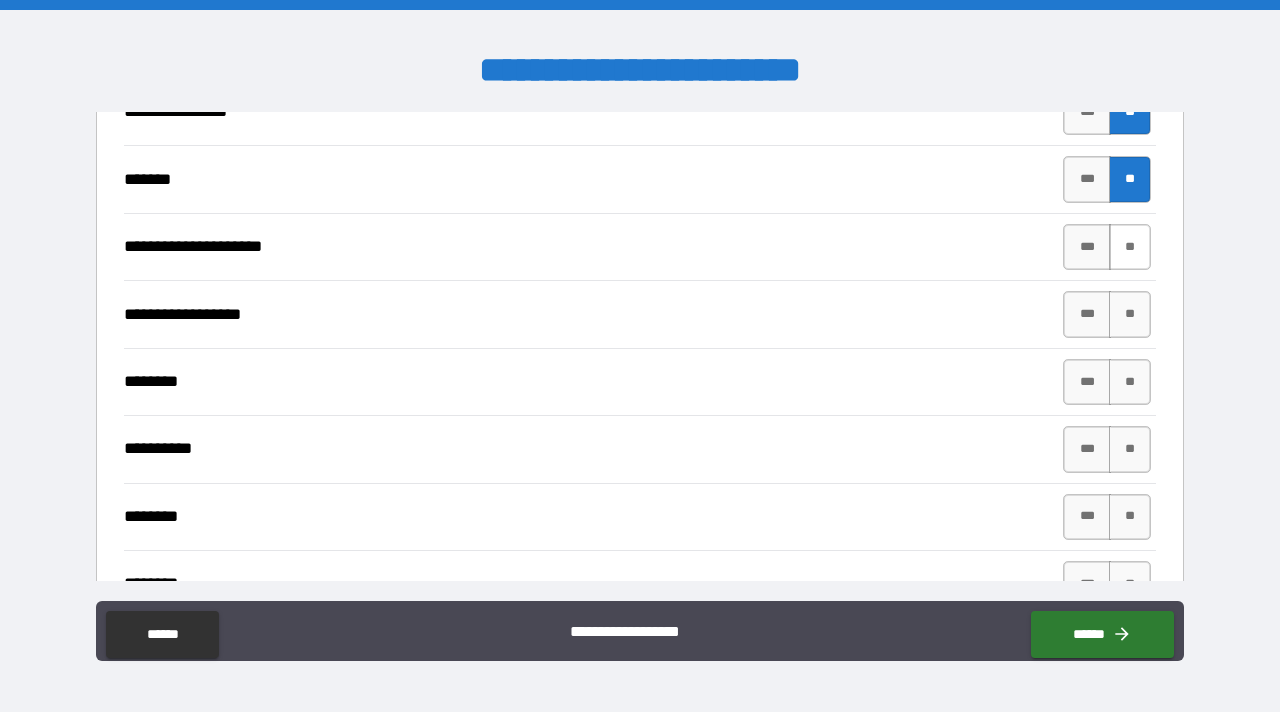 click on "**" at bounding box center (1130, 247) 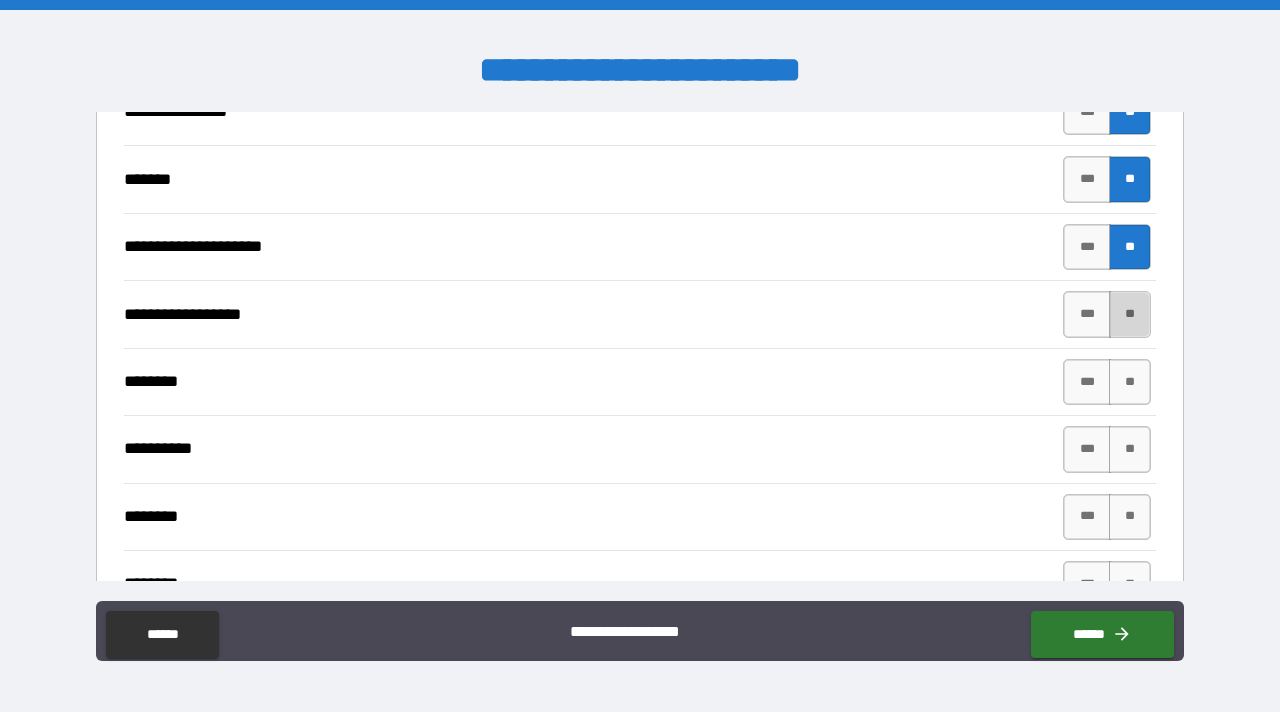 click on "**" at bounding box center (1130, 314) 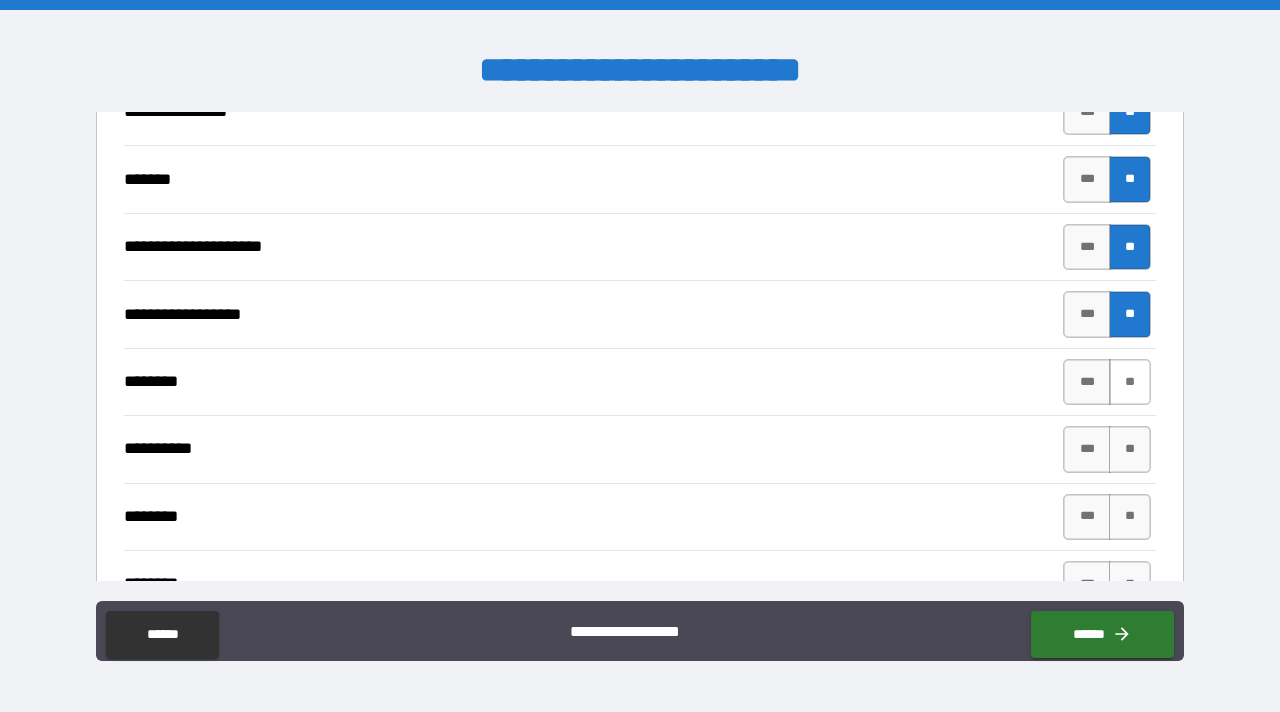 click on "**" at bounding box center [1130, 382] 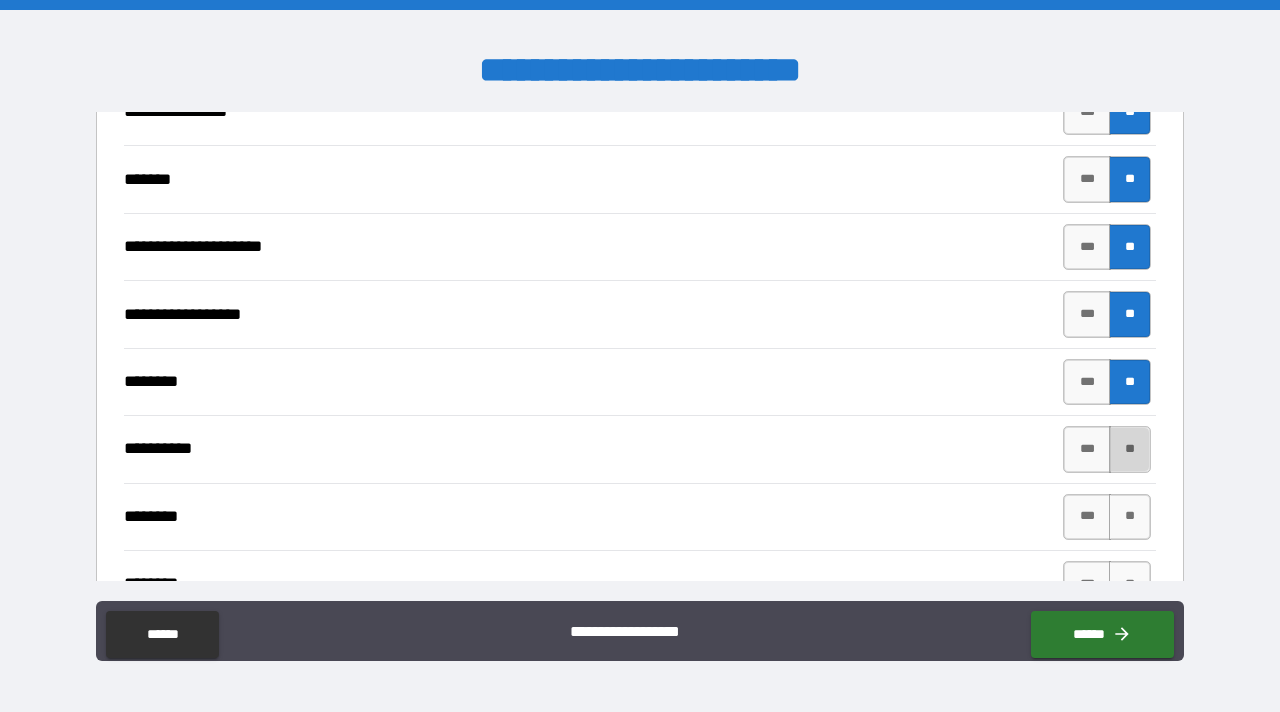 click on "**" at bounding box center (1130, 449) 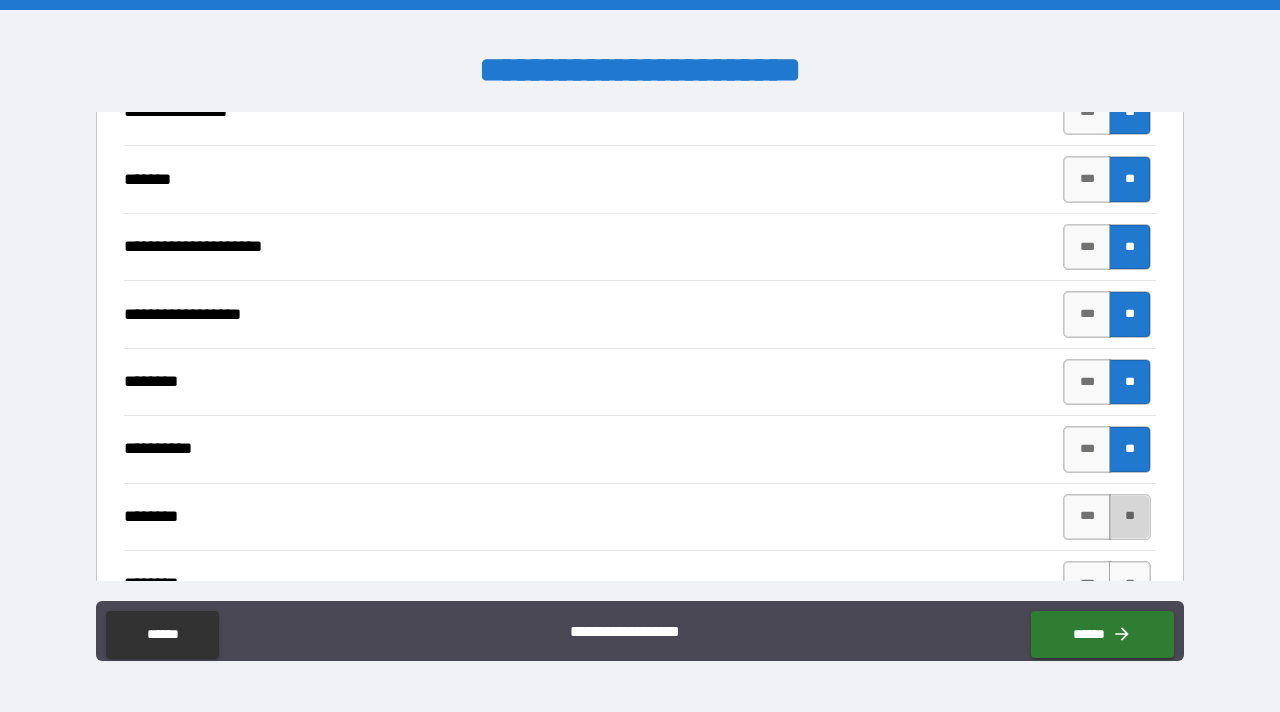 click on "**" at bounding box center [1130, 517] 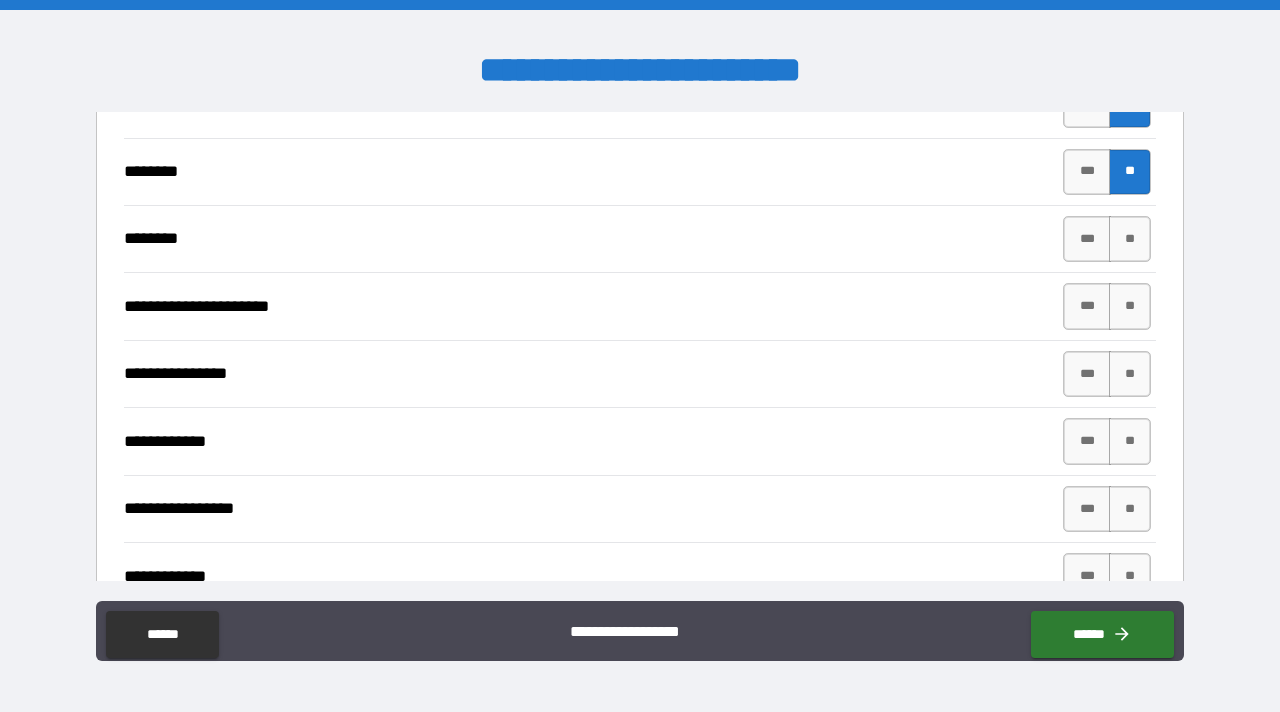 scroll, scrollTop: 1900, scrollLeft: 0, axis: vertical 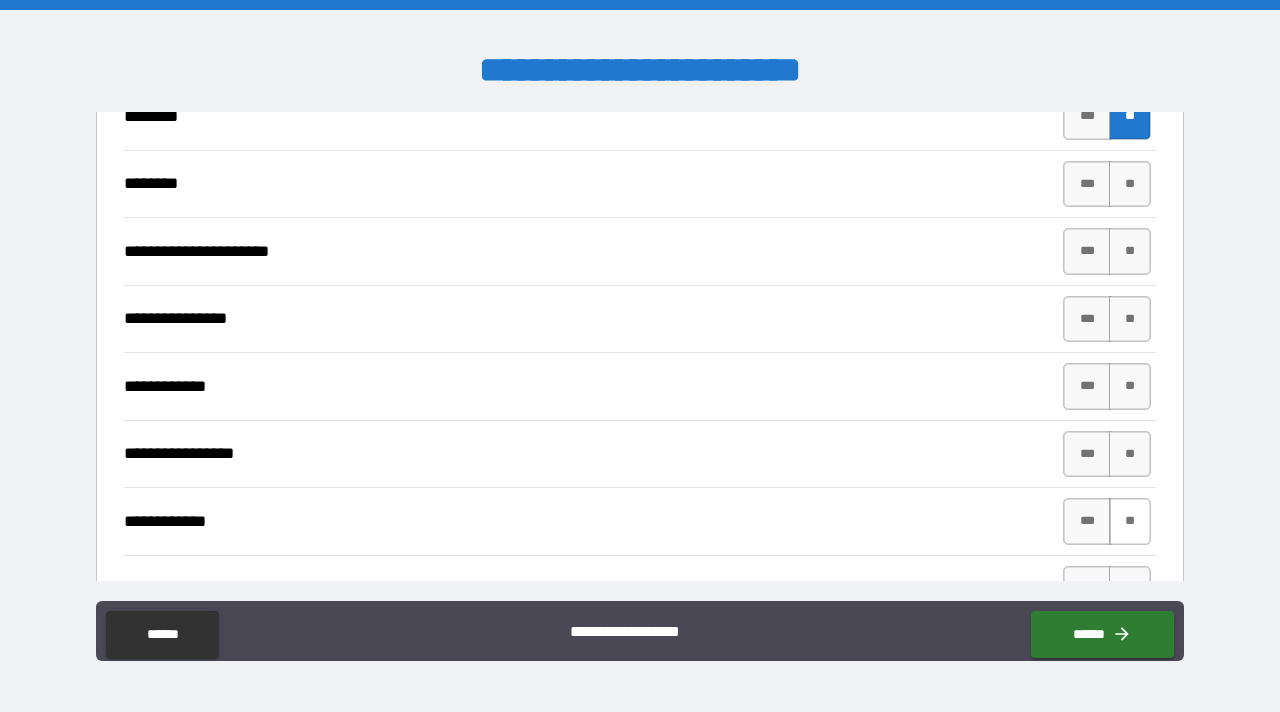 click on "**" at bounding box center [1130, 521] 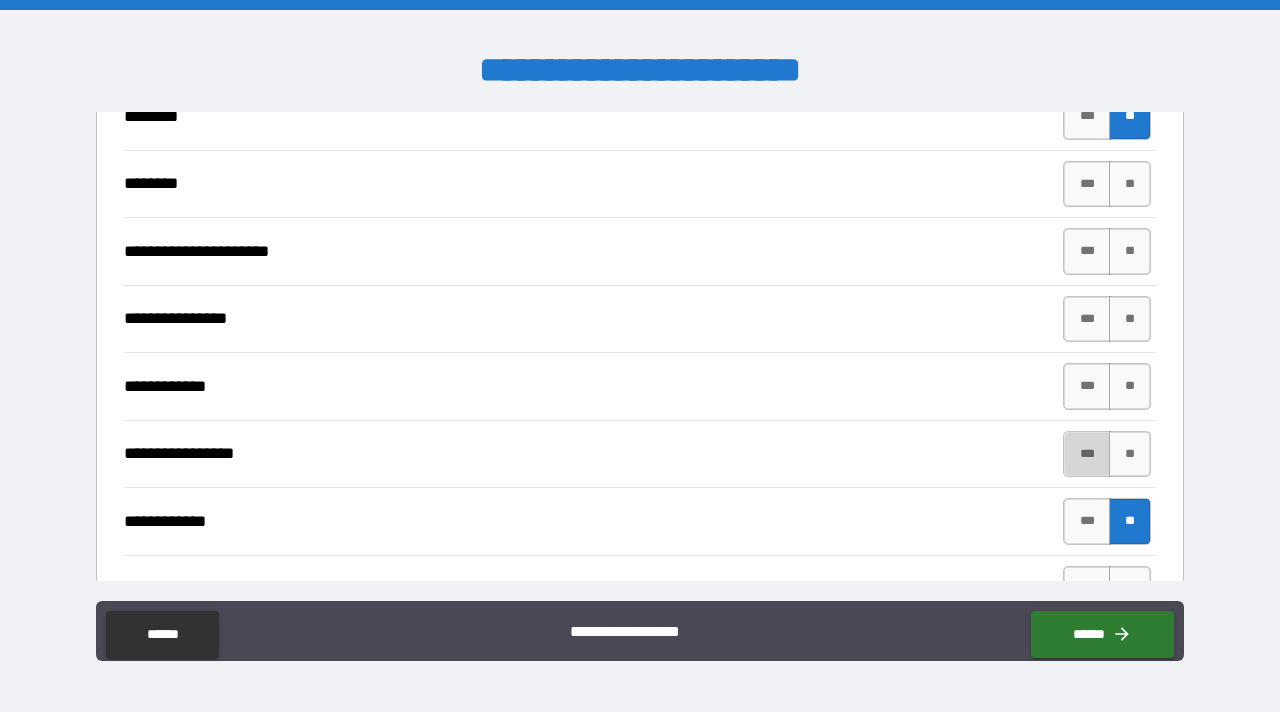 click on "***" at bounding box center [1087, 454] 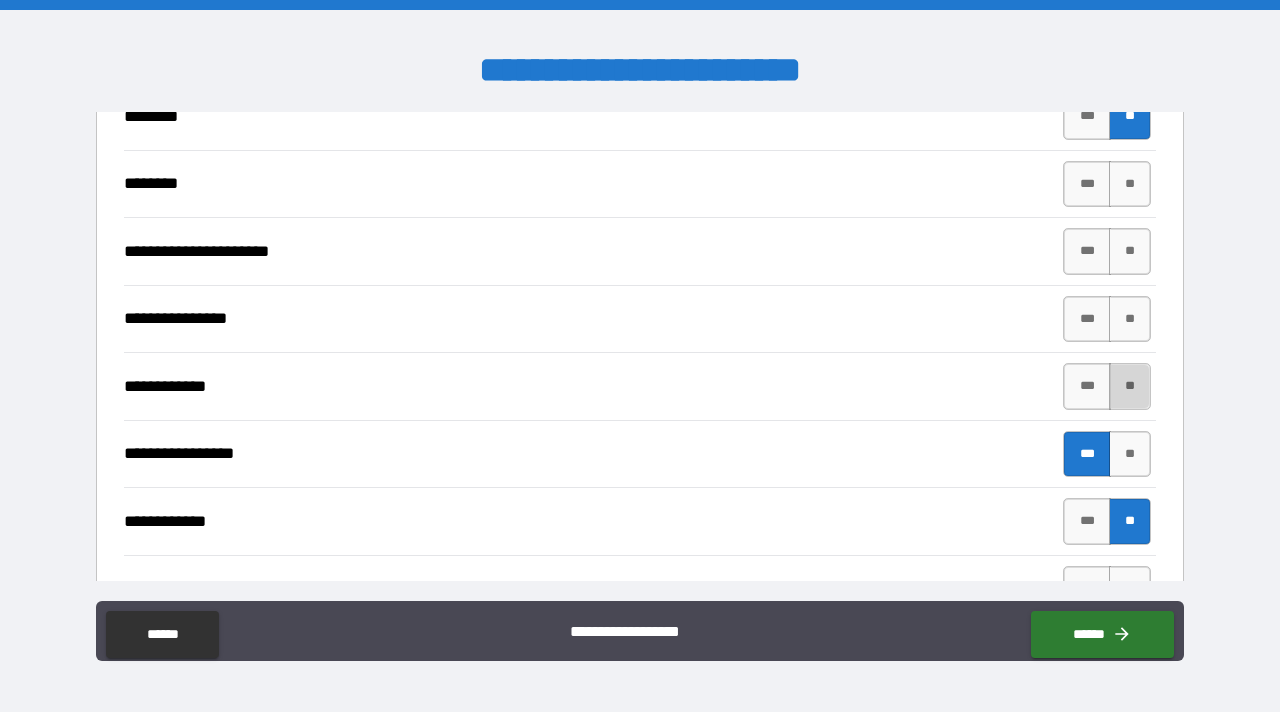 click on "**" at bounding box center [1130, 386] 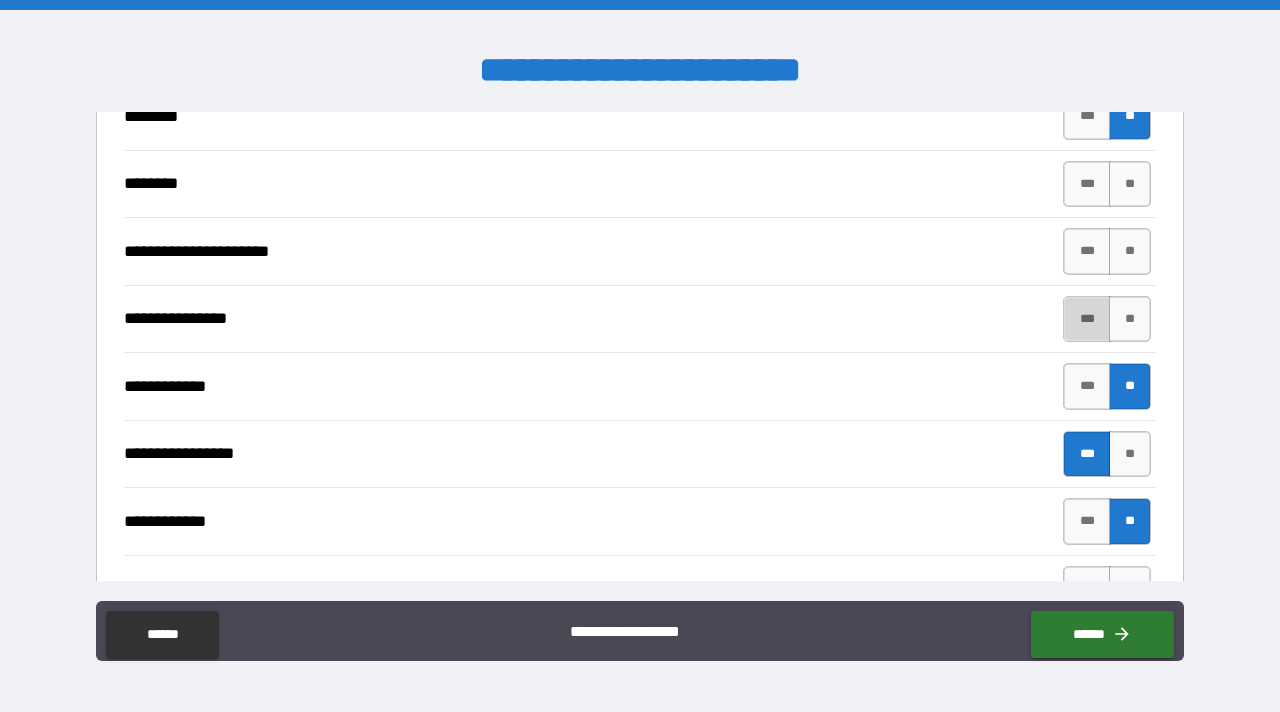 click on "***" at bounding box center [1087, 319] 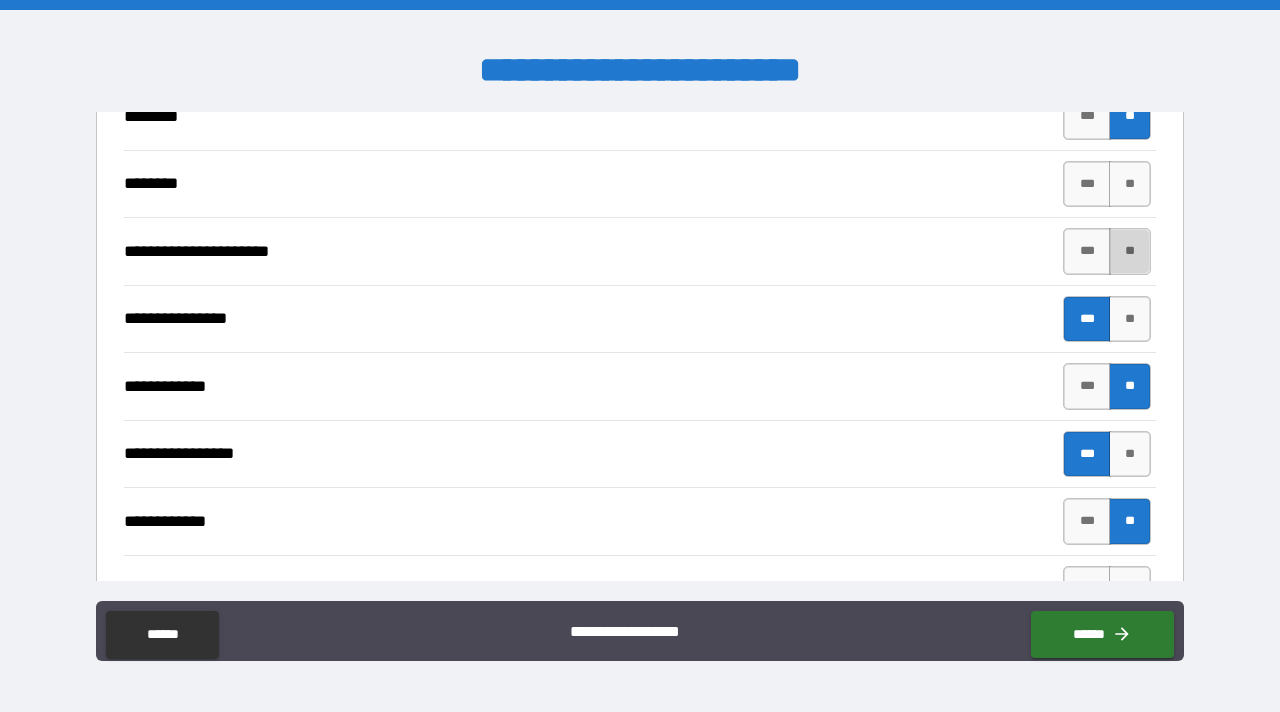 click on "**" at bounding box center (1130, 251) 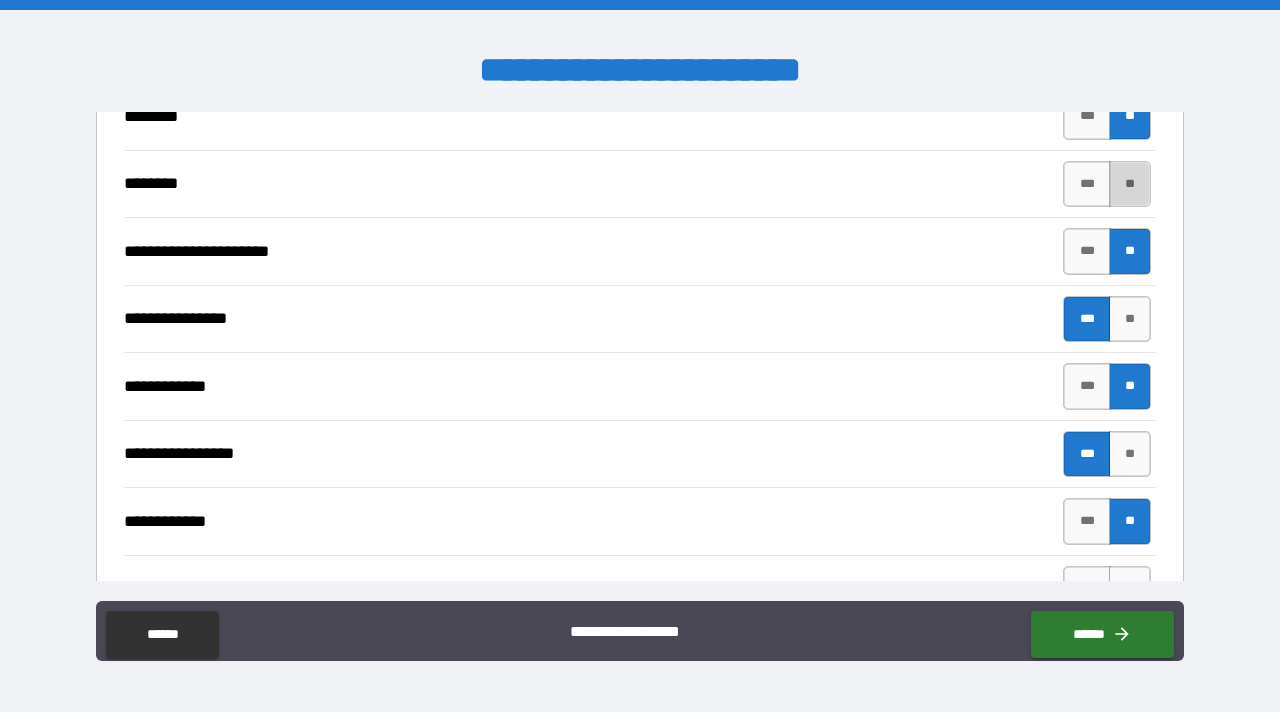 click on "**" at bounding box center [1130, 184] 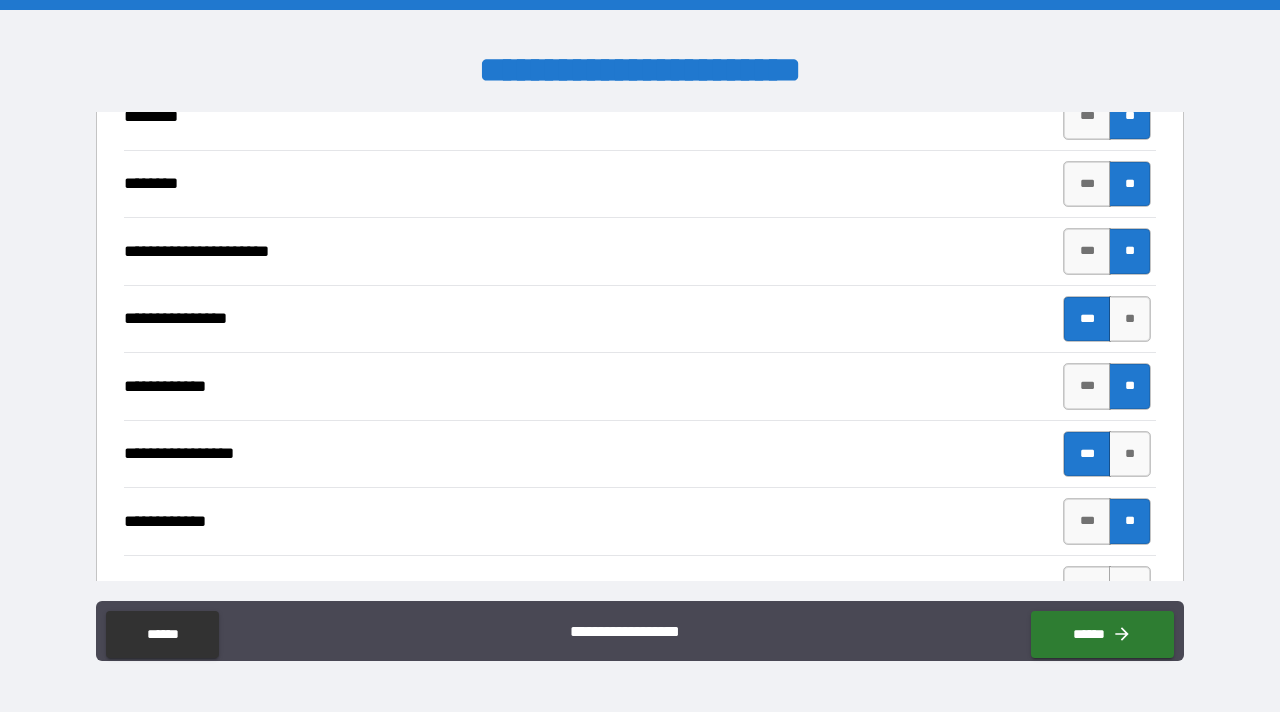 scroll, scrollTop: 2311, scrollLeft: 0, axis: vertical 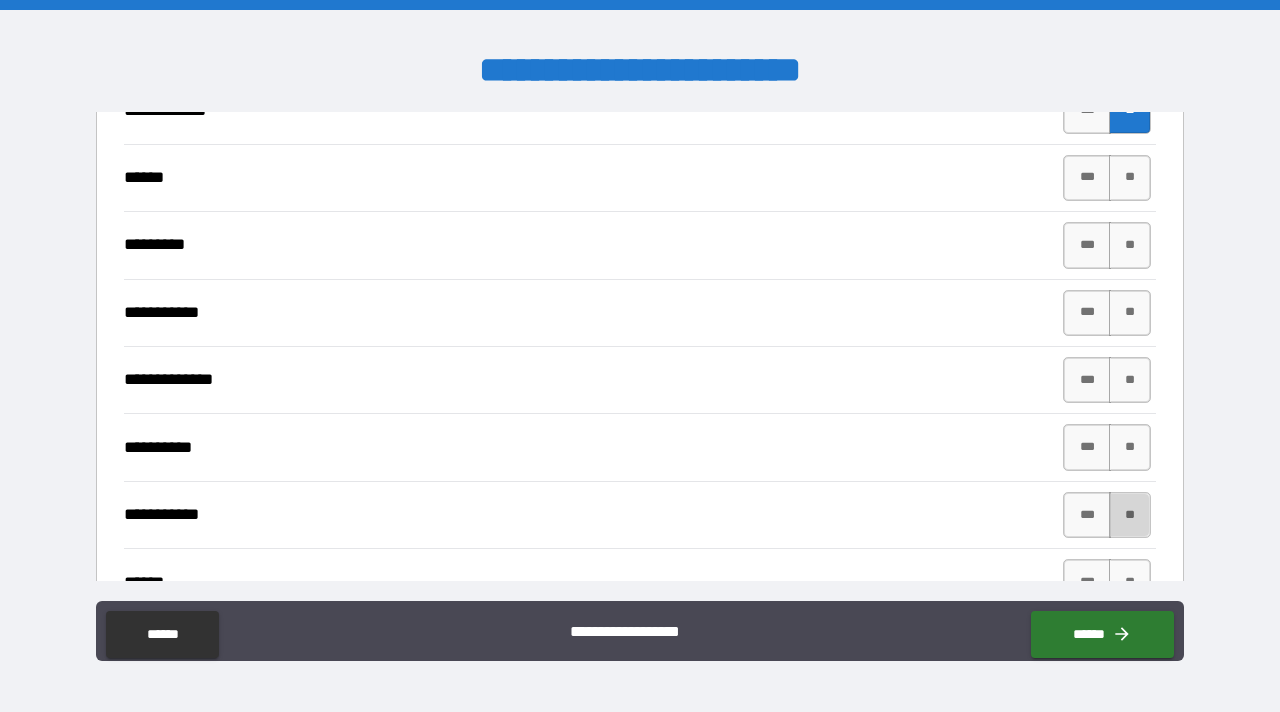 click on "**" at bounding box center (1130, 515) 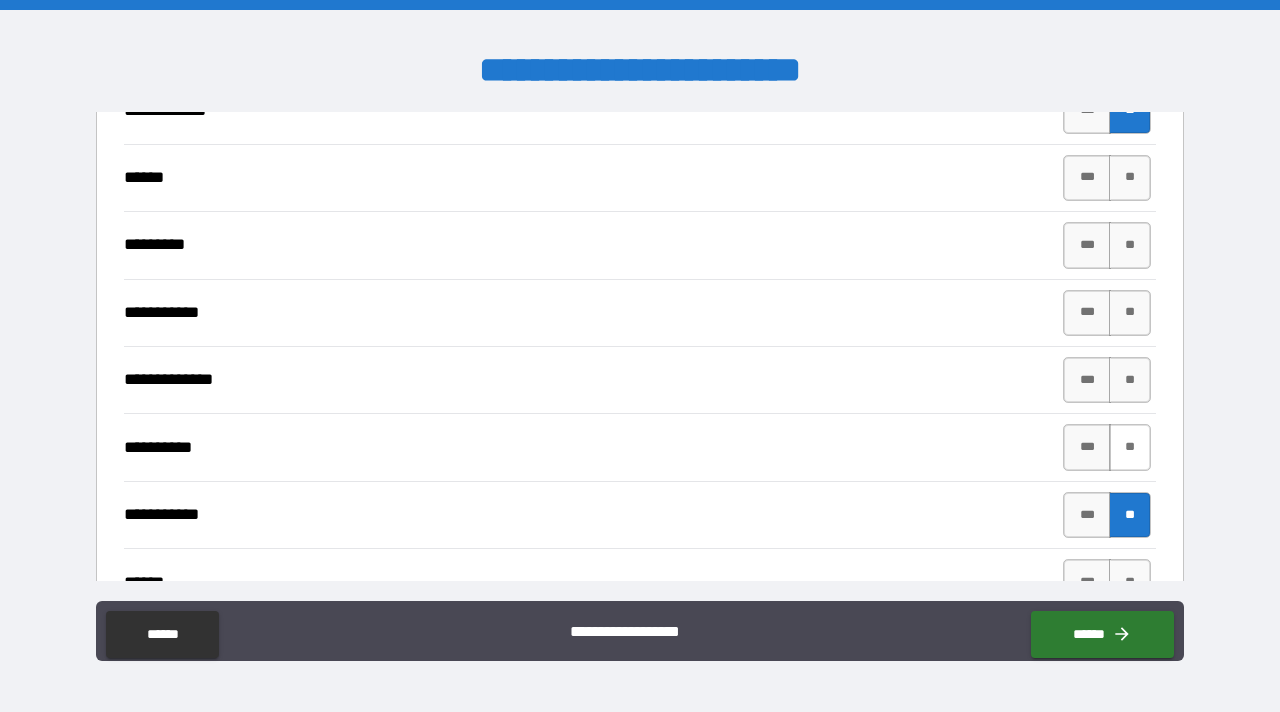 click on "**" at bounding box center (1130, 447) 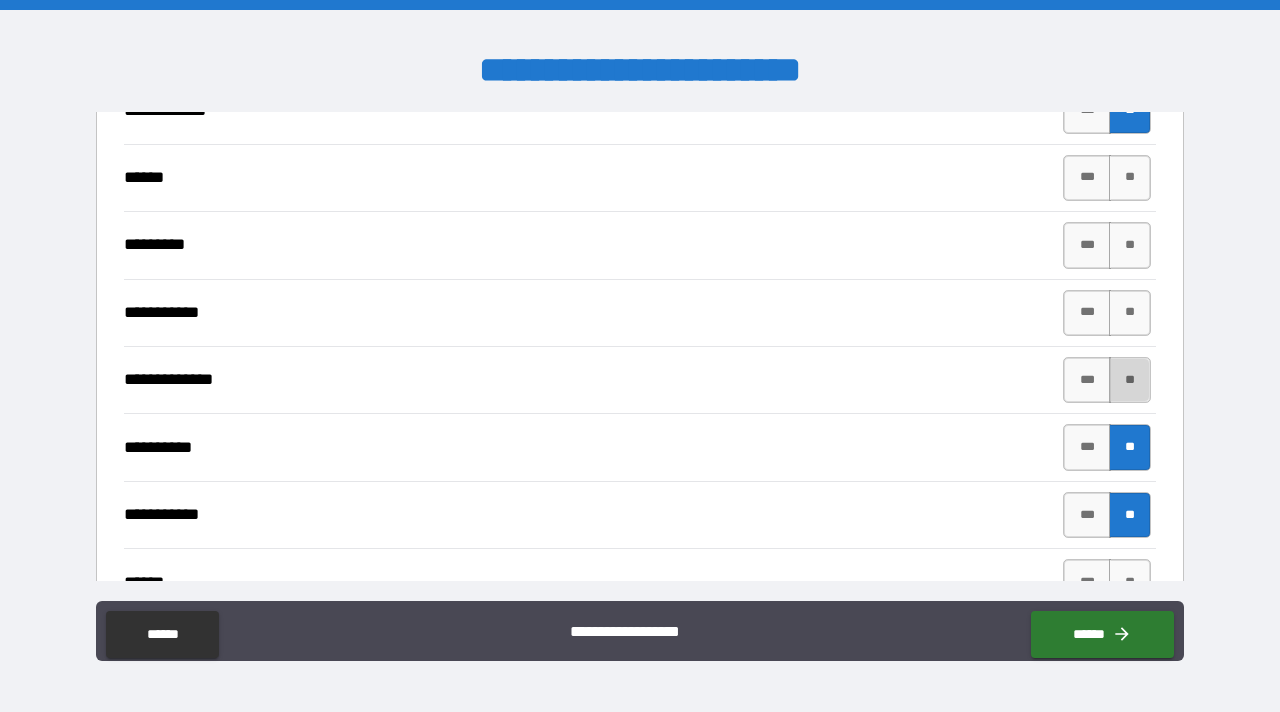 click on "**" at bounding box center (1130, 380) 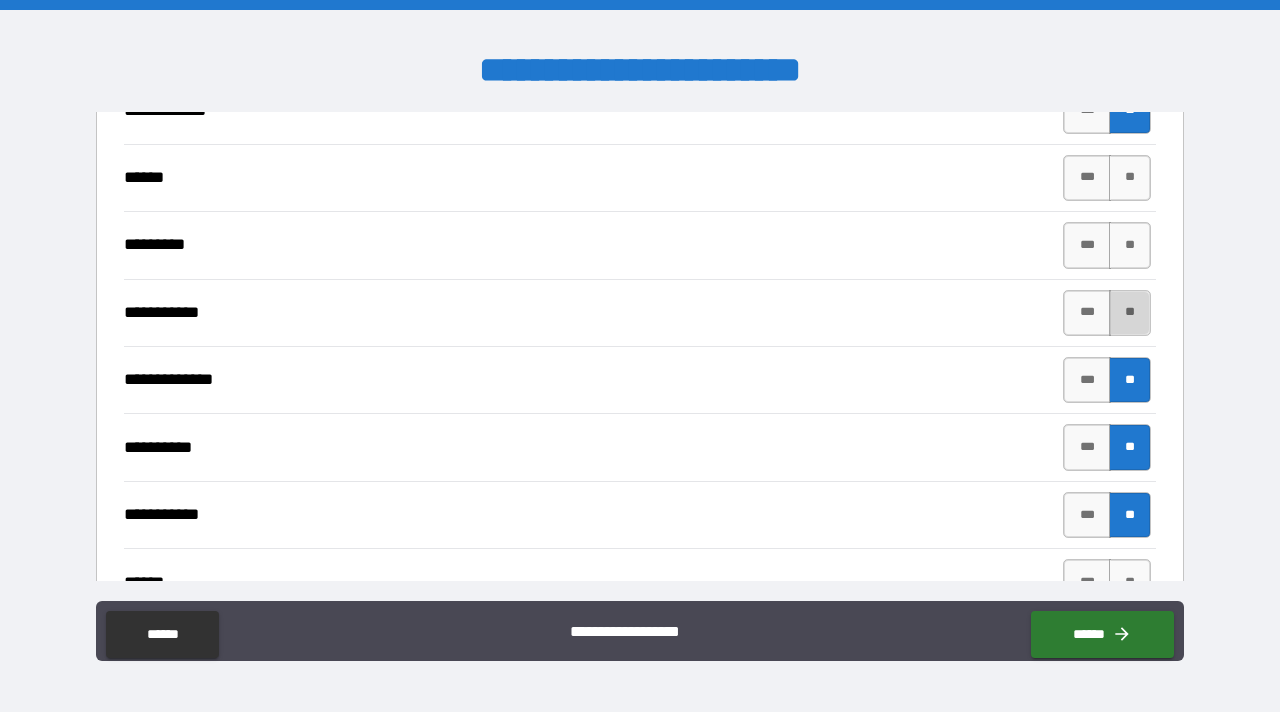 click on "**" at bounding box center (1130, 313) 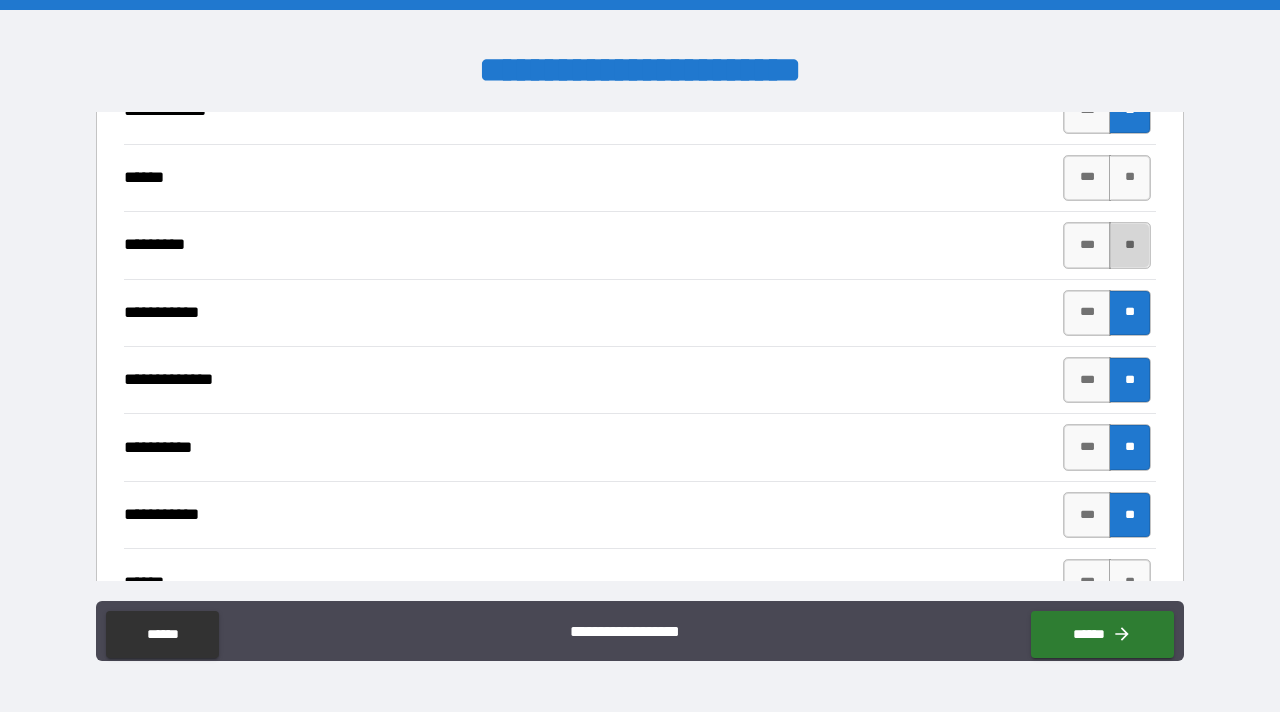 click on "**" at bounding box center (1130, 245) 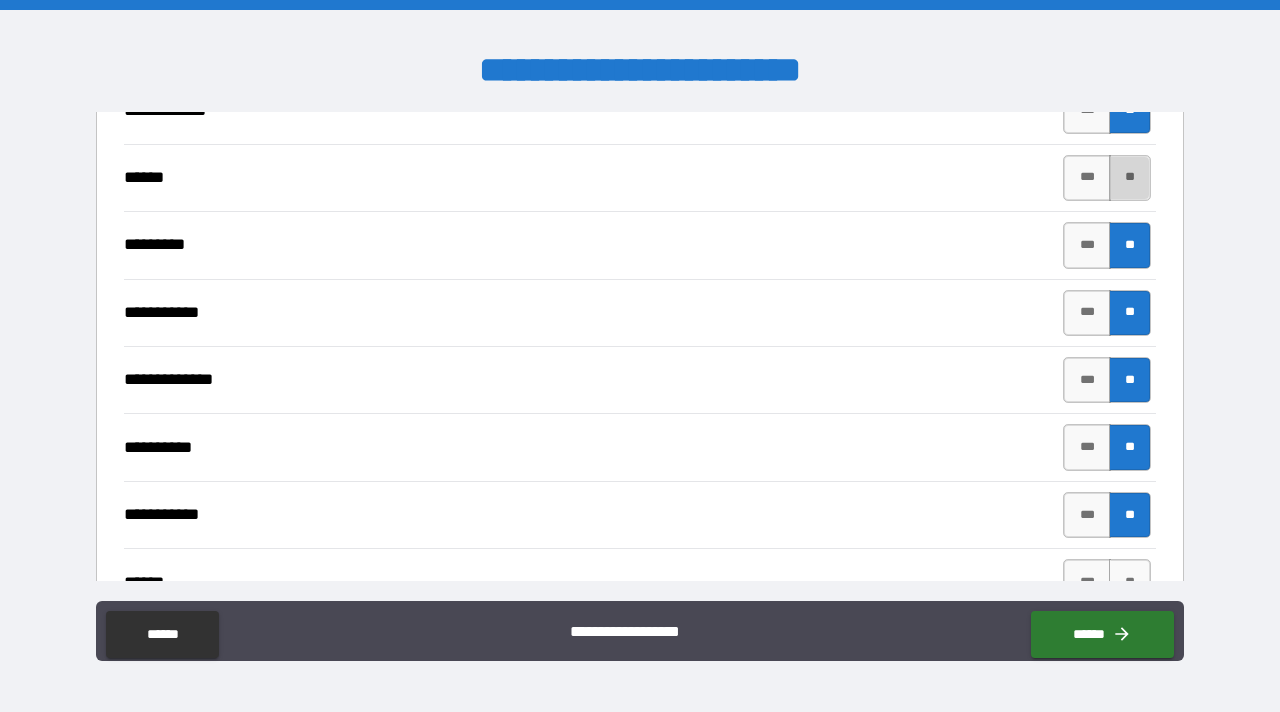 click on "**" at bounding box center (1130, 178) 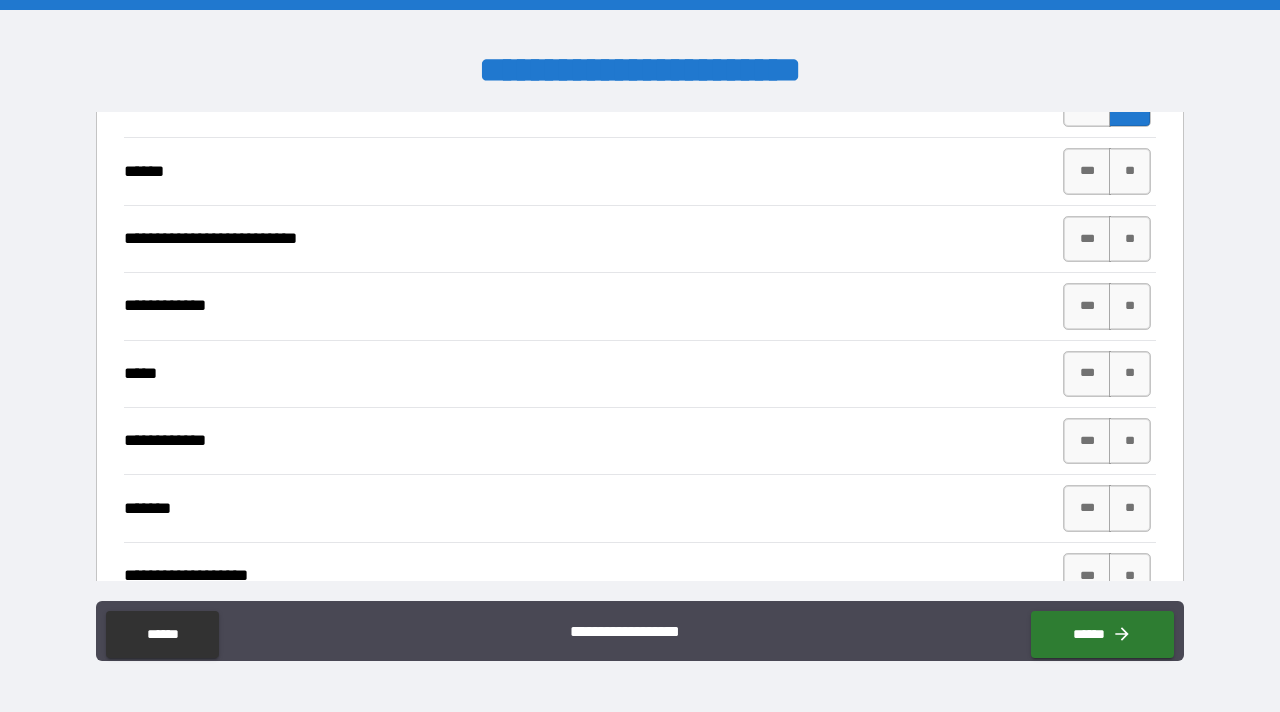 scroll, scrollTop: 3544, scrollLeft: 0, axis: vertical 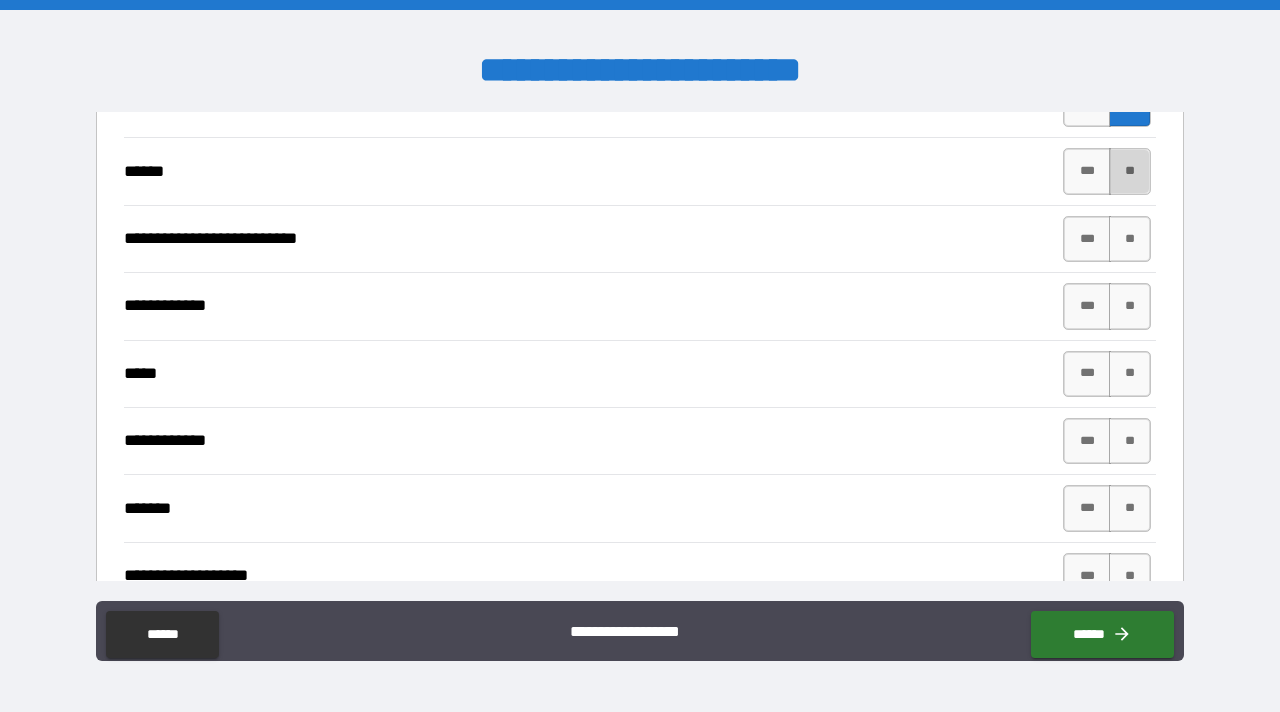 click on "**" at bounding box center [1130, 171] 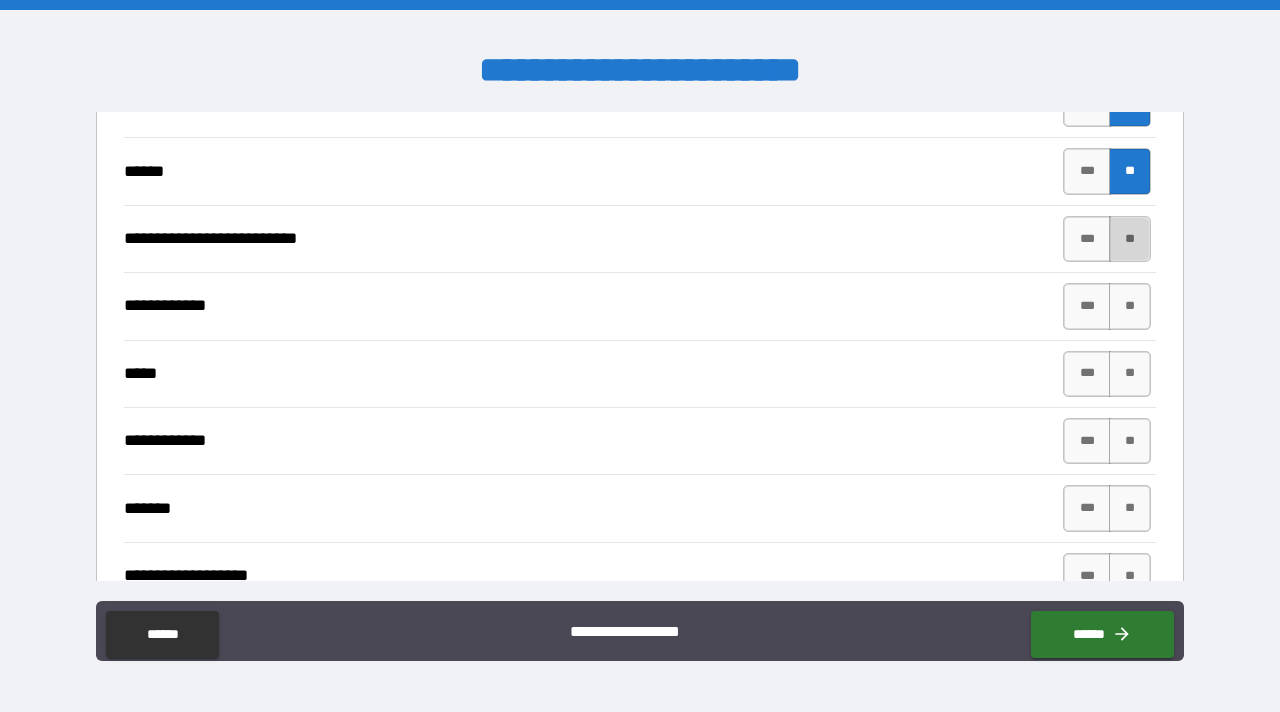 click on "**" at bounding box center [1130, 239] 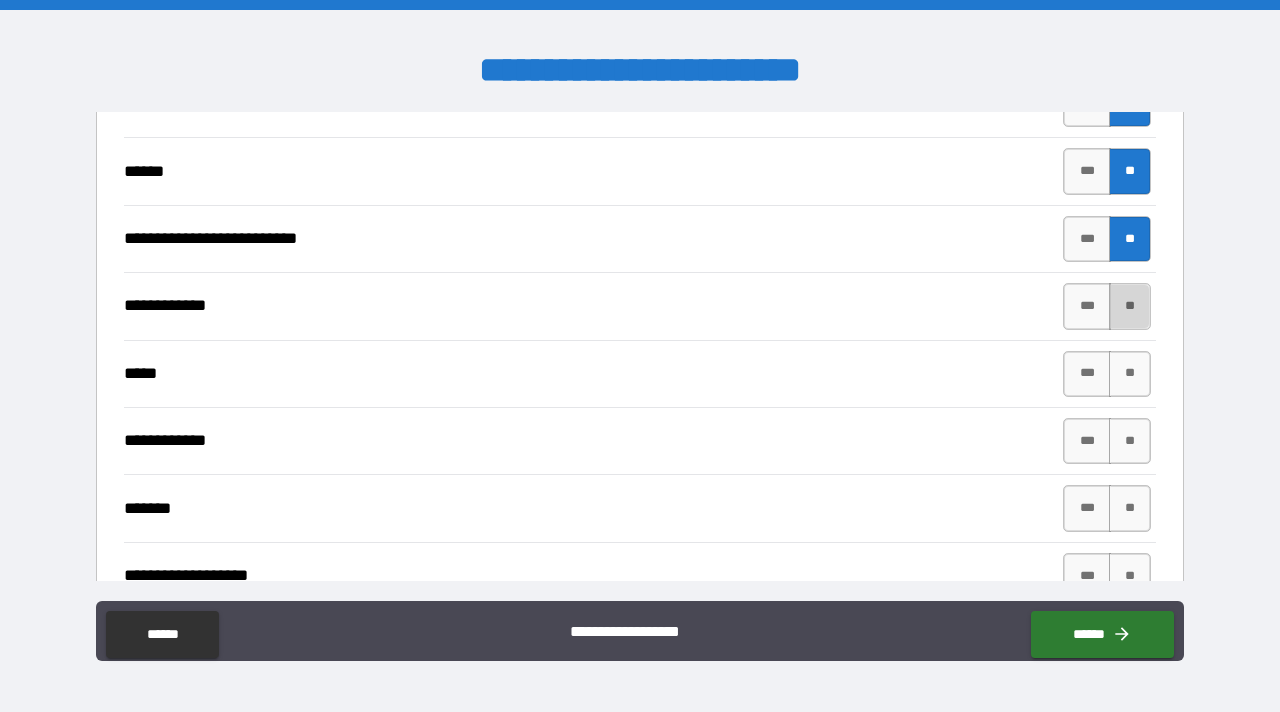 click on "**" at bounding box center (1130, 306) 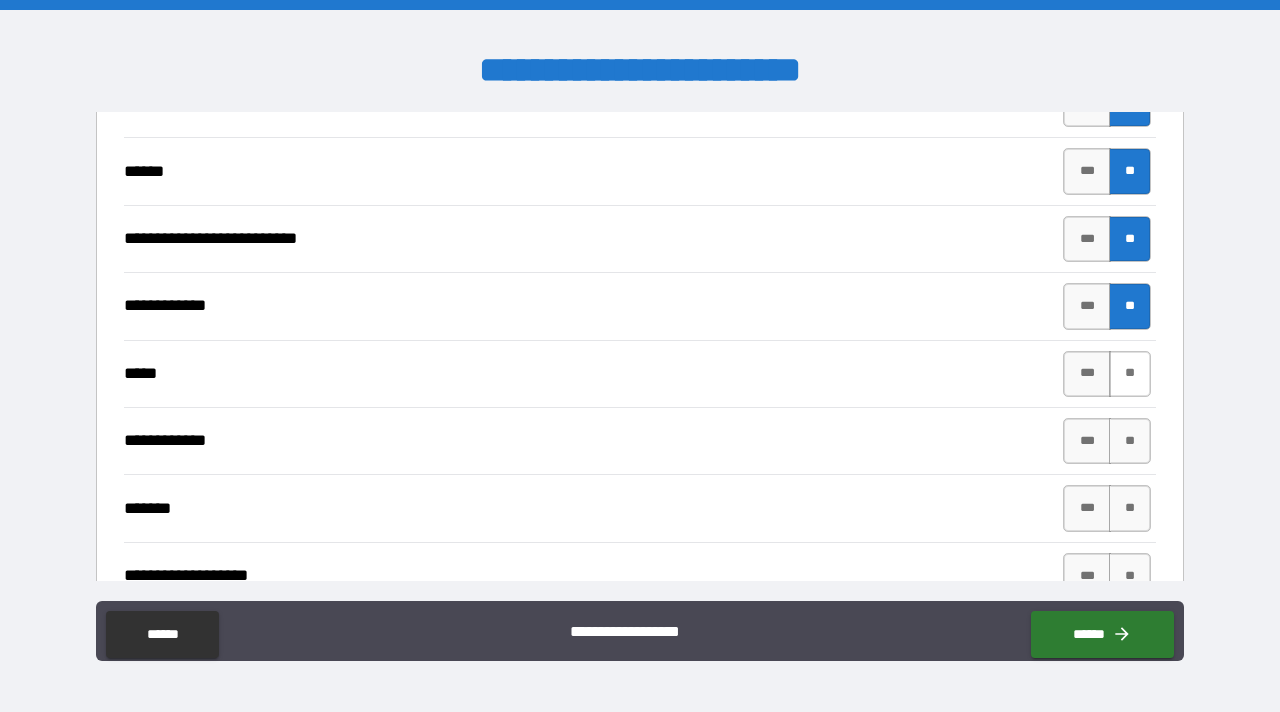 click on "**" at bounding box center [1130, 374] 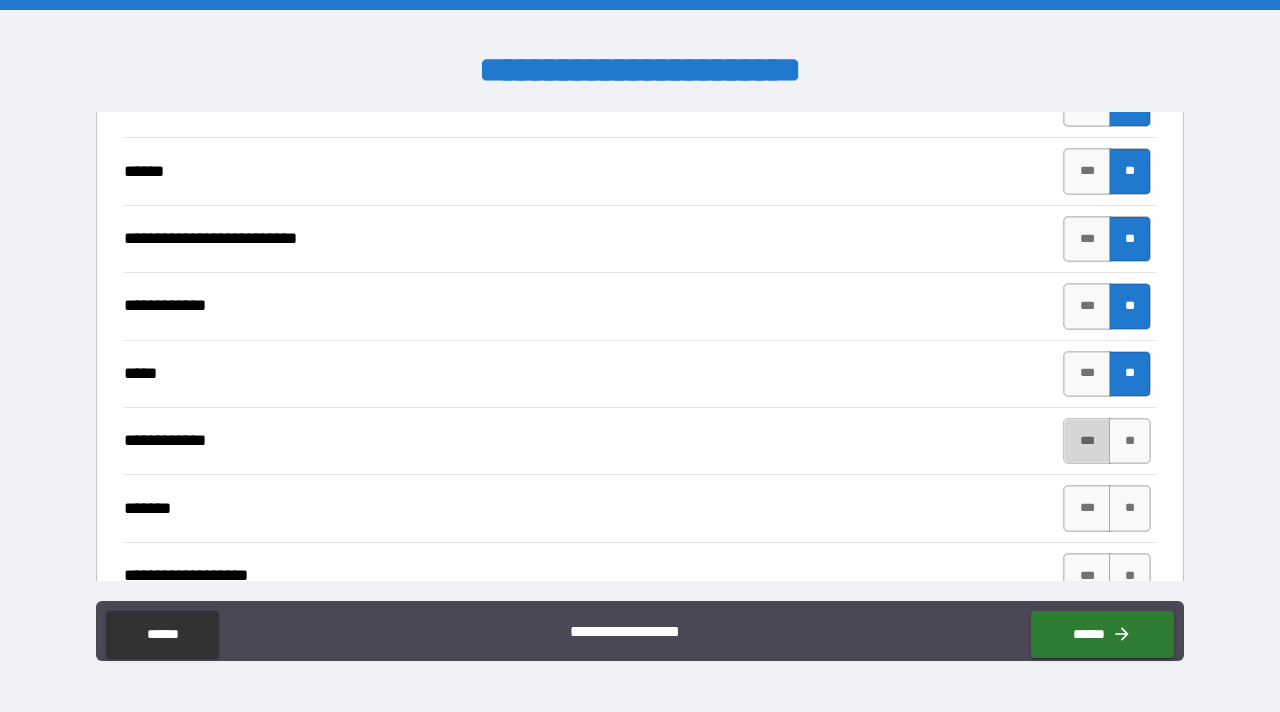 click on "***" at bounding box center (1087, 441) 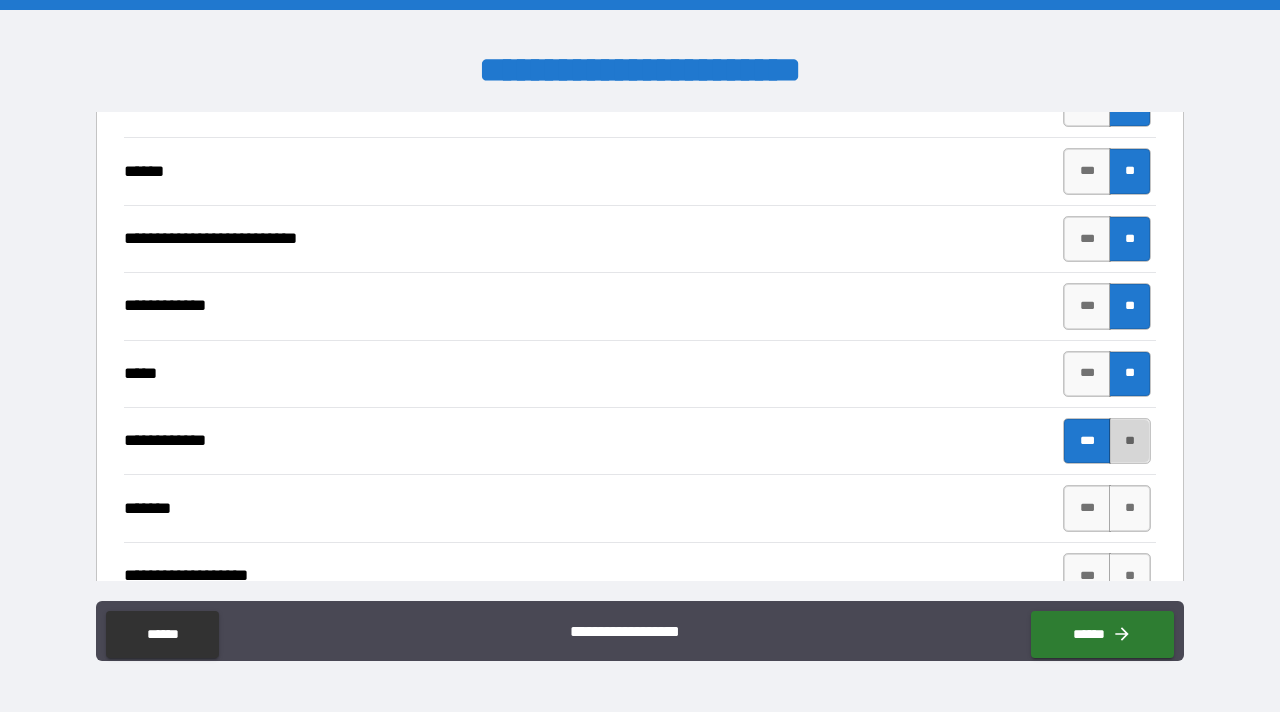click on "**" at bounding box center (1130, 441) 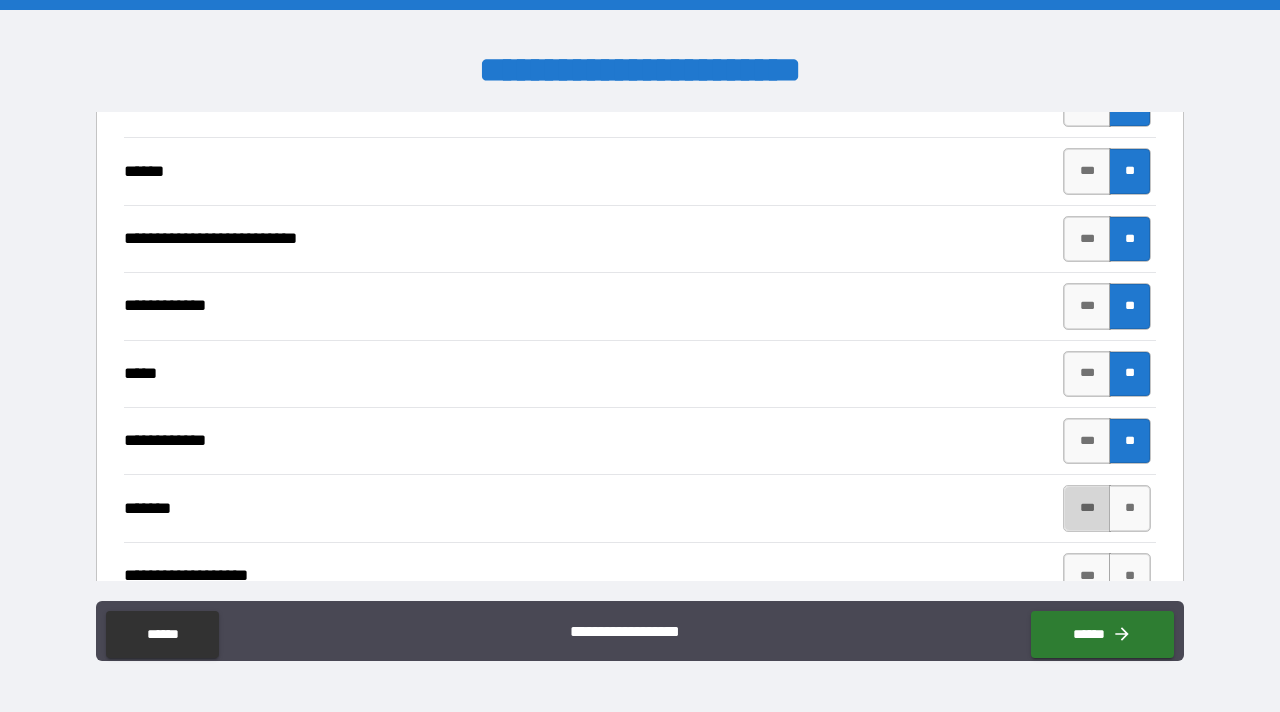 click on "***" at bounding box center [1087, 508] 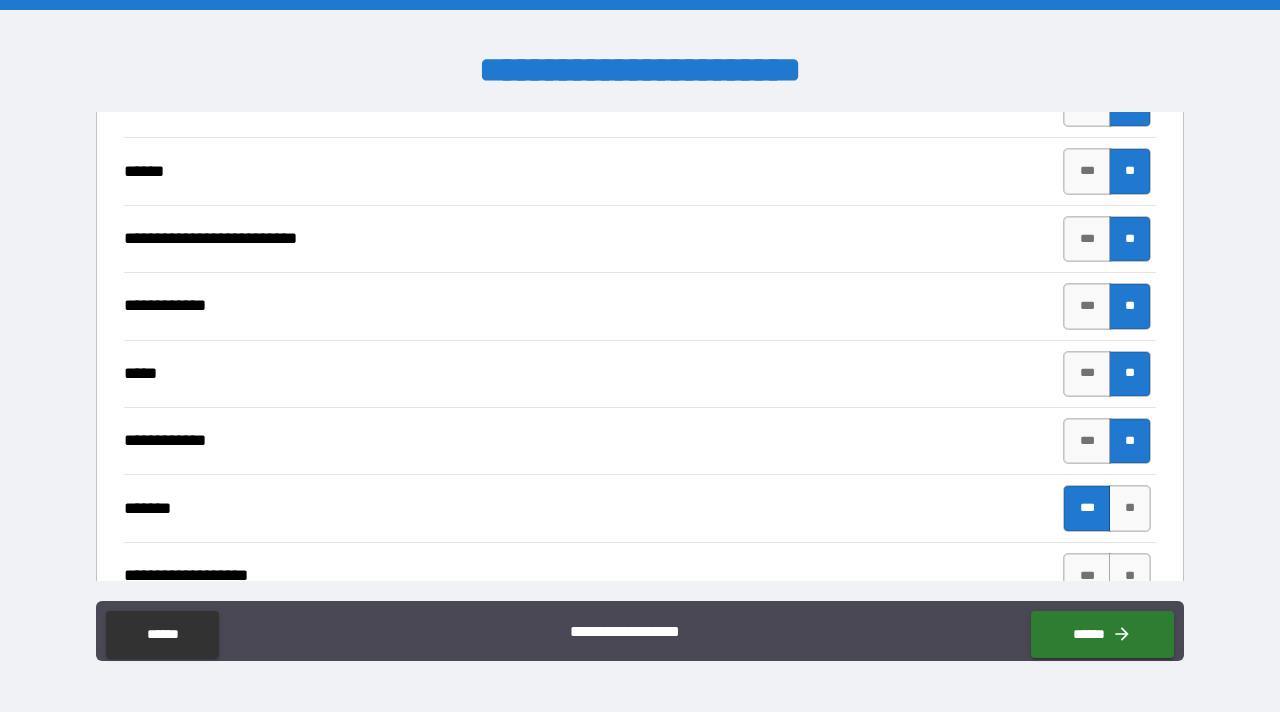 click on "**********" at bounding box center (640, 633) 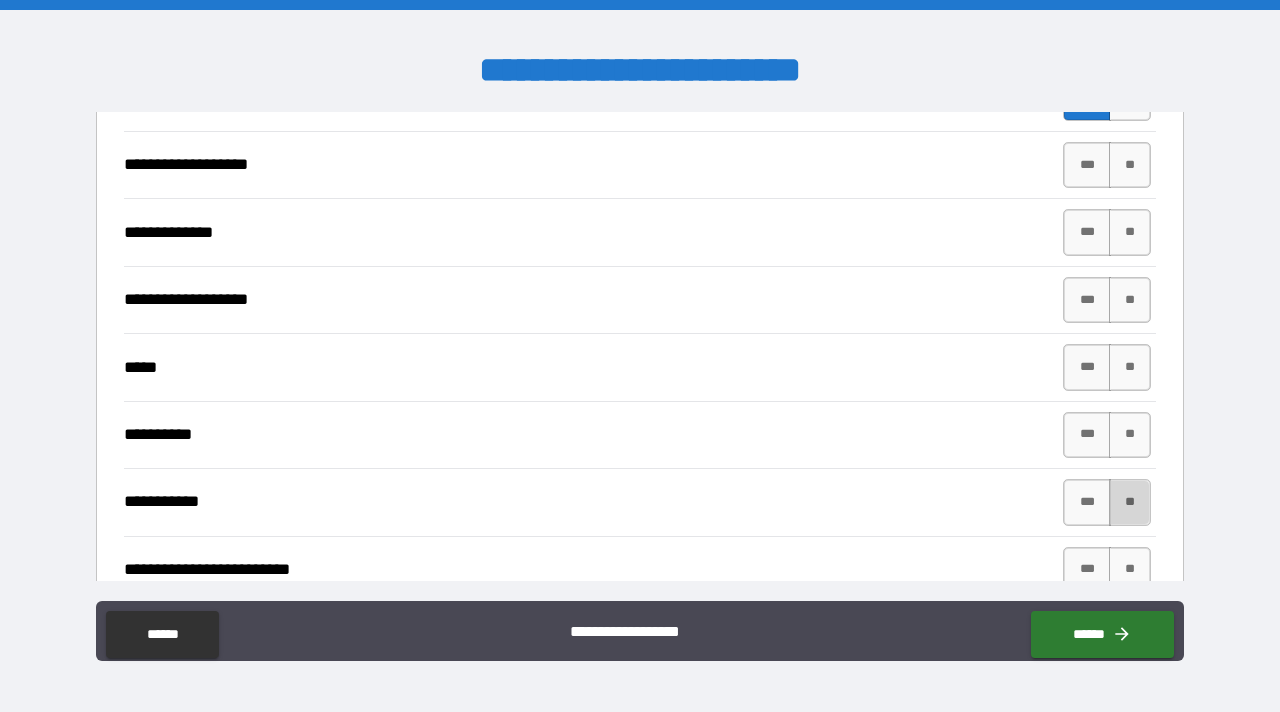 click on "**" at bounding box center [1130, 502] 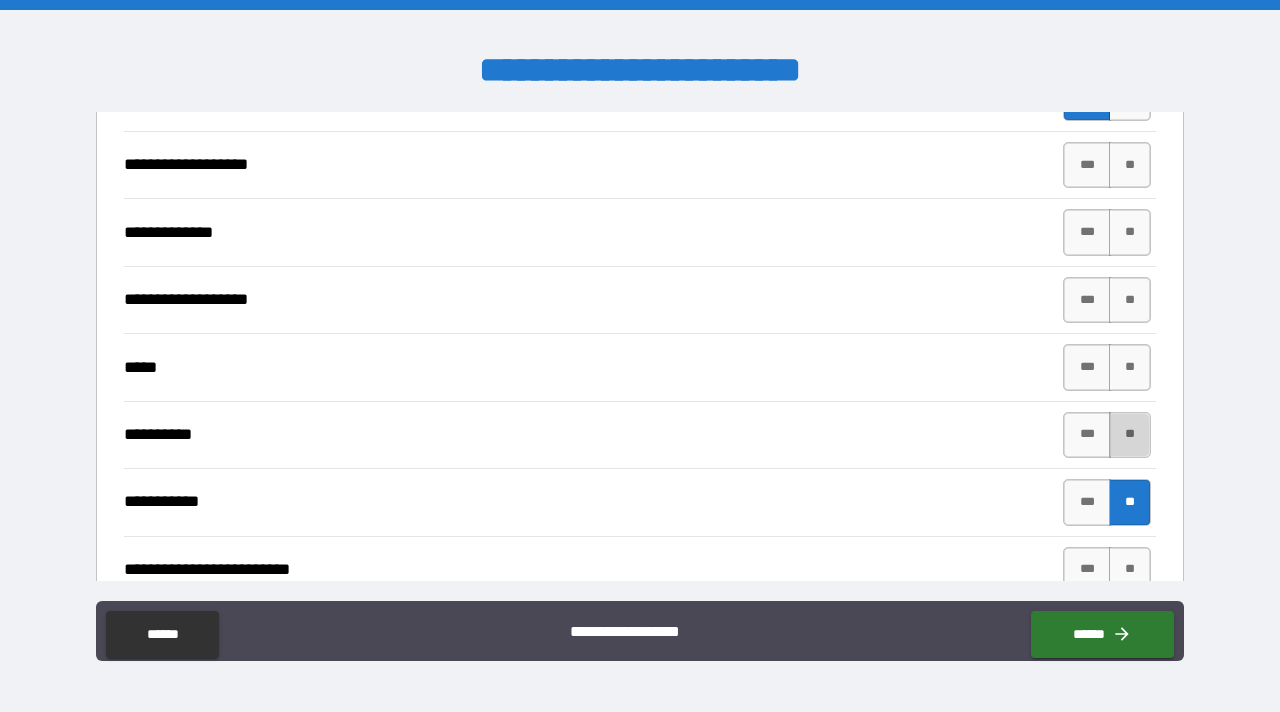 click on "**" at bounding box center (1130, 435) 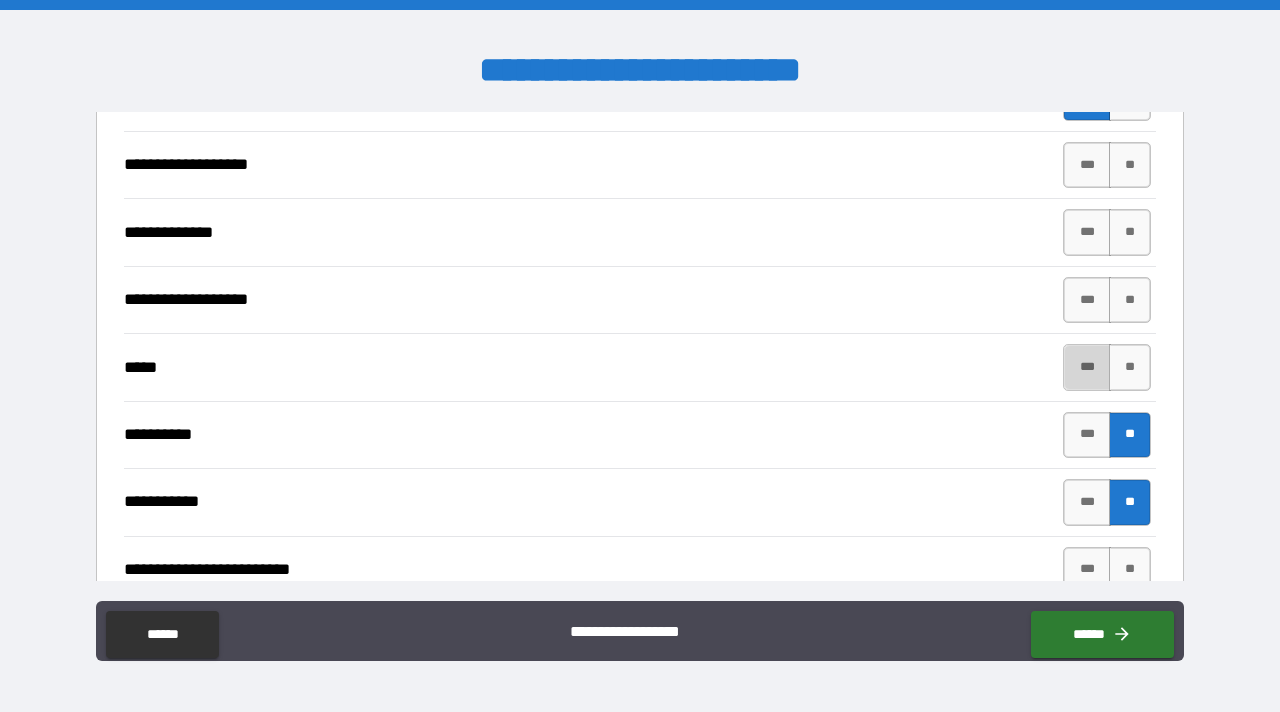 click on "***" at bounding box center (1087, 367) 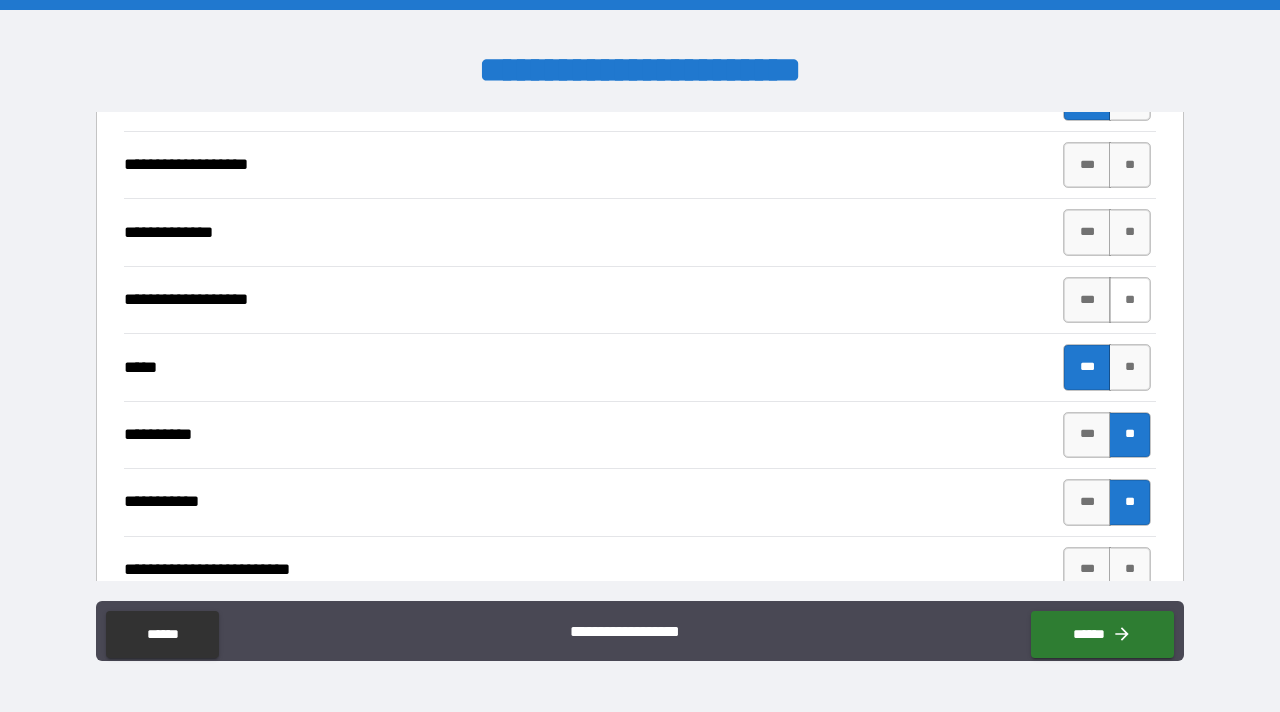 click on "**" at bounding box center (1130, 300) 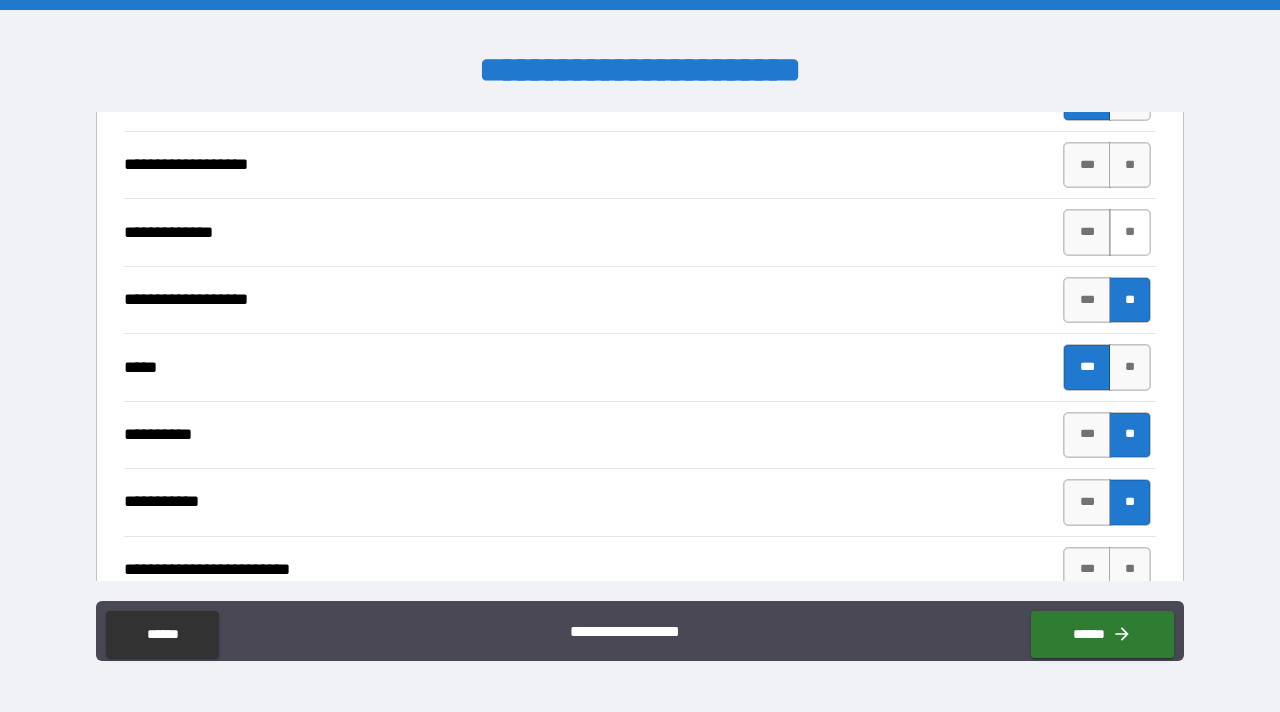 click on "**" at bounding box center [1130, 232] 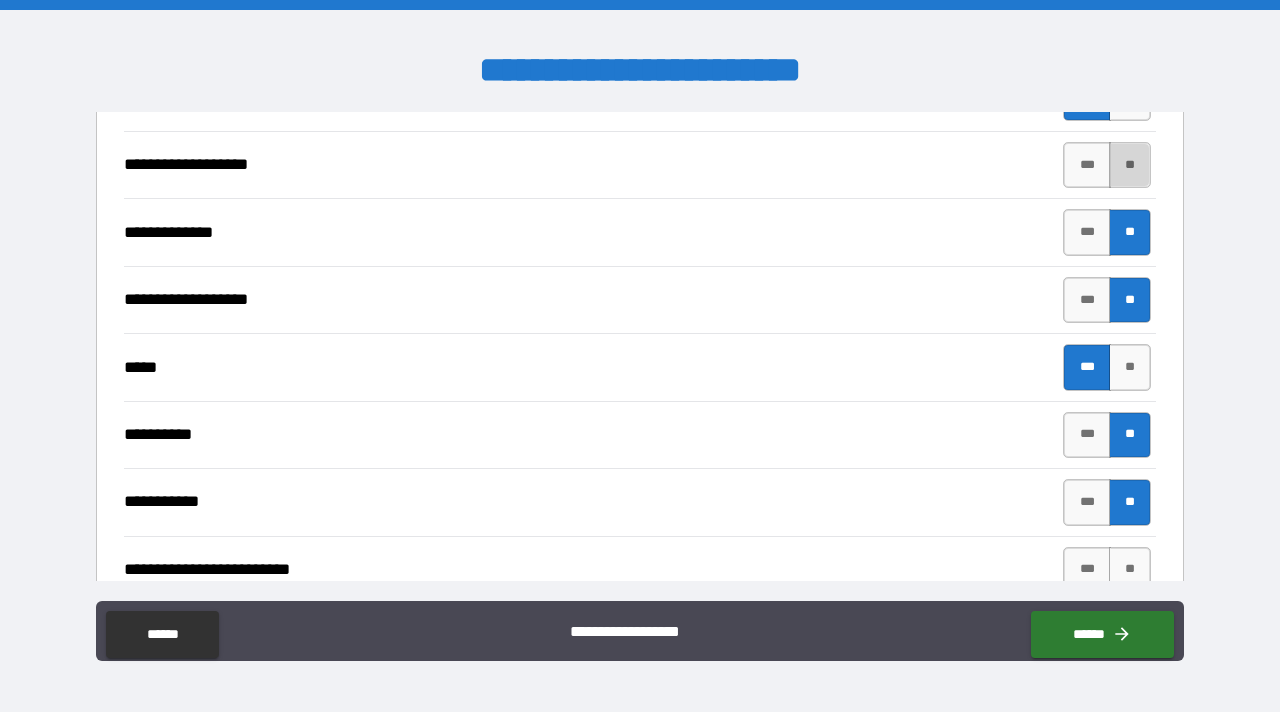 click on "**" at bounding box center (1130, 165) 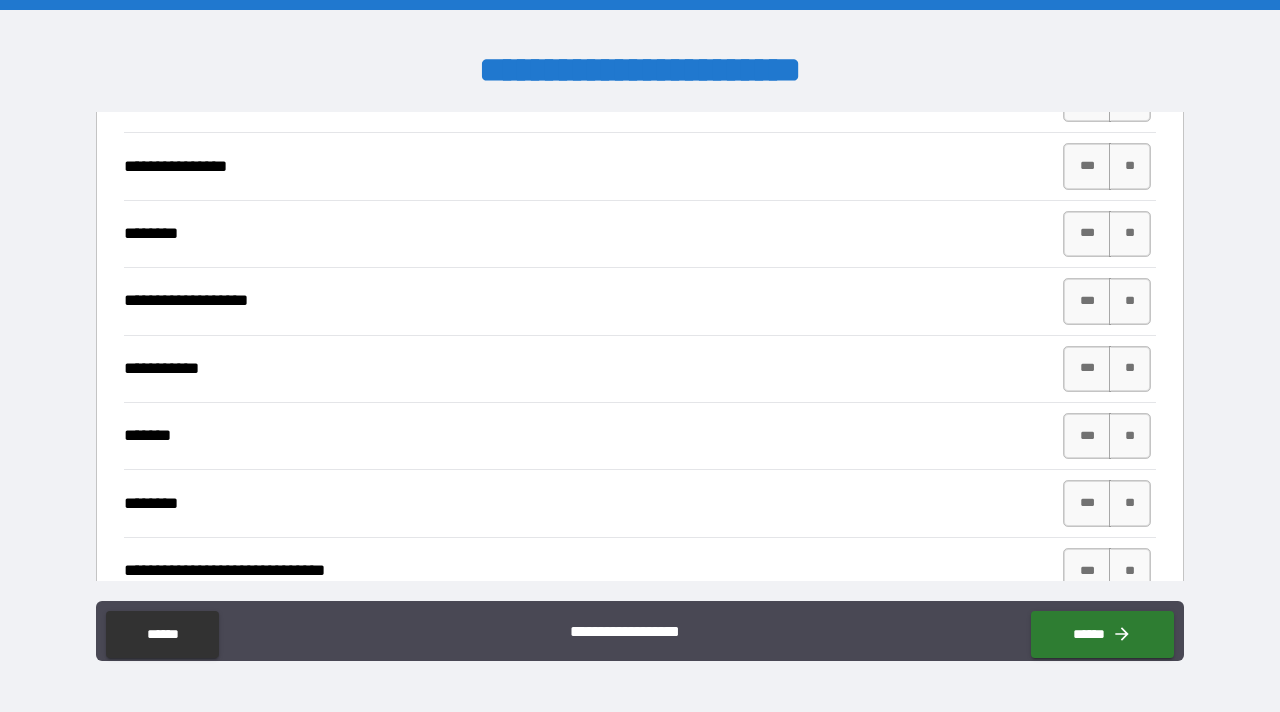 scroll, scrollTop: 3544, scrollLeft: 0, axis: vertical 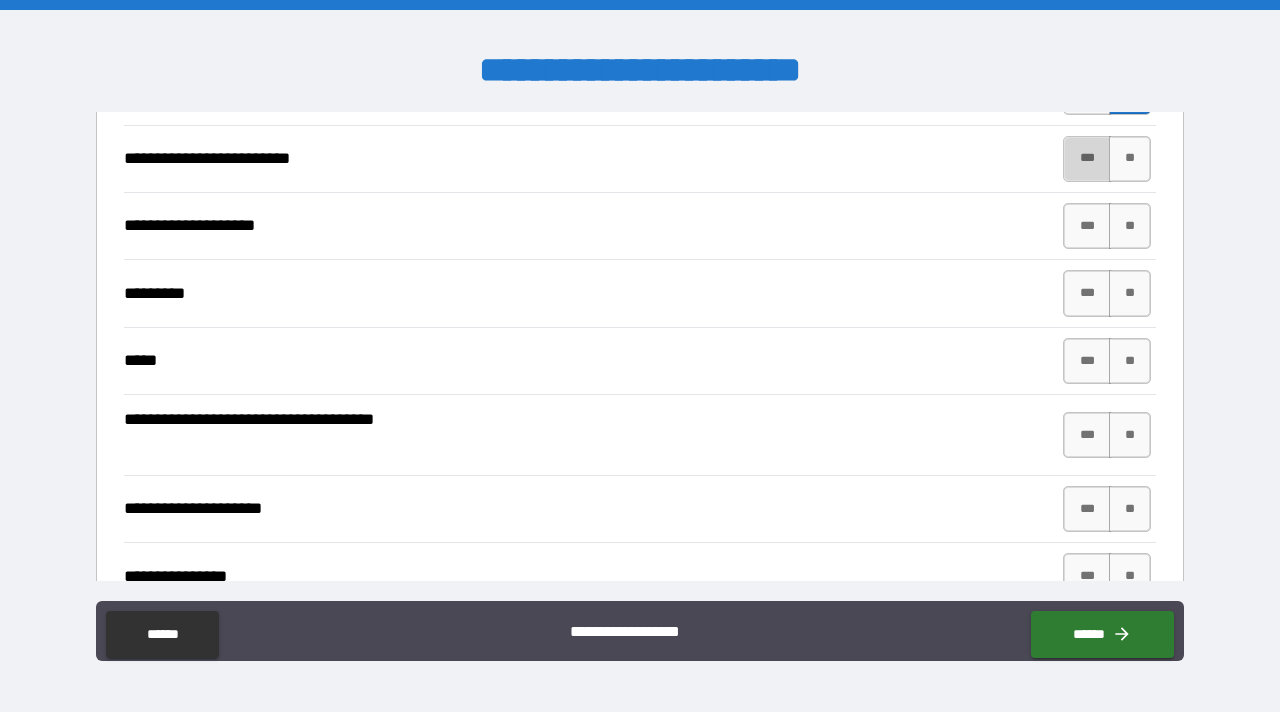 click on "***" at bounding box center (1087, 159) 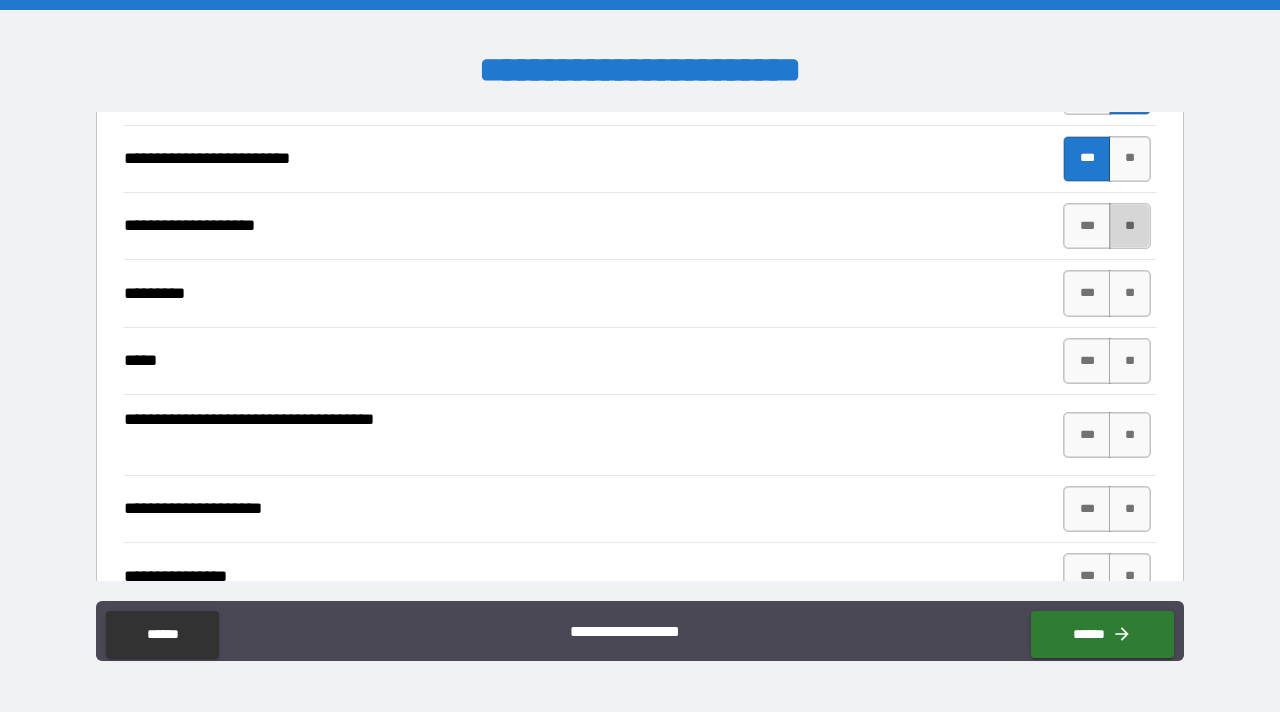 click on "**" at bounding box center (1130, 226) 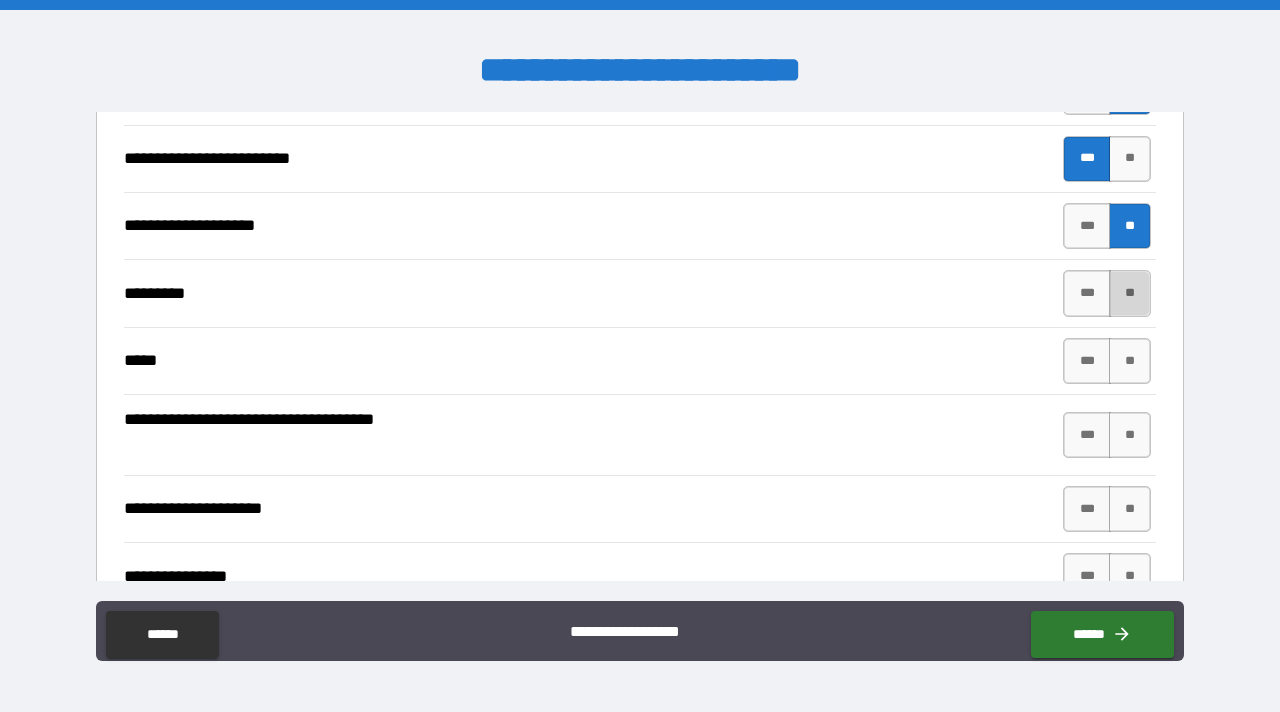 click on "**" at bounding box center (1130, 293) 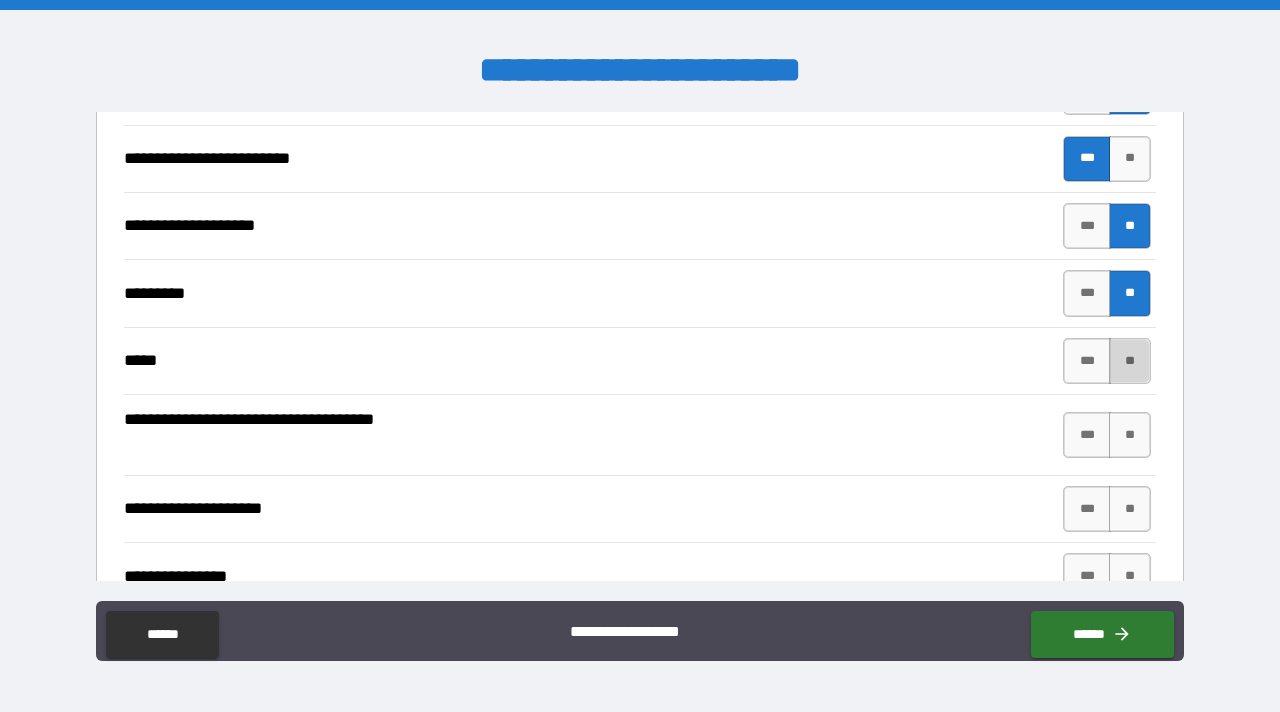 click on "**" at bounding box center [1130, 361] 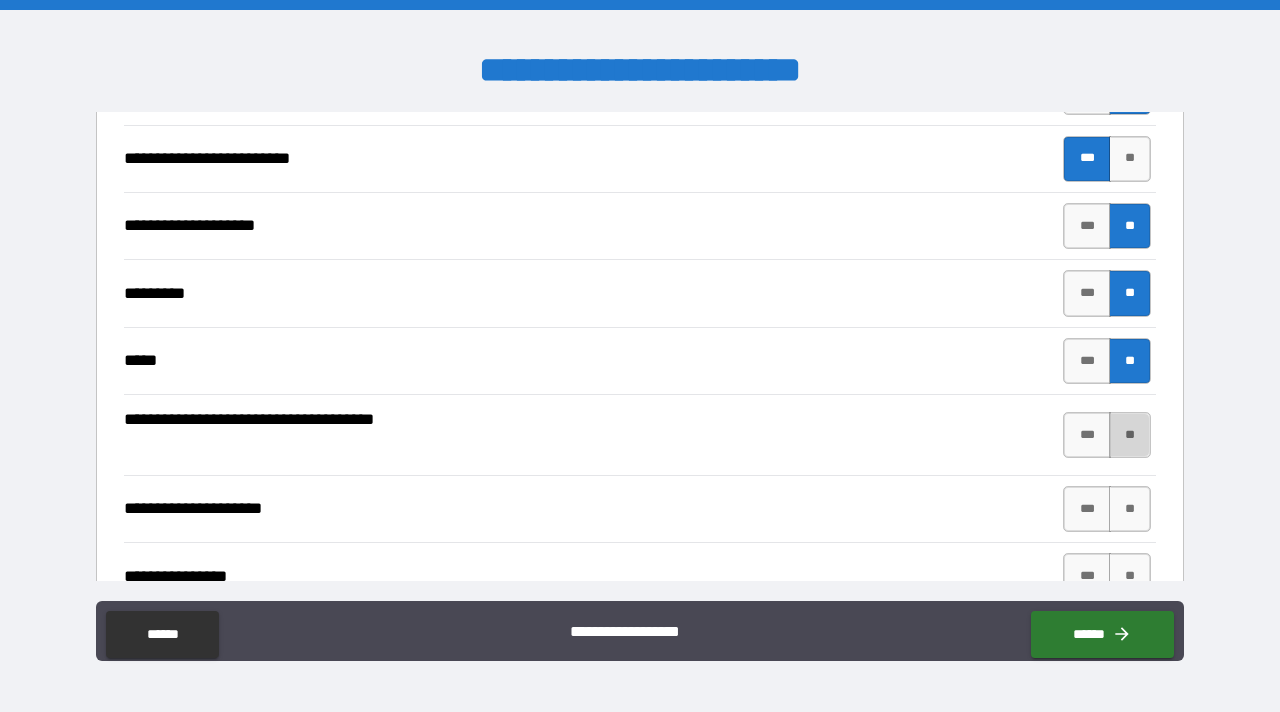 click on "**" at bounding box center (1130, 435) 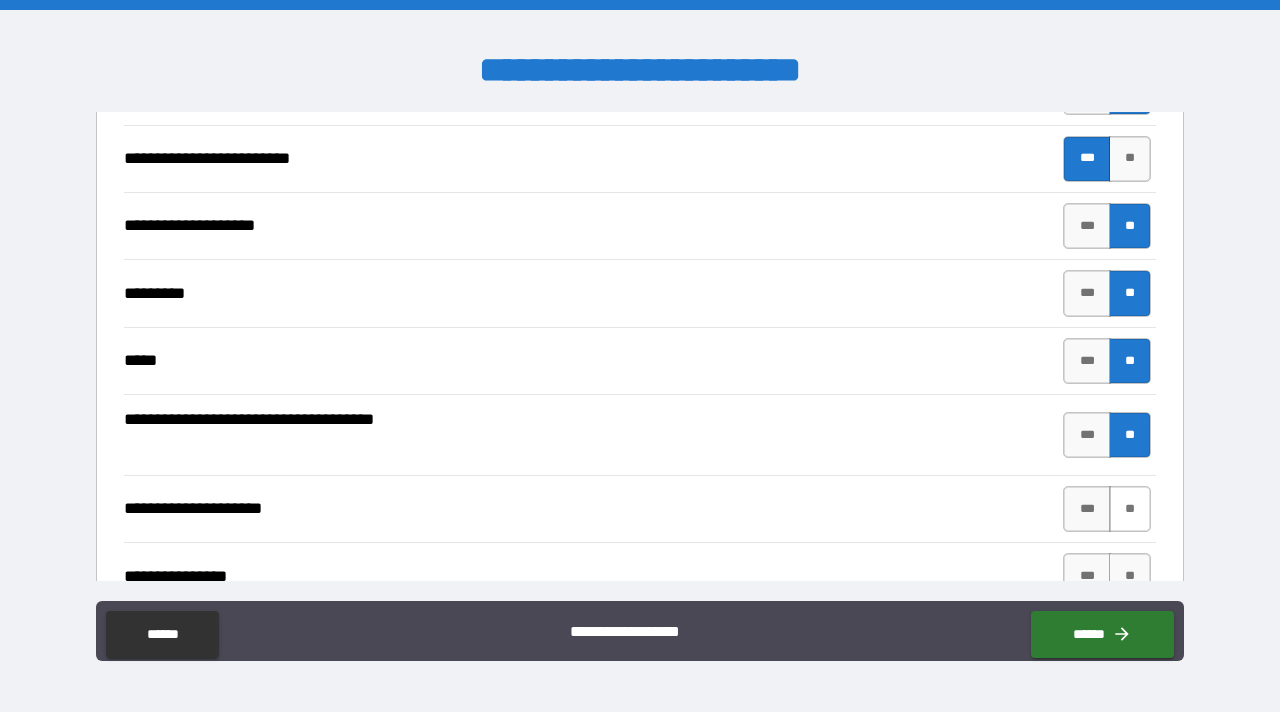 click on "**" at bounding box center [1130, 509] 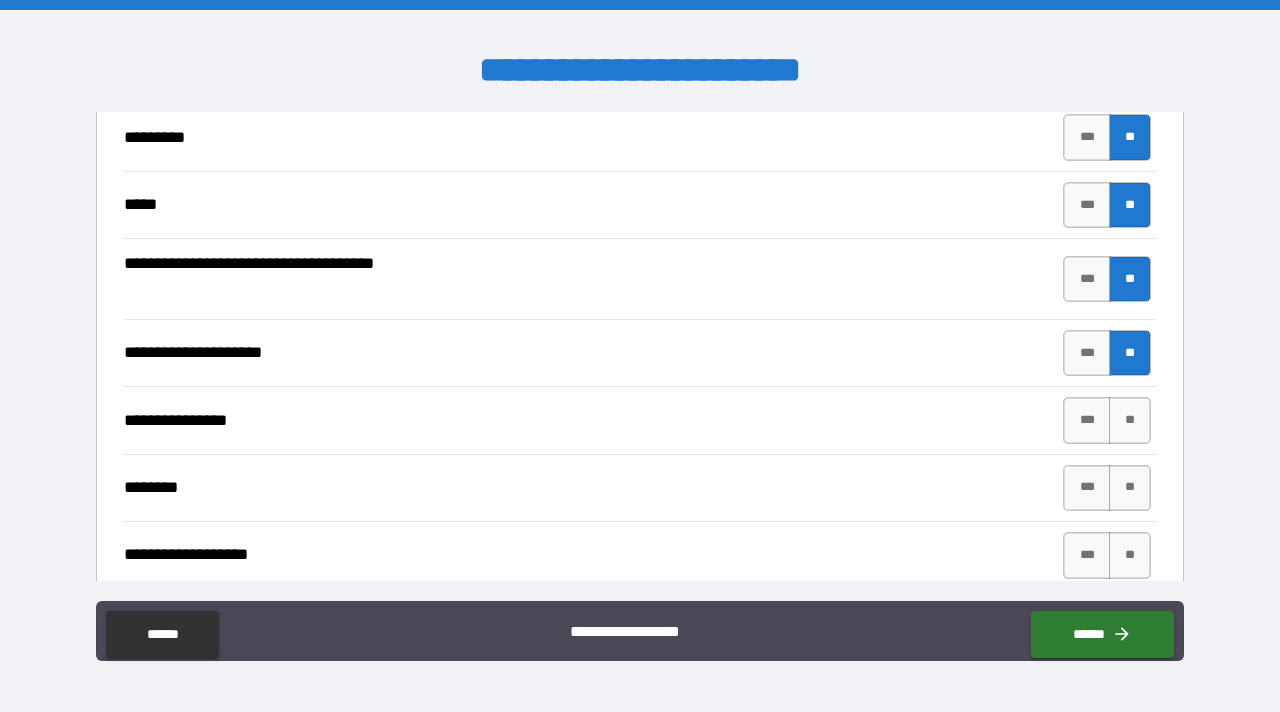 scroll, scrollTop: 3704, scrollLeft: 0, axis: vertical 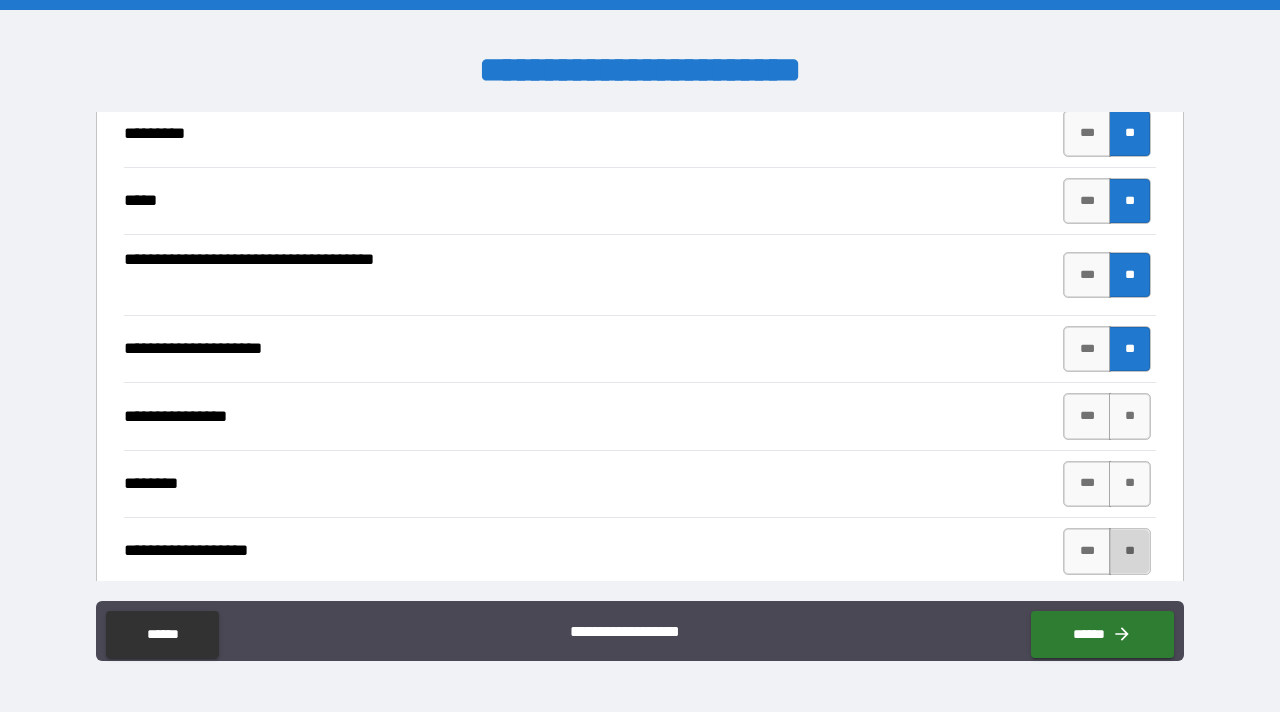 click on "**" at bounding box center (1130, 551) 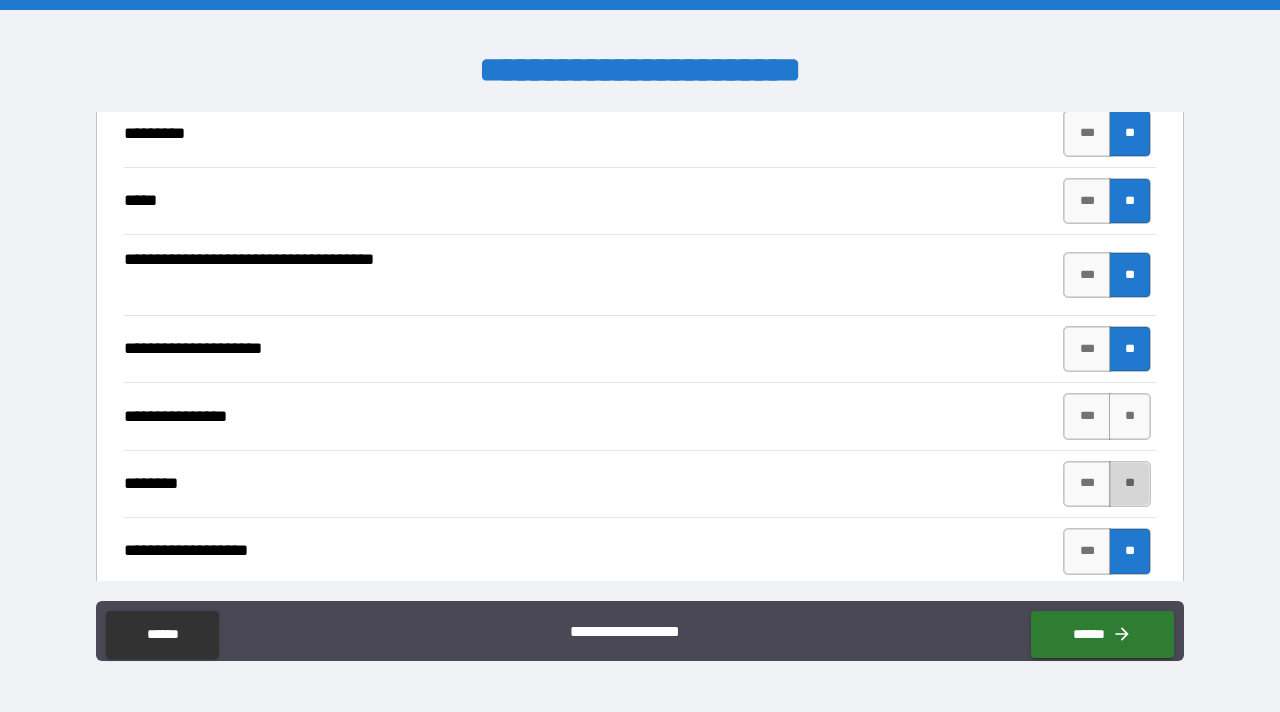 click on "**" at bounding box center [1130, 484] 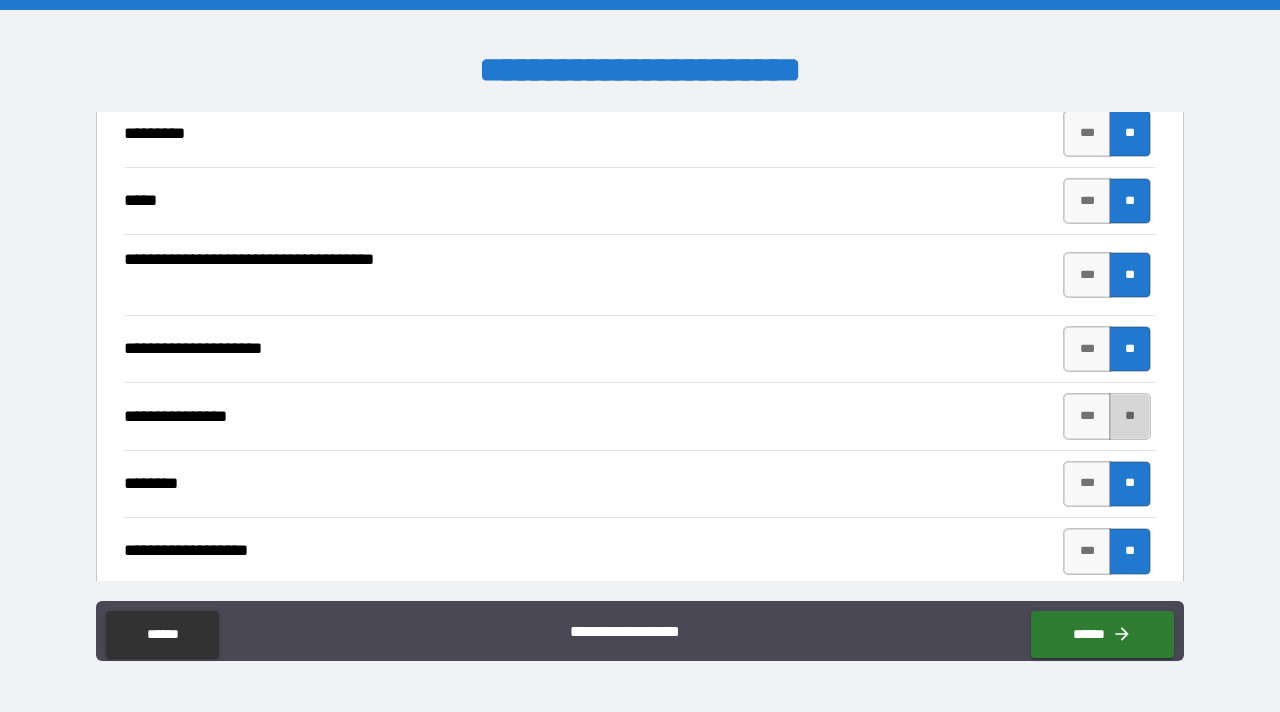 click on "**" at bounding box center [1130, 416] 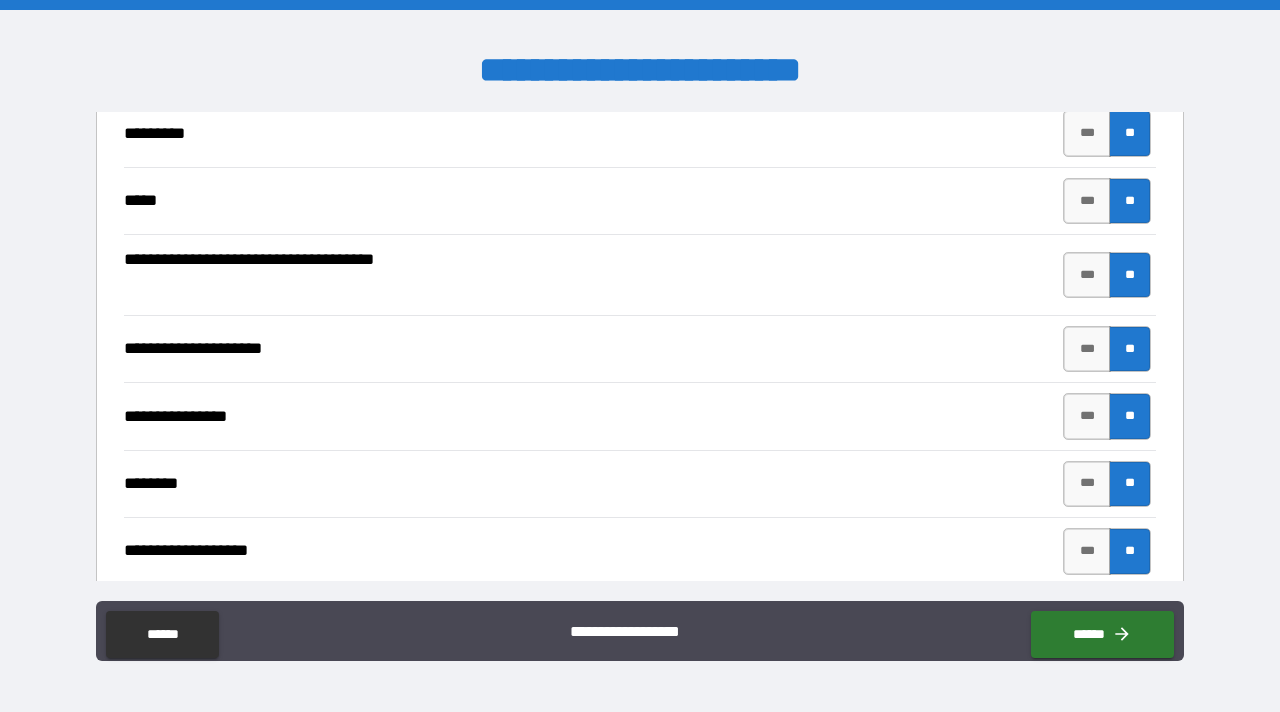 scroll, scrollTop: 4115, scrollLeft: 0, axis: vertical 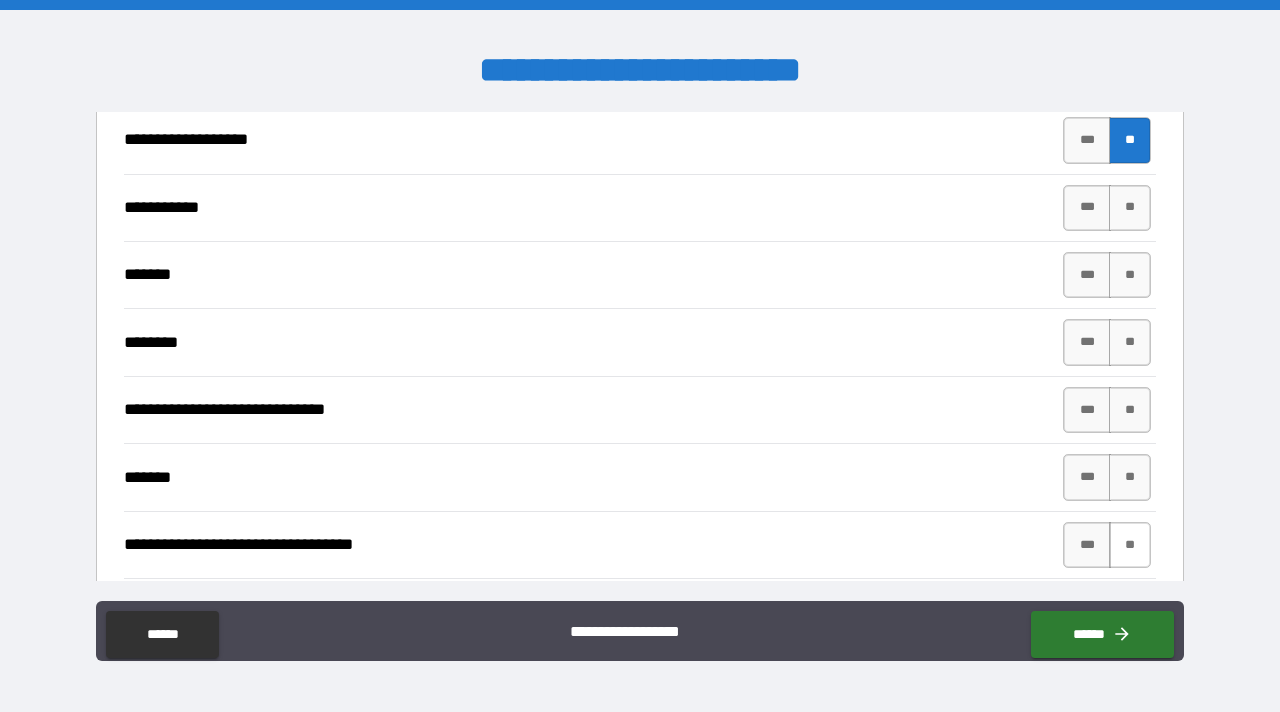 click on "**" at bounding box center (1130, 545) 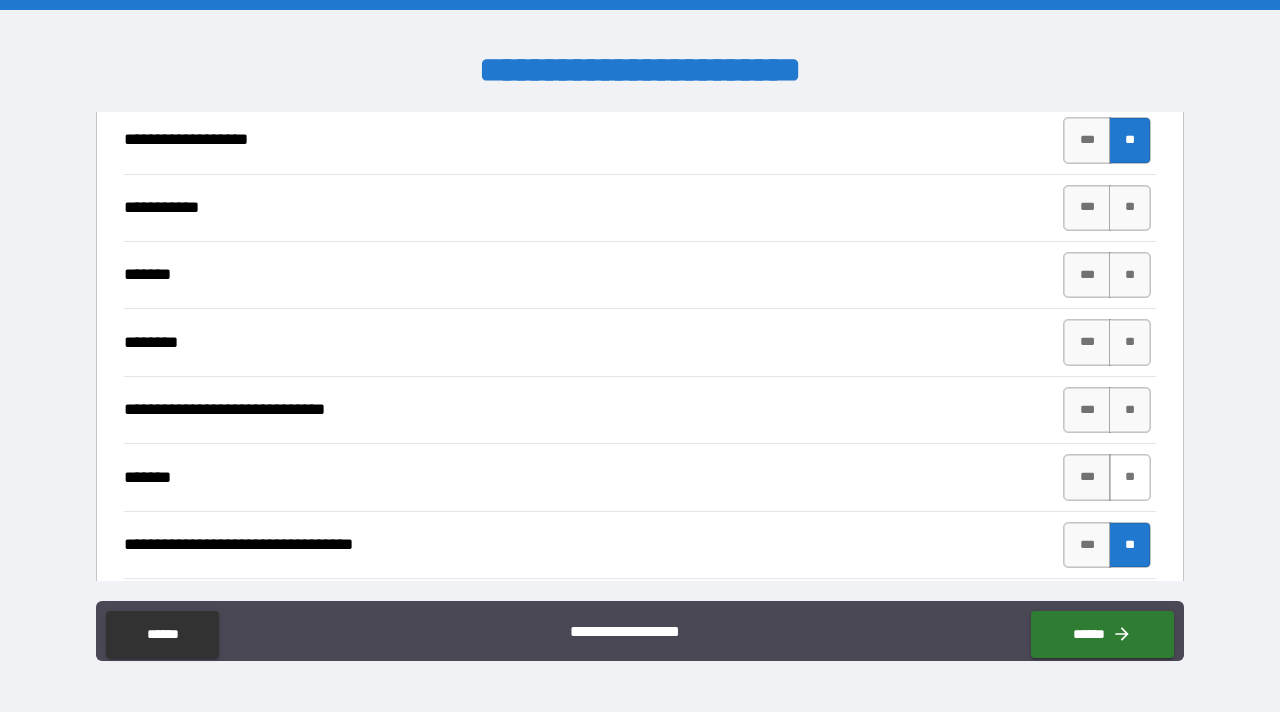 click on "**" at bounding box center (1130, 477) 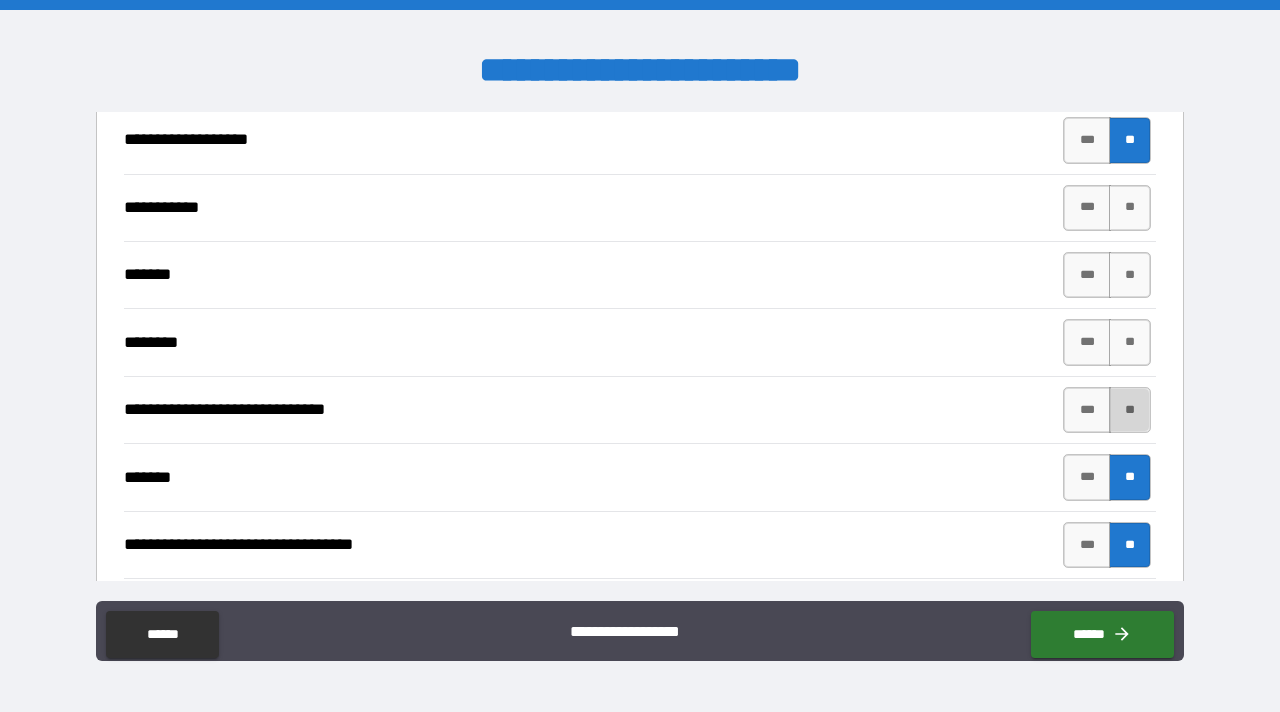 click on "**" at bounding box center (1130, 410) 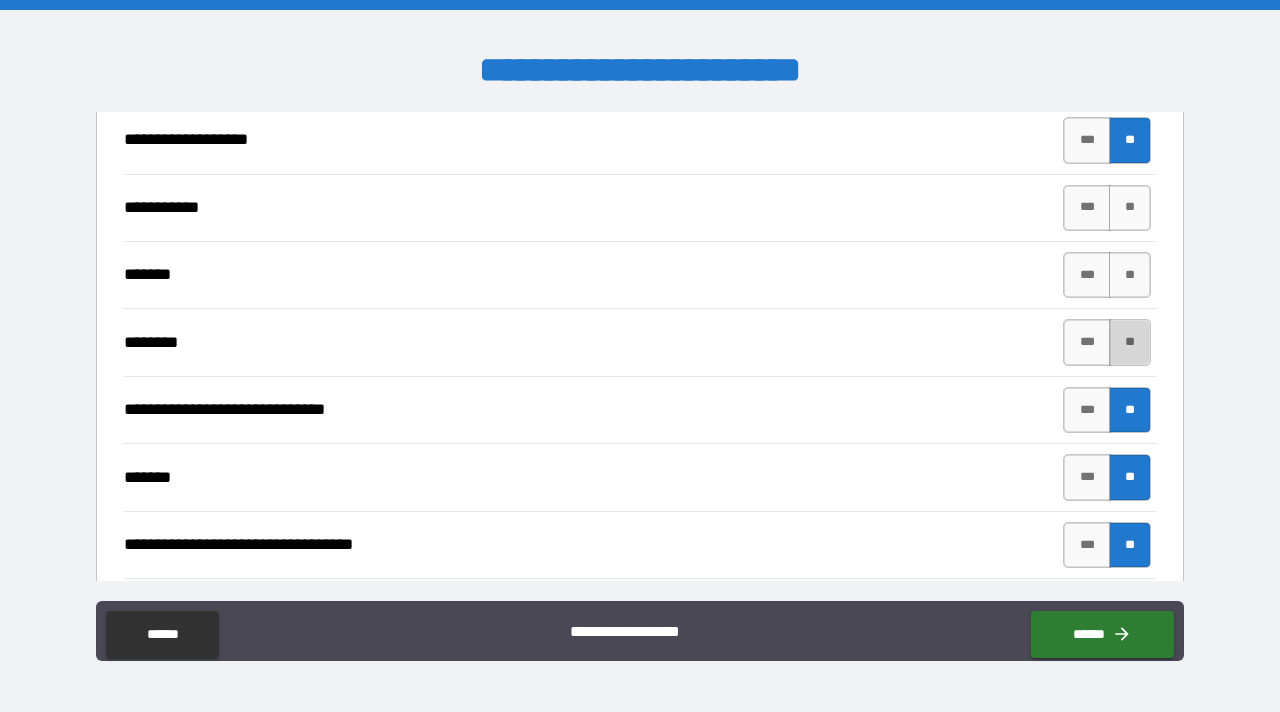 drag, startPoint x: 1116, startPoint y: 358, endPoint x: 1112, endPoint y: 302, distance: 56.142673 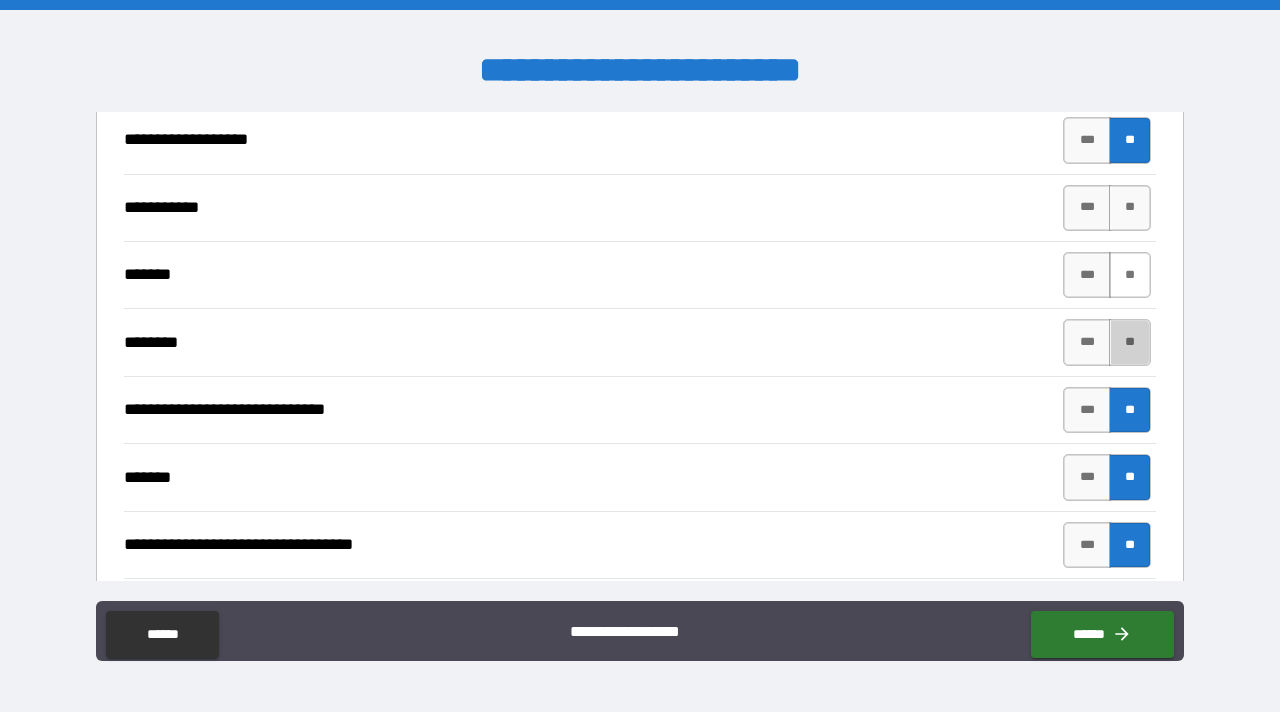 click on "**" at bounding box center (1130, 342) 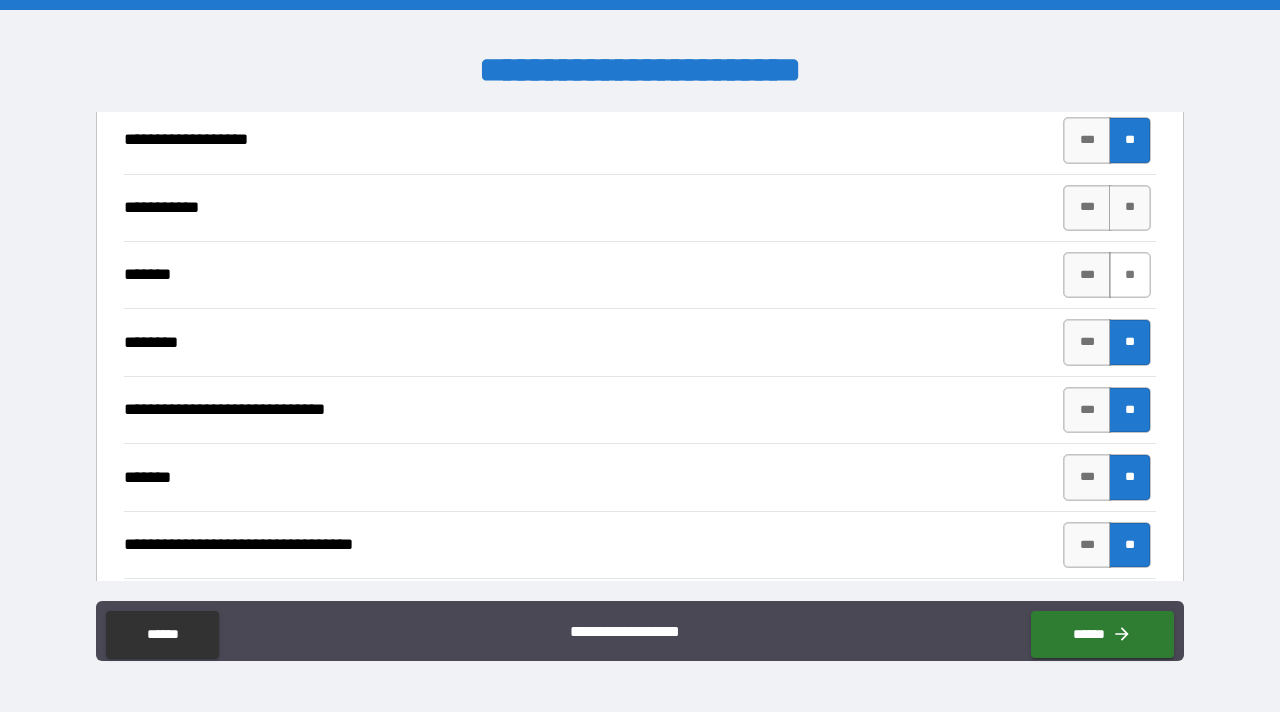 click on "**" at bounding box center (1130, 275) 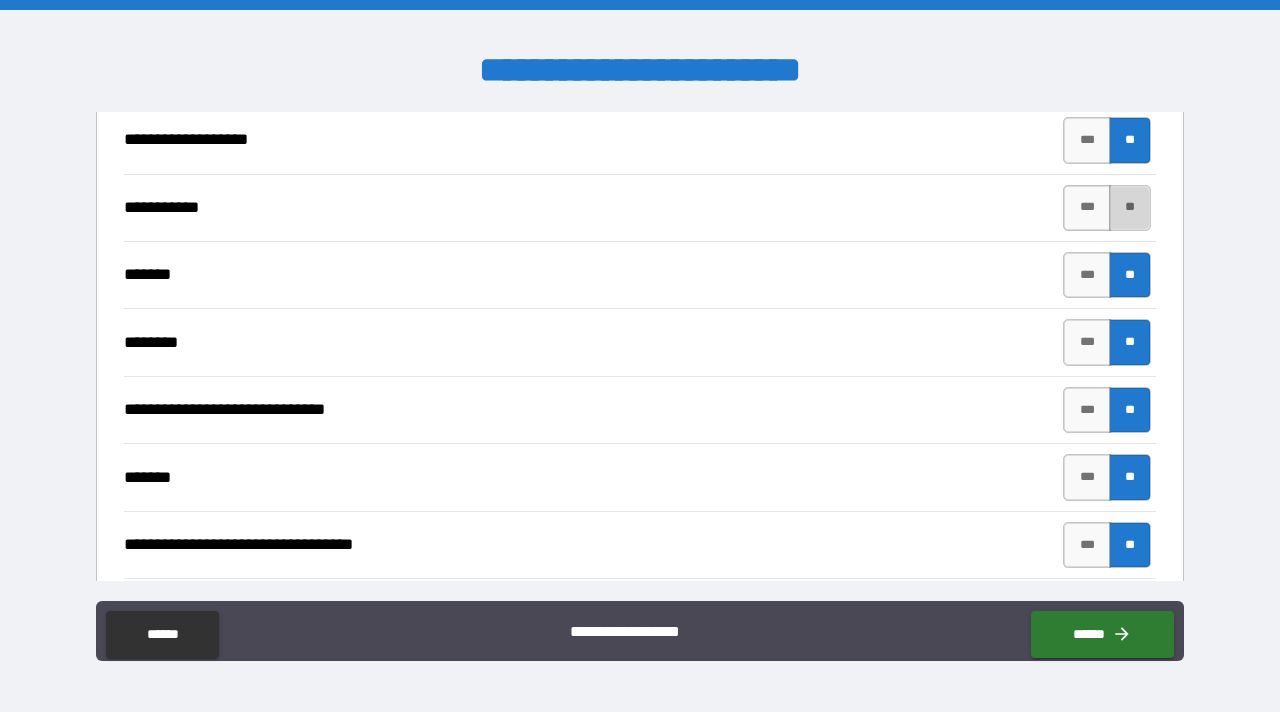 click on "**" at bounding box center (1130, 208) 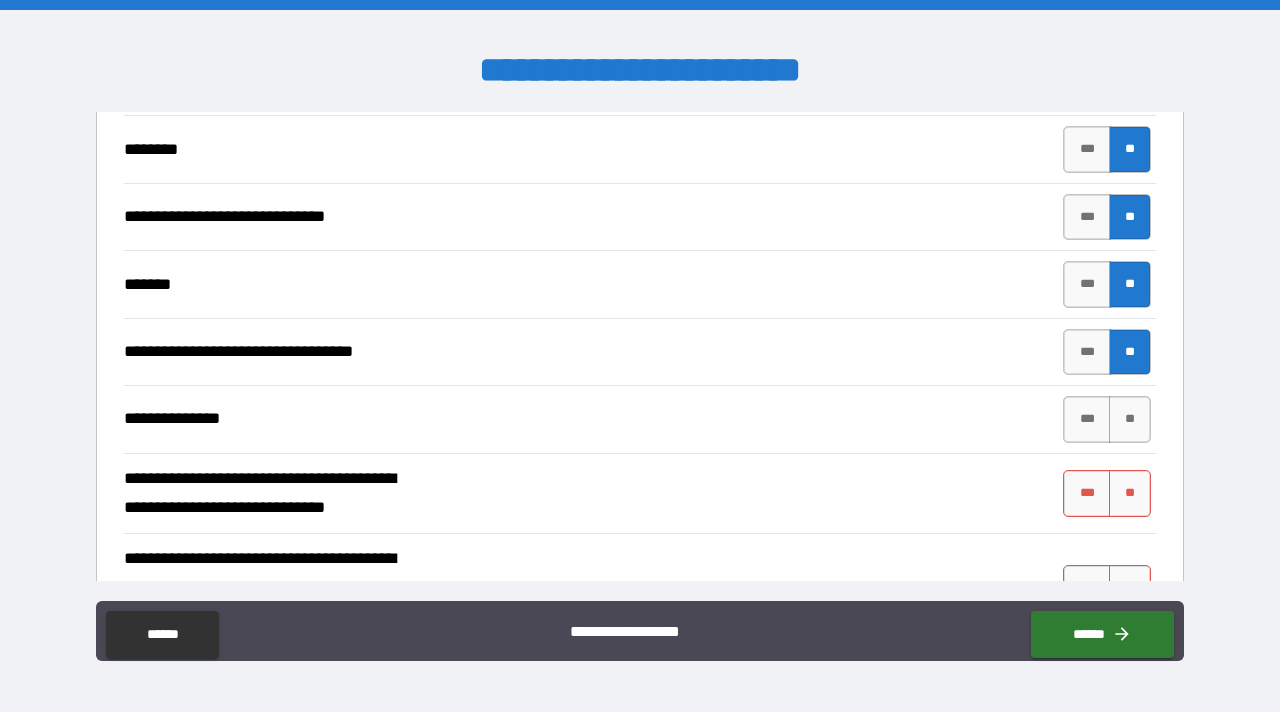scroll, scrollTop: 4278, scrollLeft: 0, axis: vertical 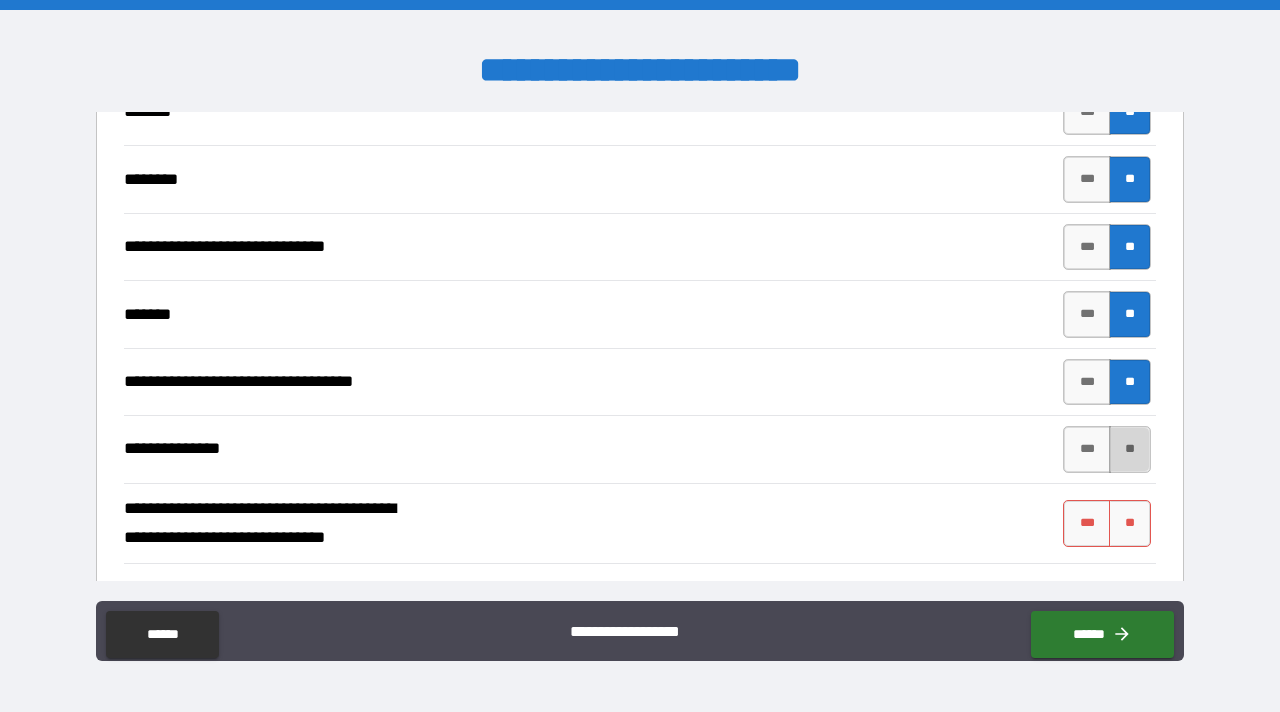 click on "**" at bounding box center [1130, 449] 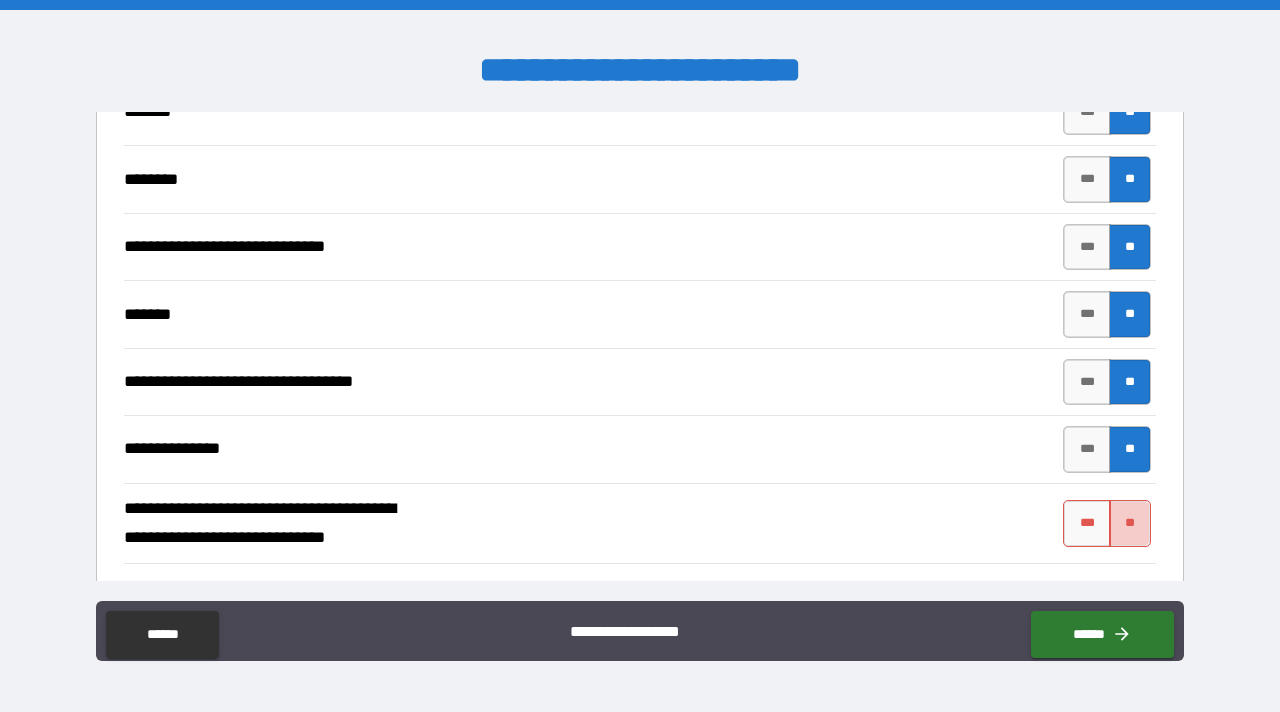 click on "**" at bounding box center (1130, 523) 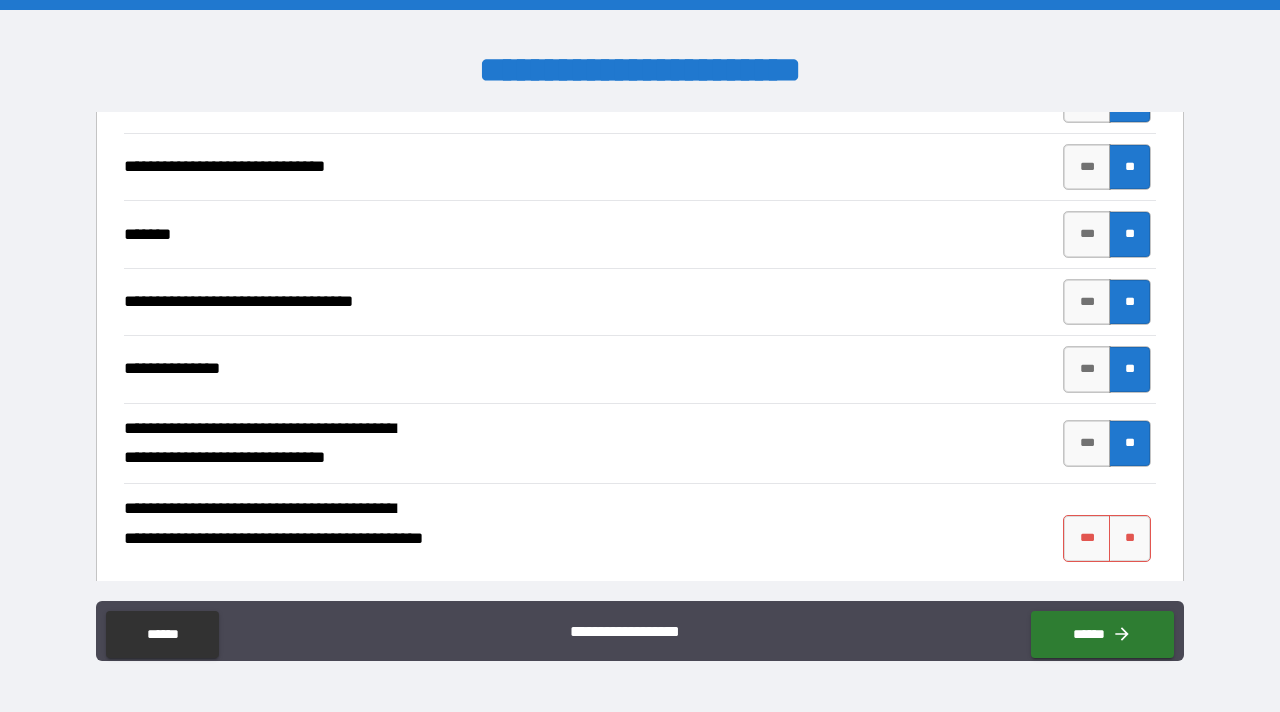 scroll, scrollTop: 4398, scrollLeft: 0, axis: vertical 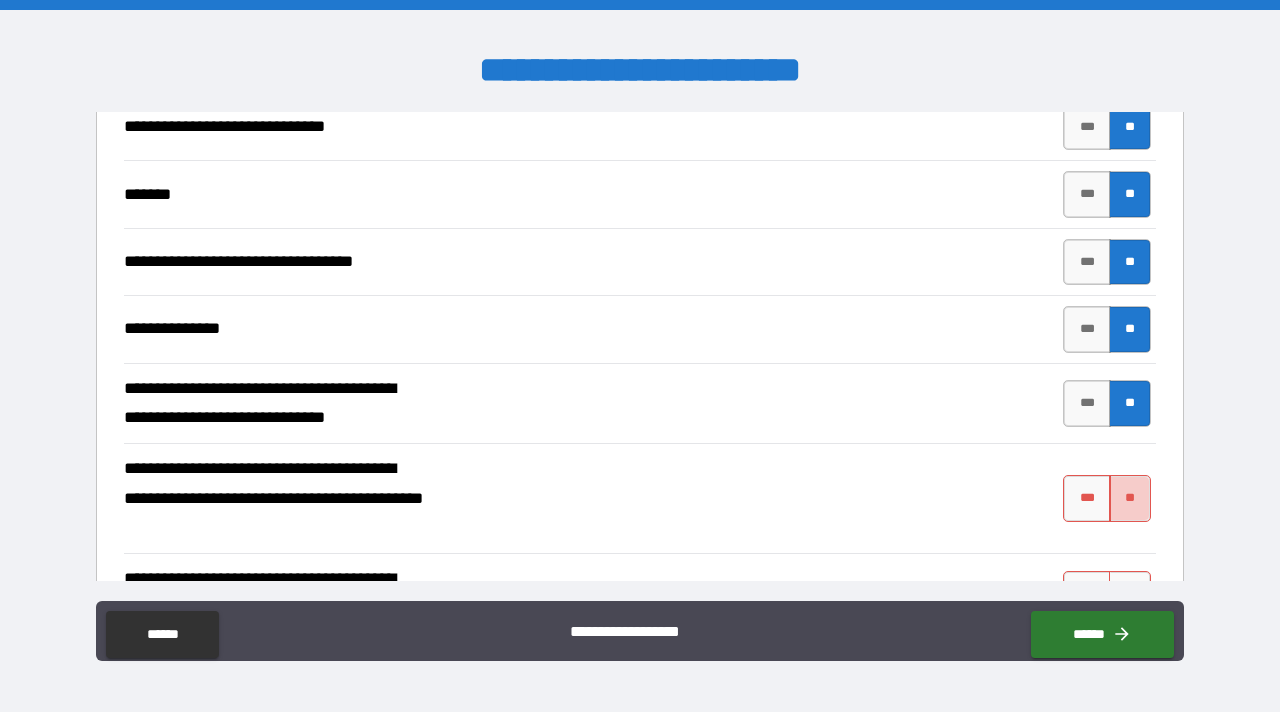 click on "**" at bounding box center (1130, 498) 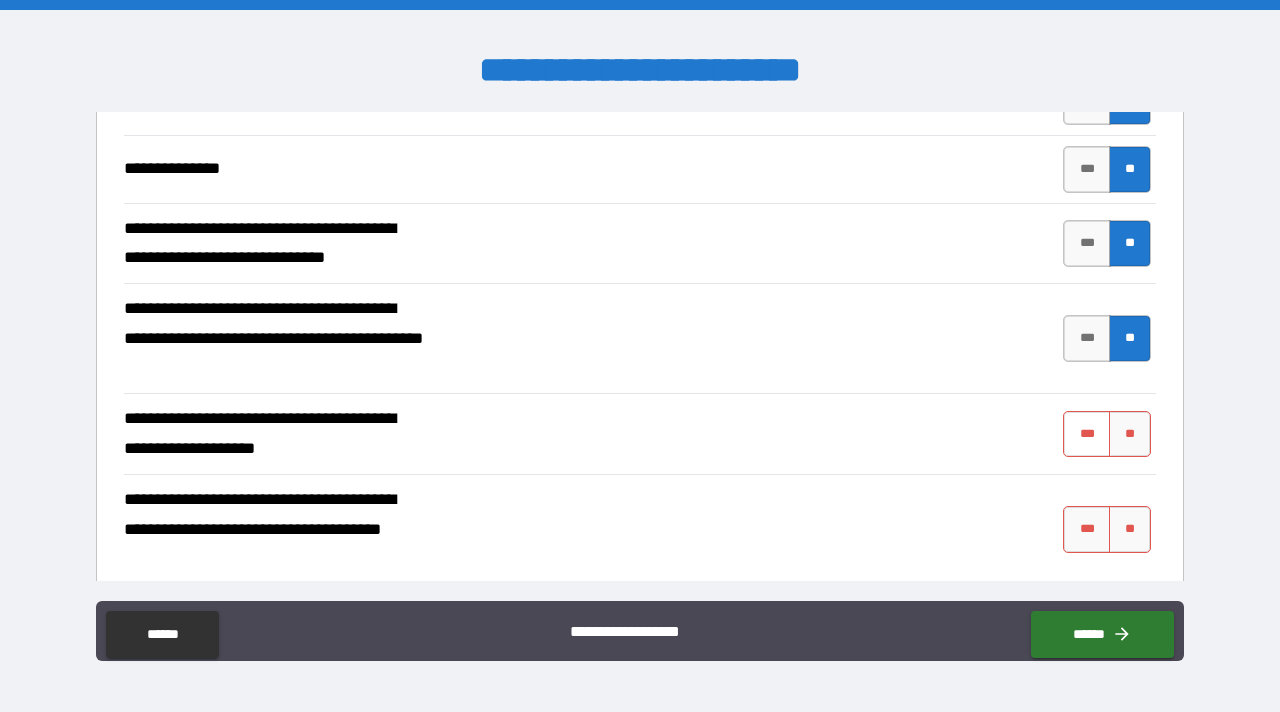 scroll, scrollTop: 4598, scrollLeft: 0, axis: vertical 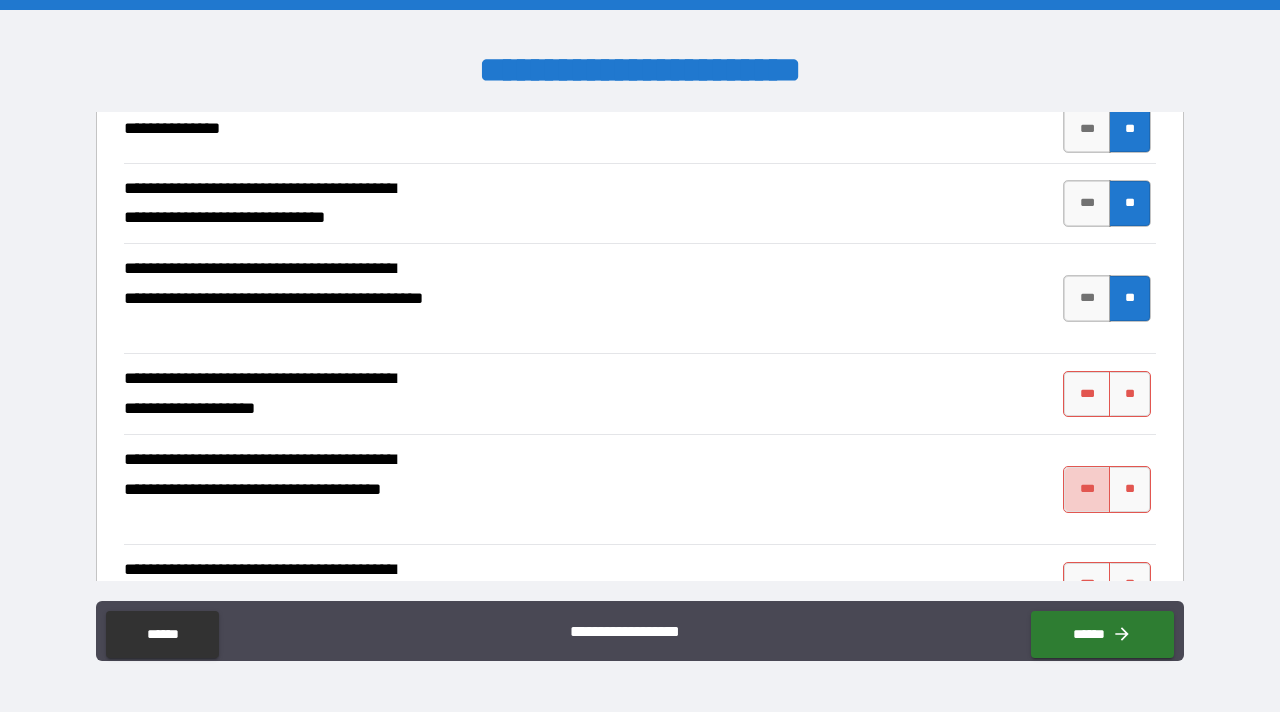 click on "***" at bounding box center (1087, 489) 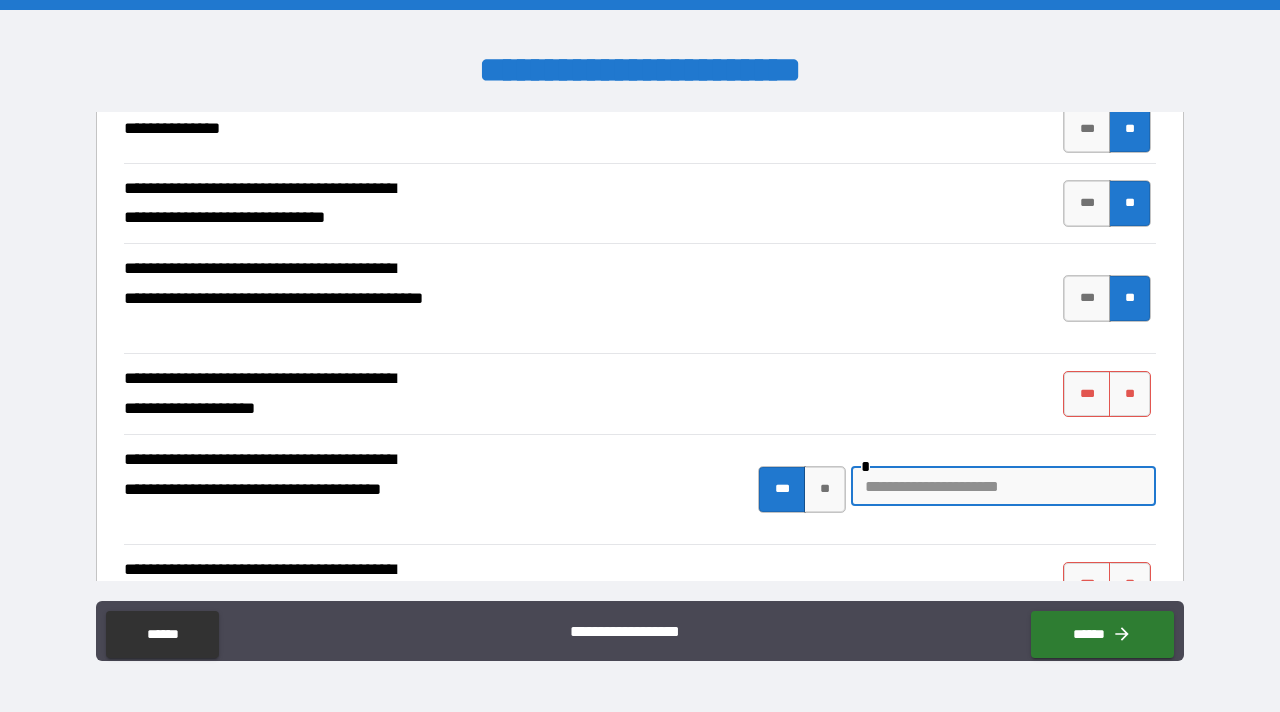 click at bounding box center [1003, 486] 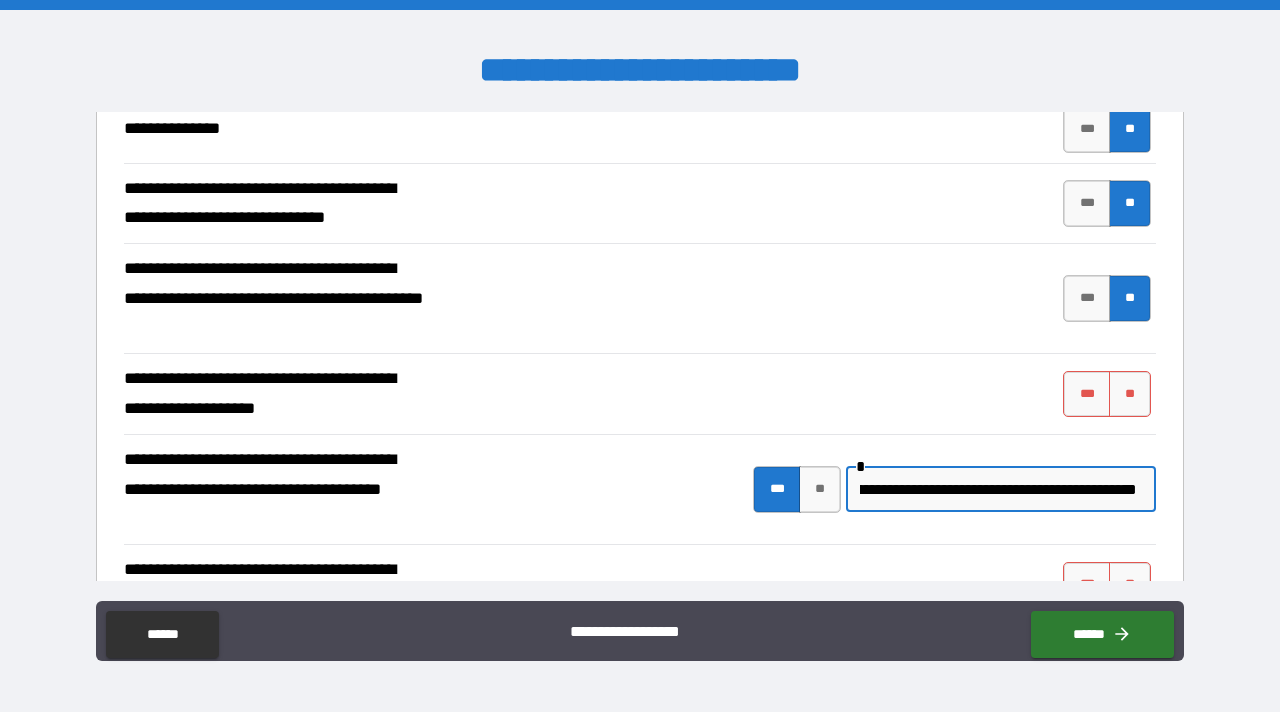 scroll, scrollTop: 0, scrollLeft: 243, axis: horizontal 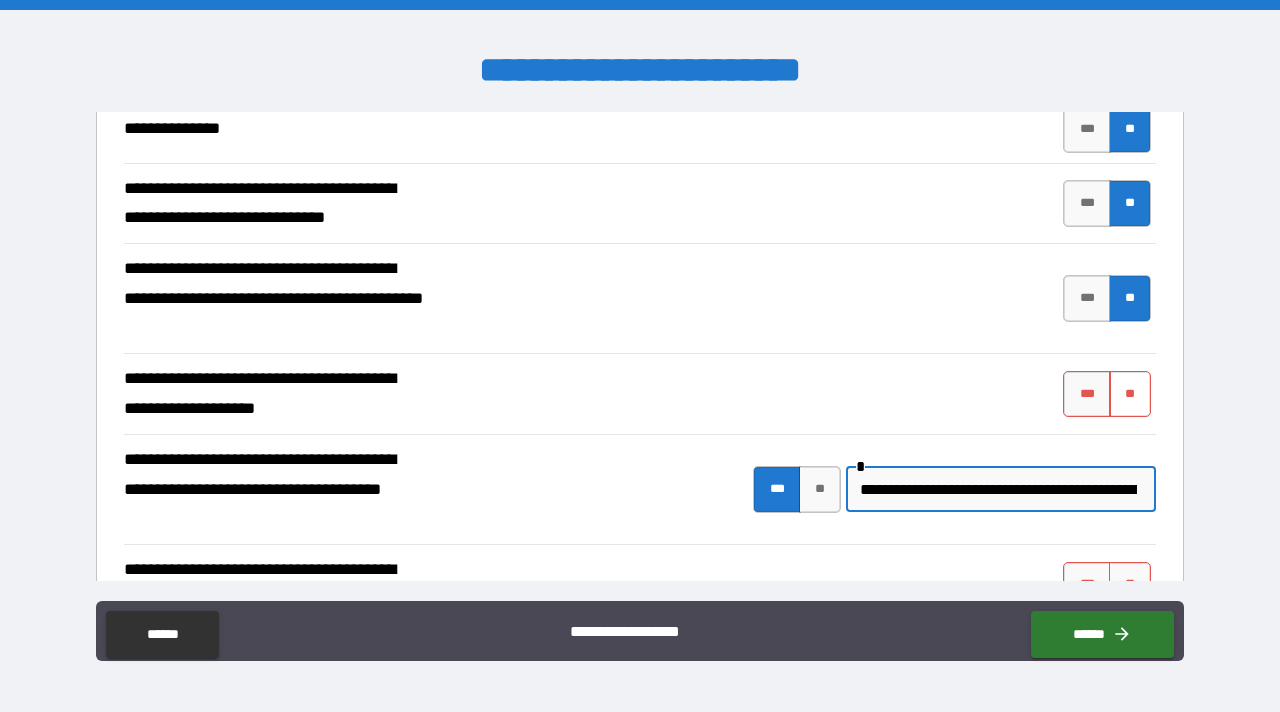 click on "**" at bounding box center (1130, 394) 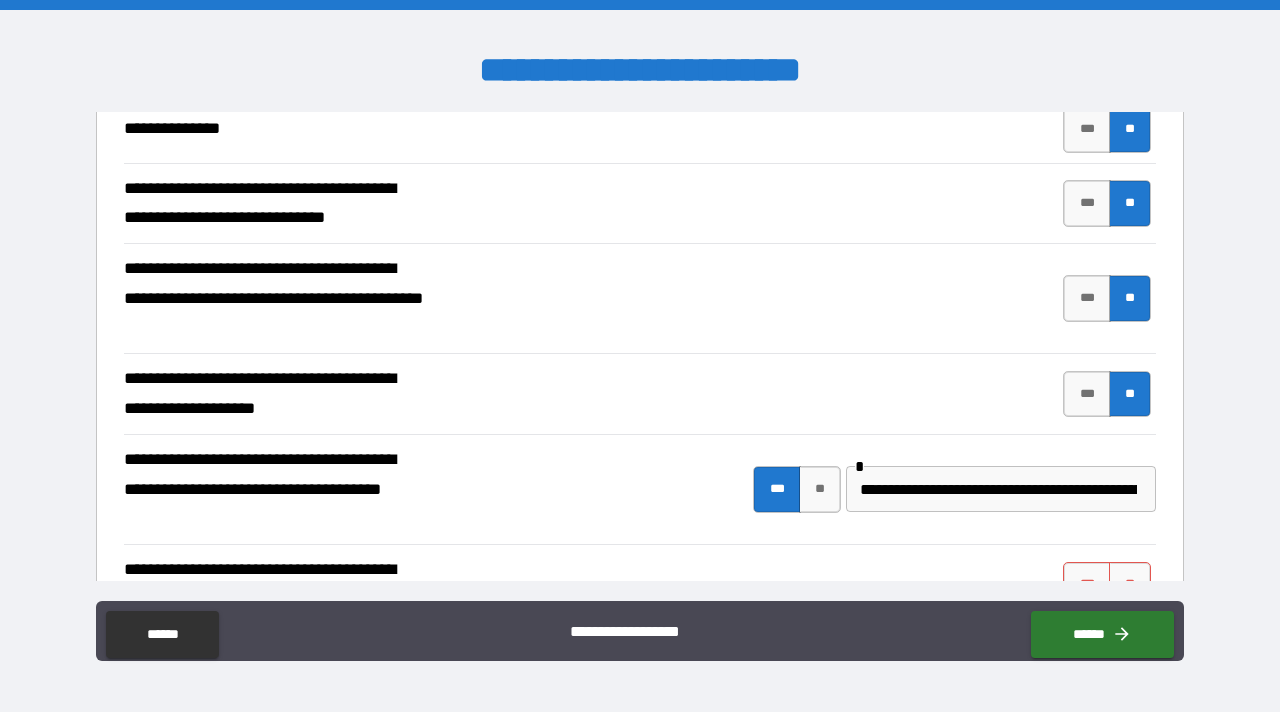 scroll, scrollTop: 5009, scrollLeft: 0, axis: vertical 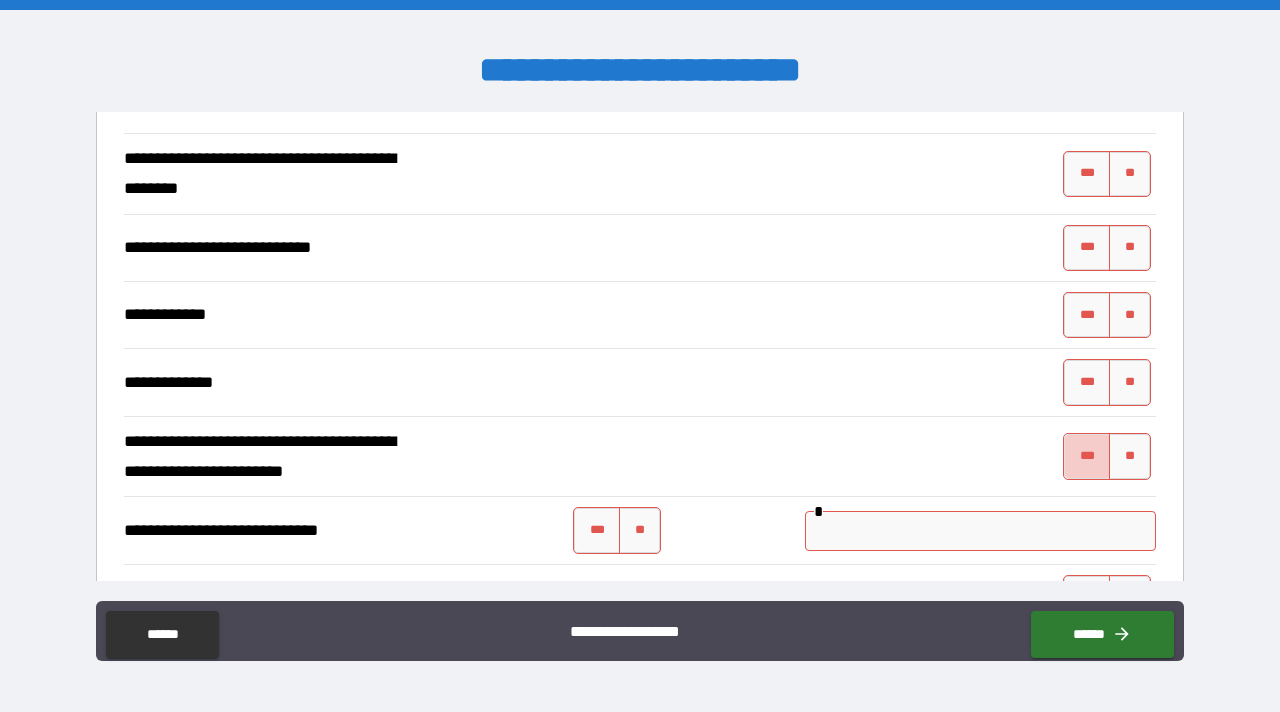 click on "***" at bounding box center [1087, 456] 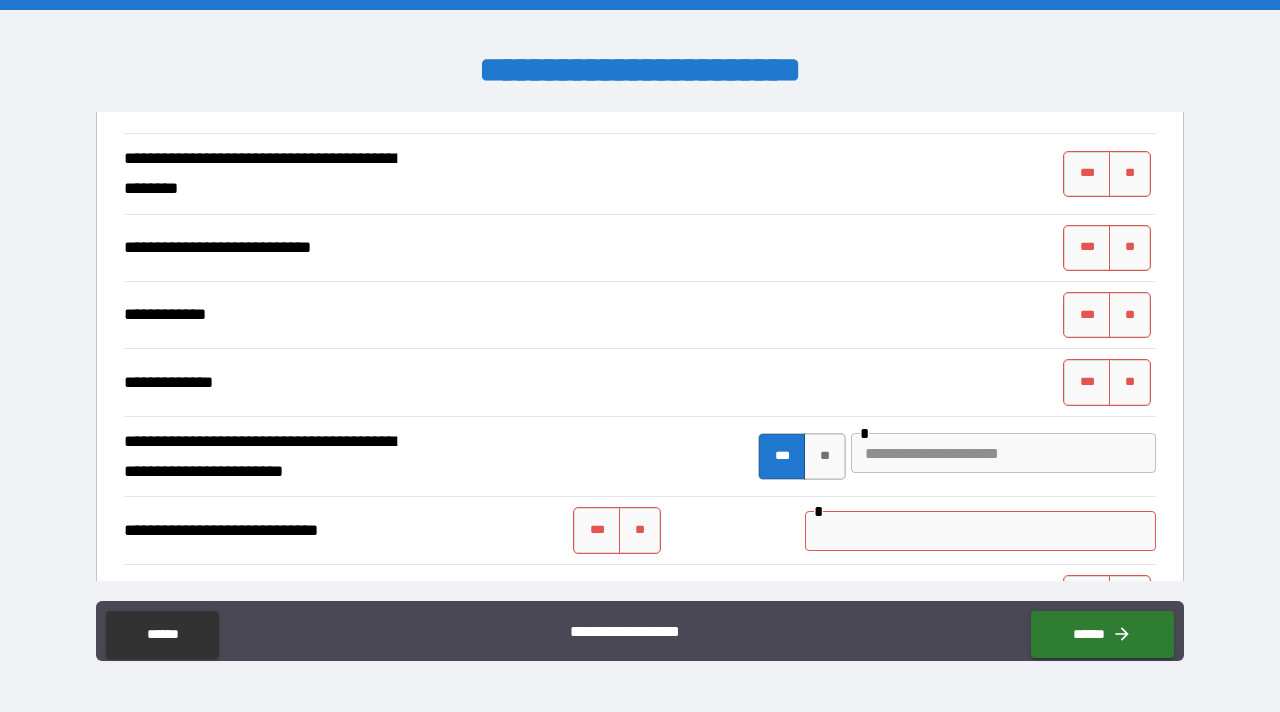 scroll, scrollTop: 5011, scrollLeft: 0, axis: vertical 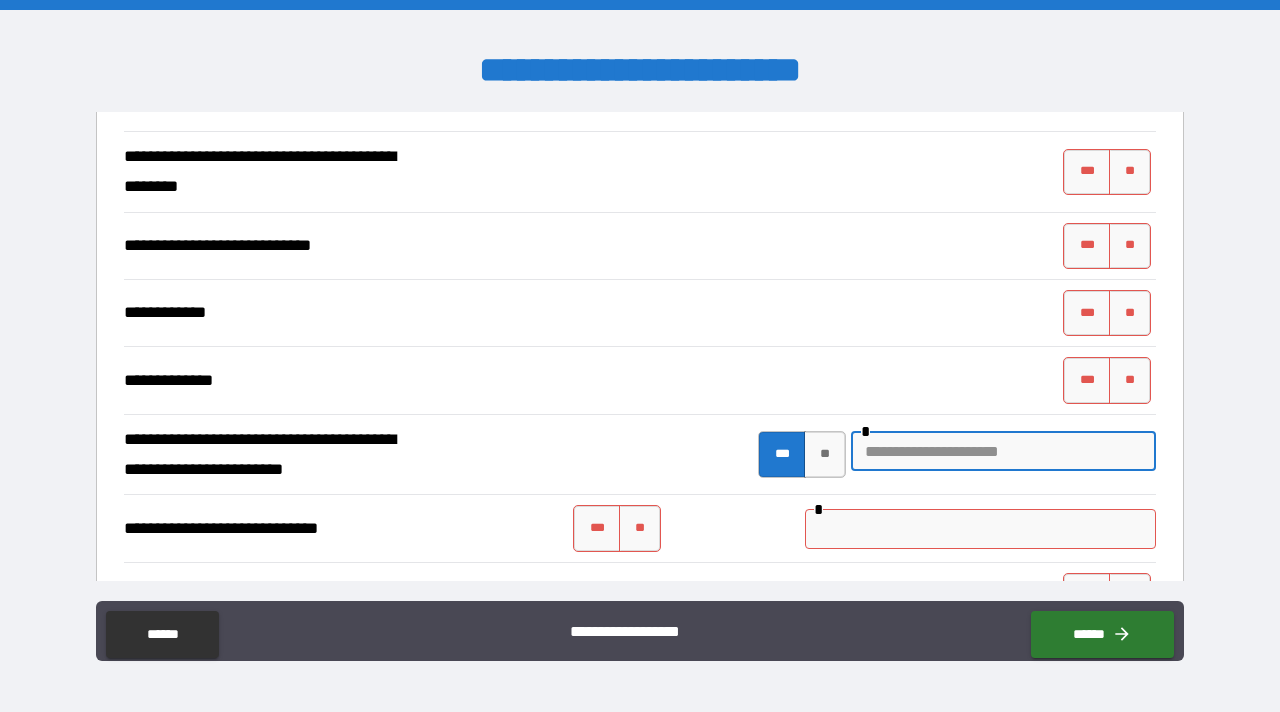click at bounding box center (1003, 451) 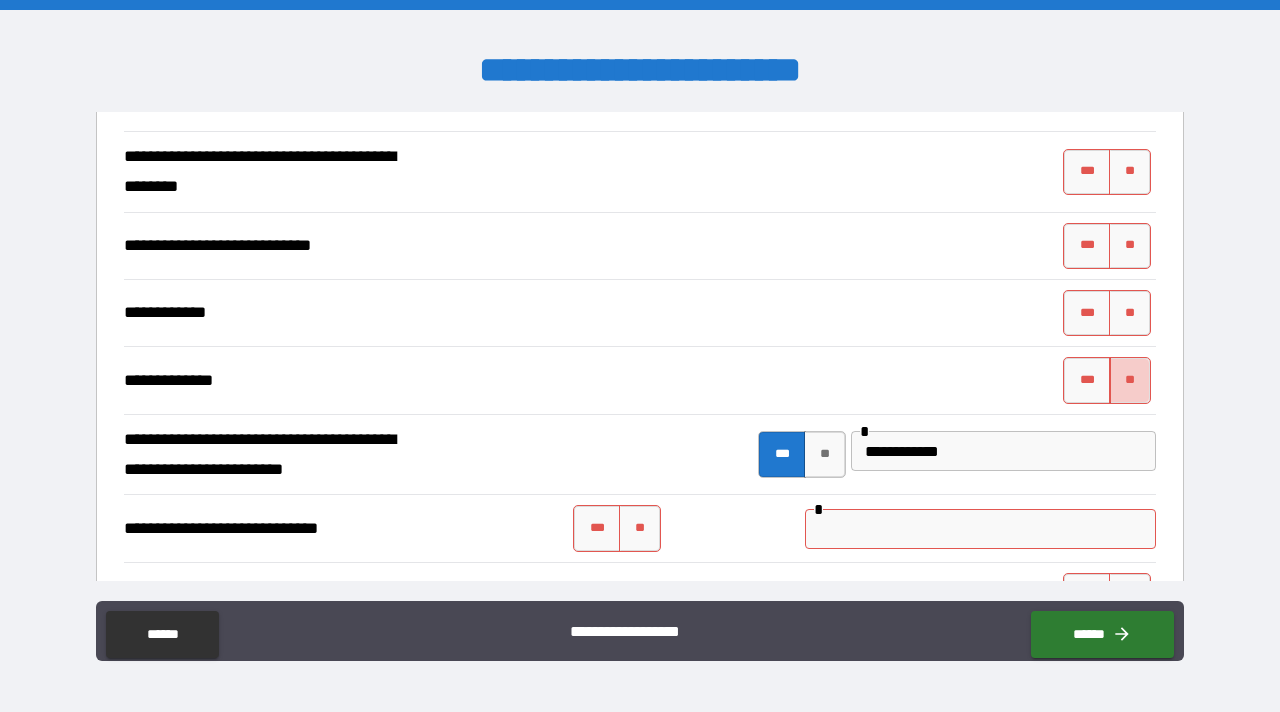 click on "**" at bounding box center (1130, 380) 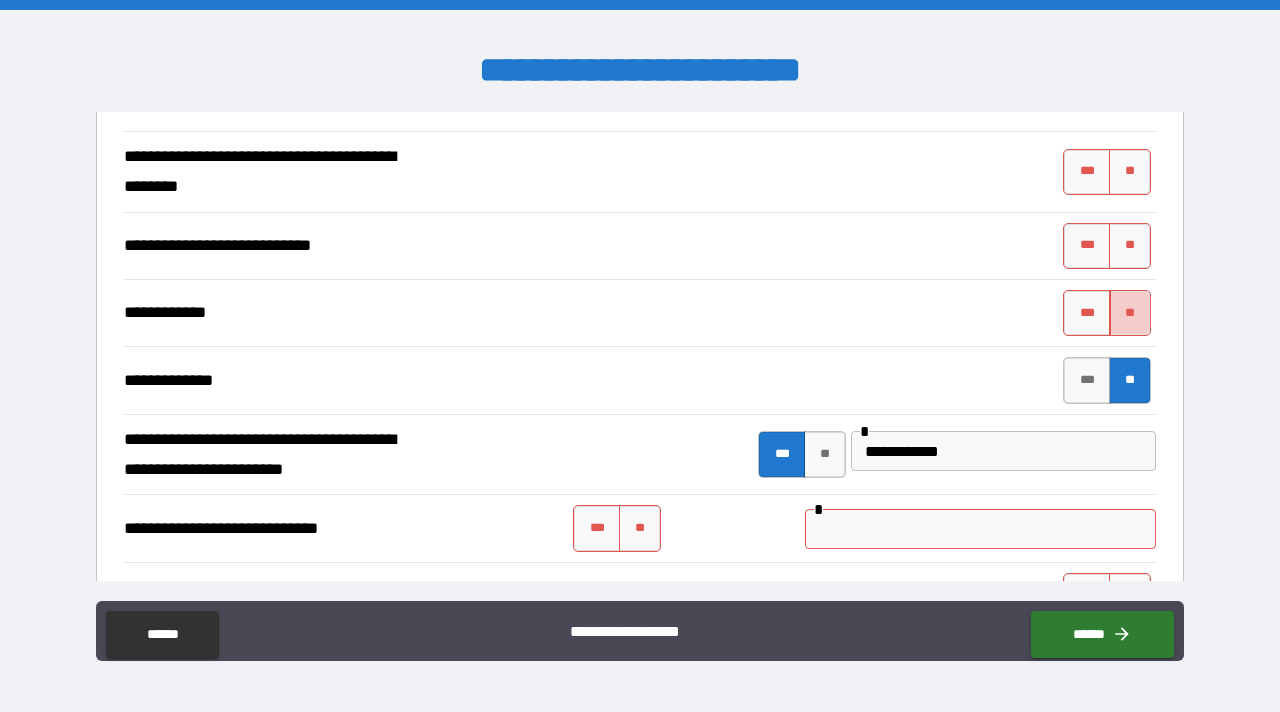 click on "**" at bounding box center (1130, 313) 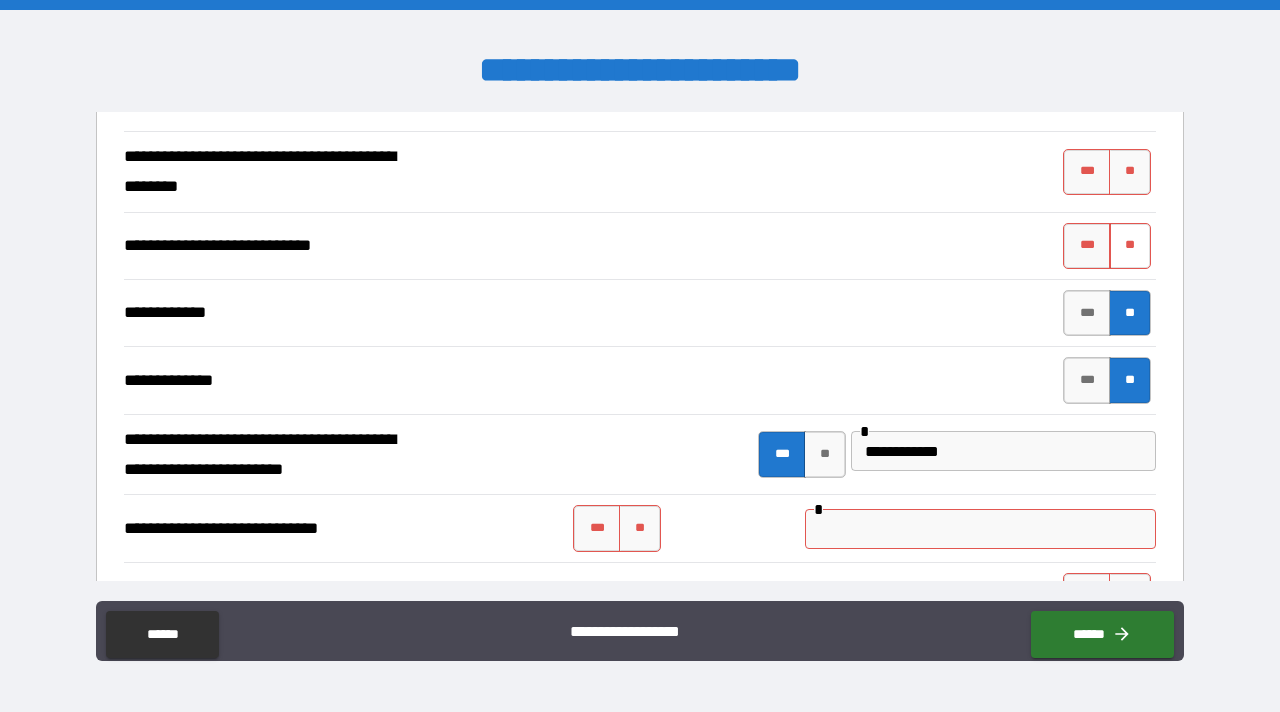 click on "**" at bounding box center [1130, 246] 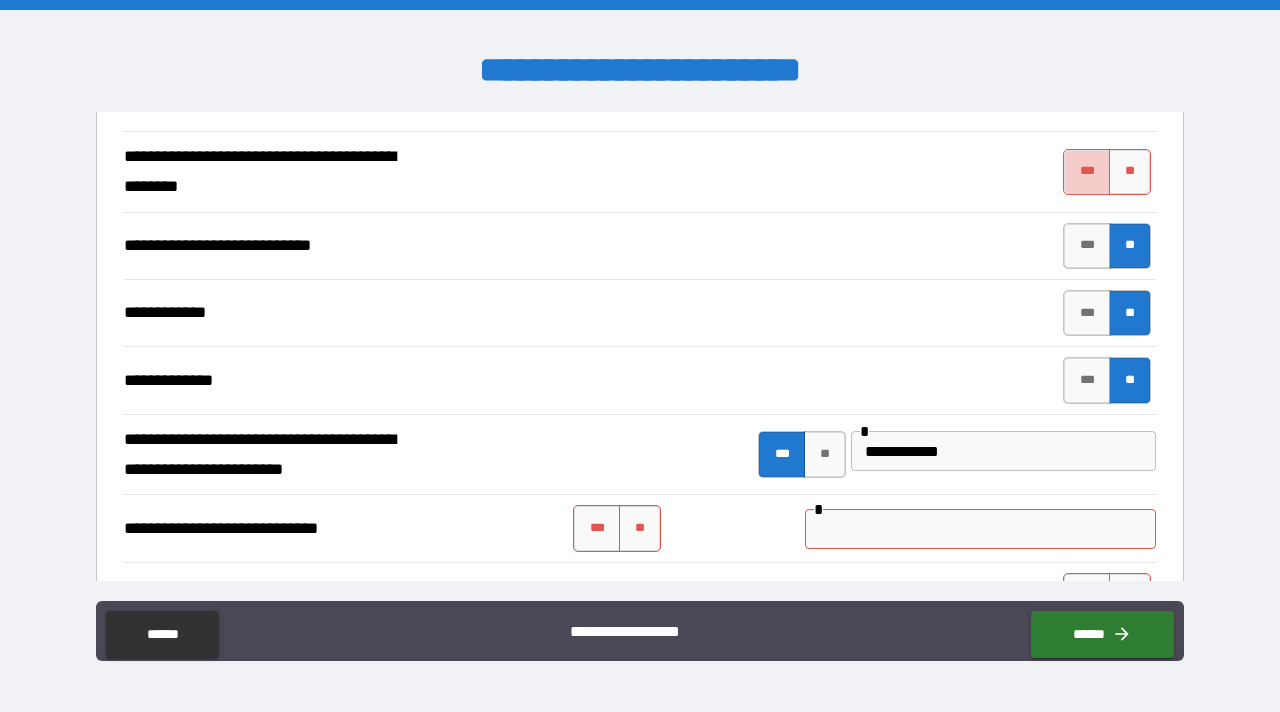 click on "***" at bounding box center (1087, 172) 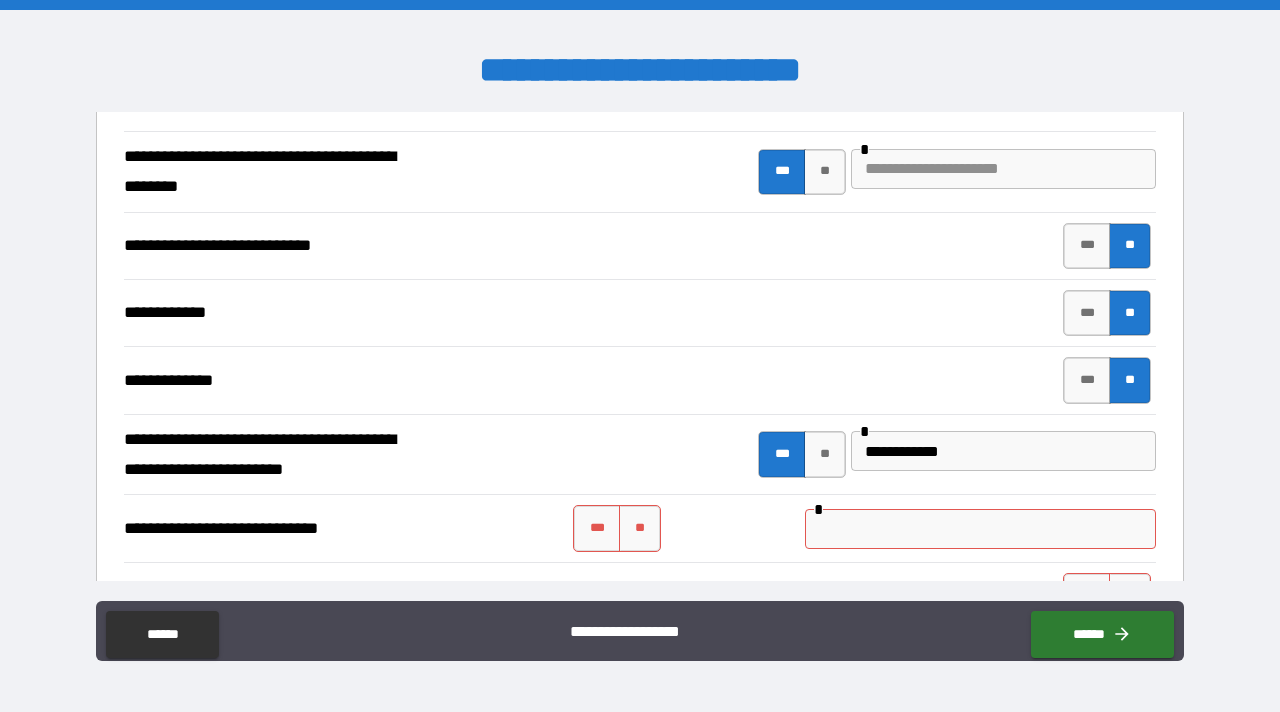 click at bounding box center [1003, 169] 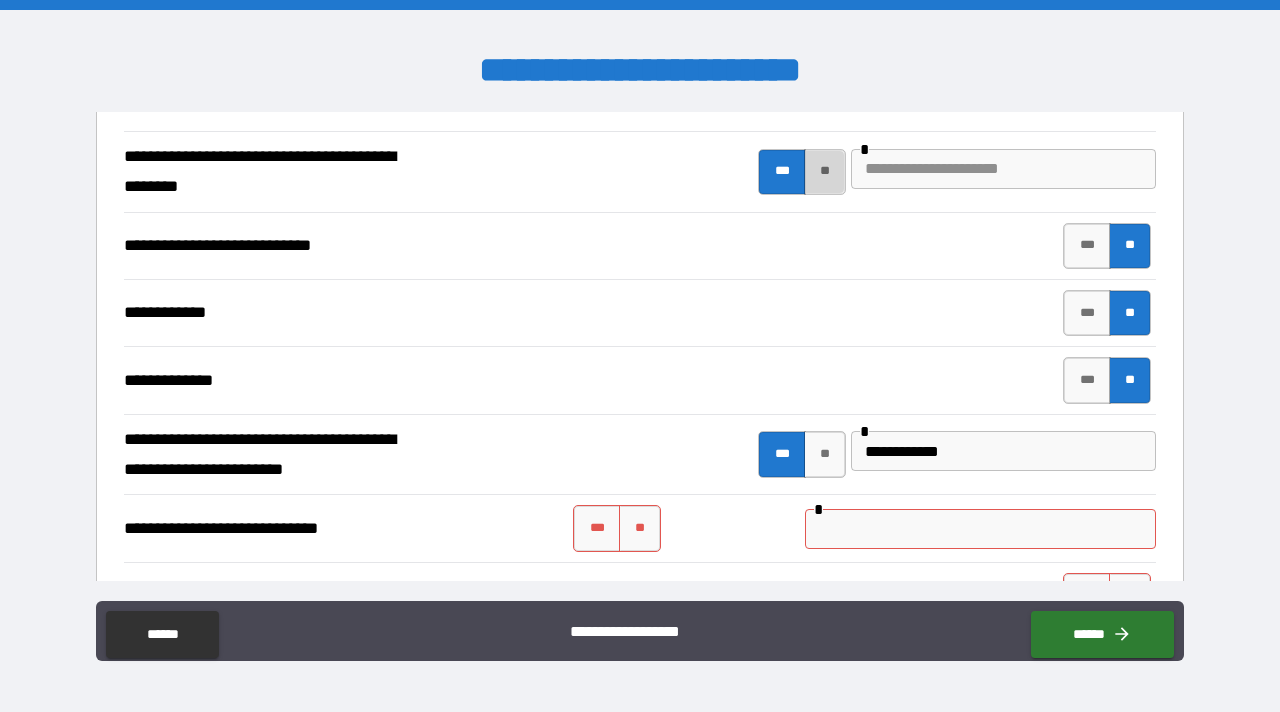 click on "**" at bounding box center [825, 172] 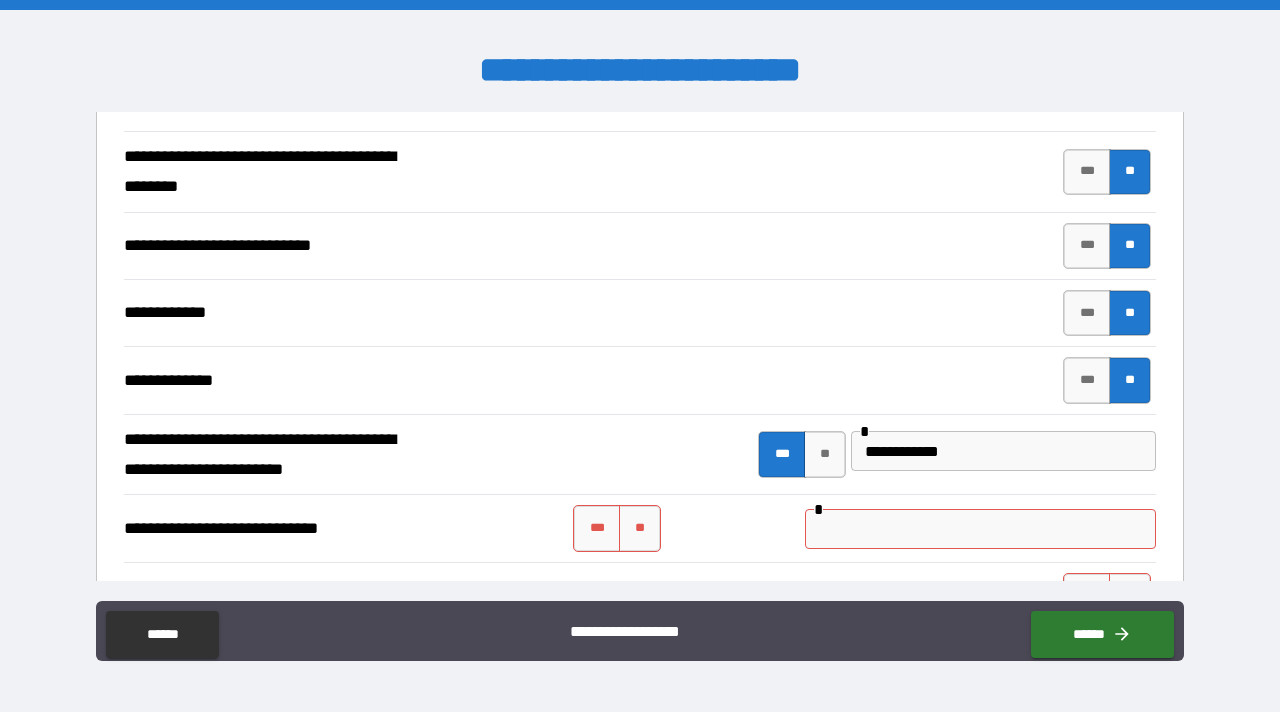 scroll, scrollTop: 4600, scrollLeft: 0, axis: vertical 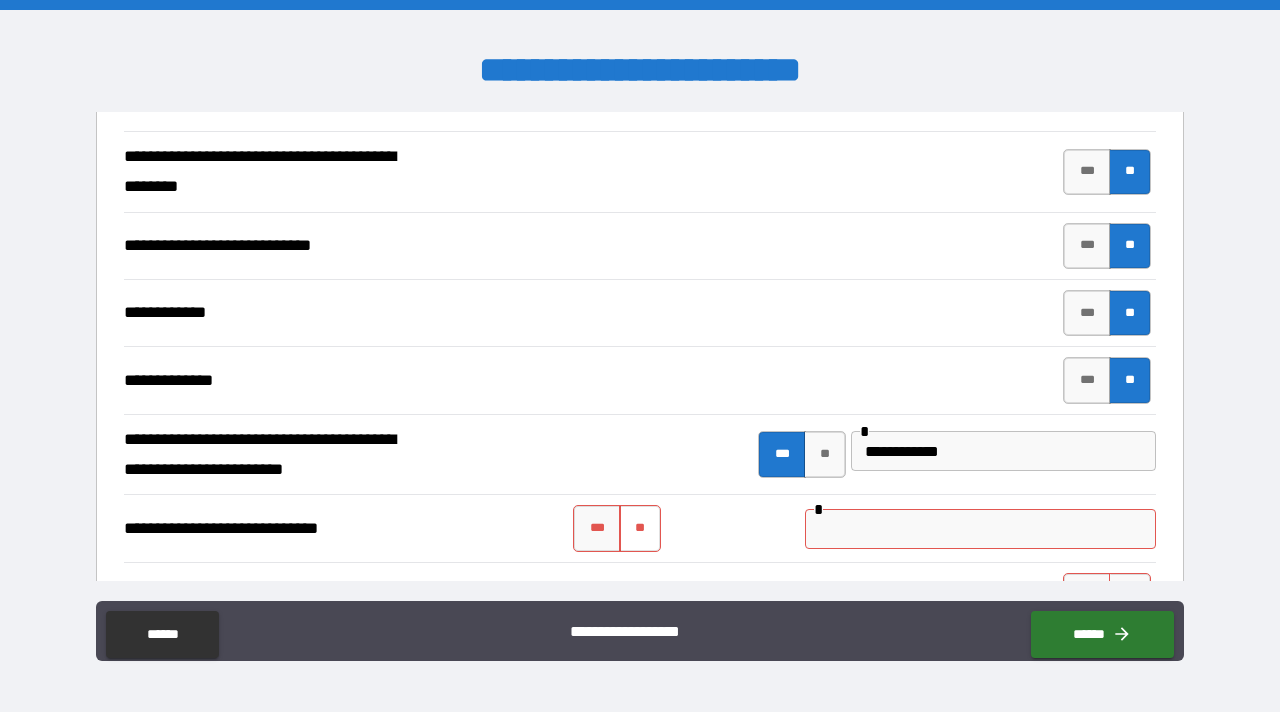 click on "**" at bounding box center (640, 528) 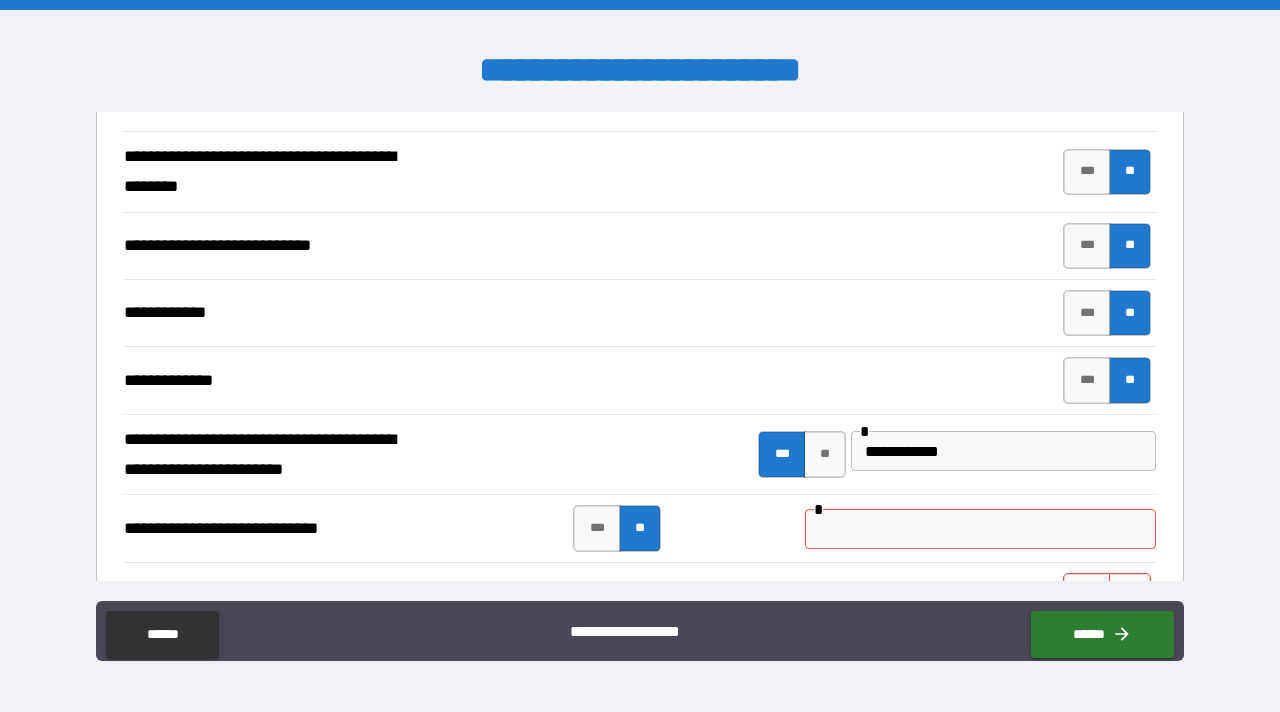 scroll, scrollTop: 5421, scrollLeft: 0, axis: vertical 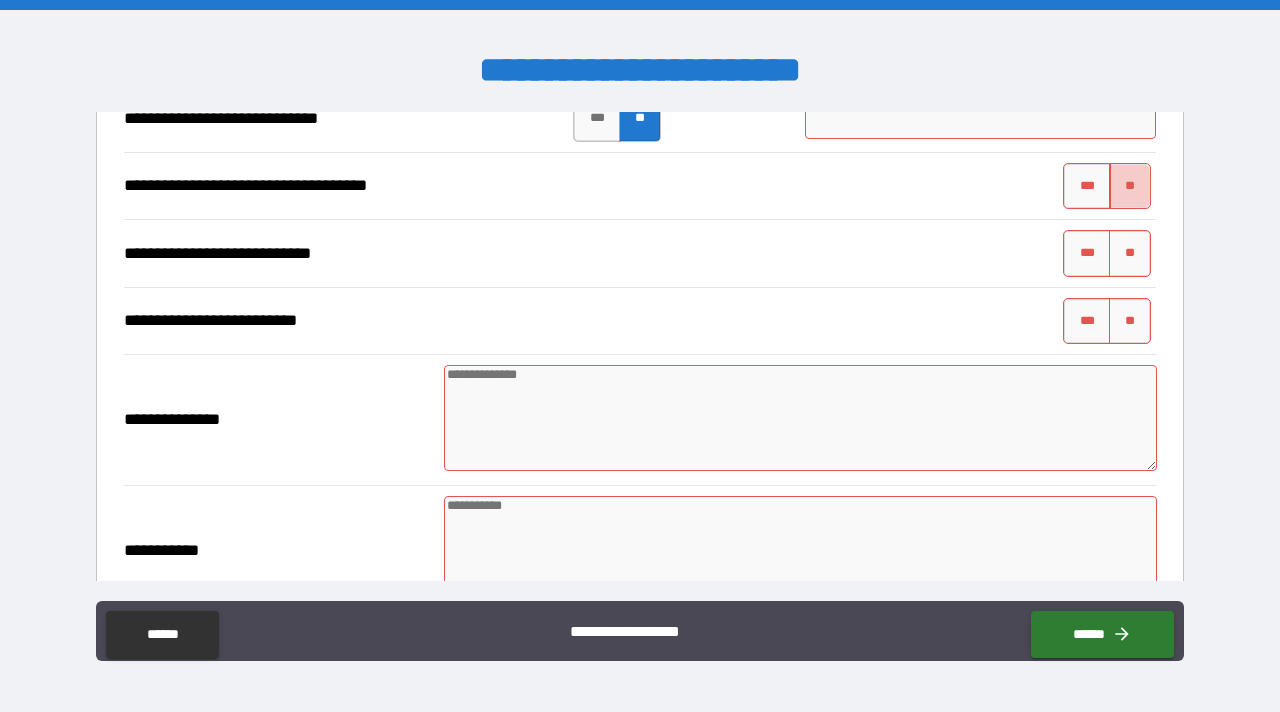 click on "**" at bounding box center [1130, 186] 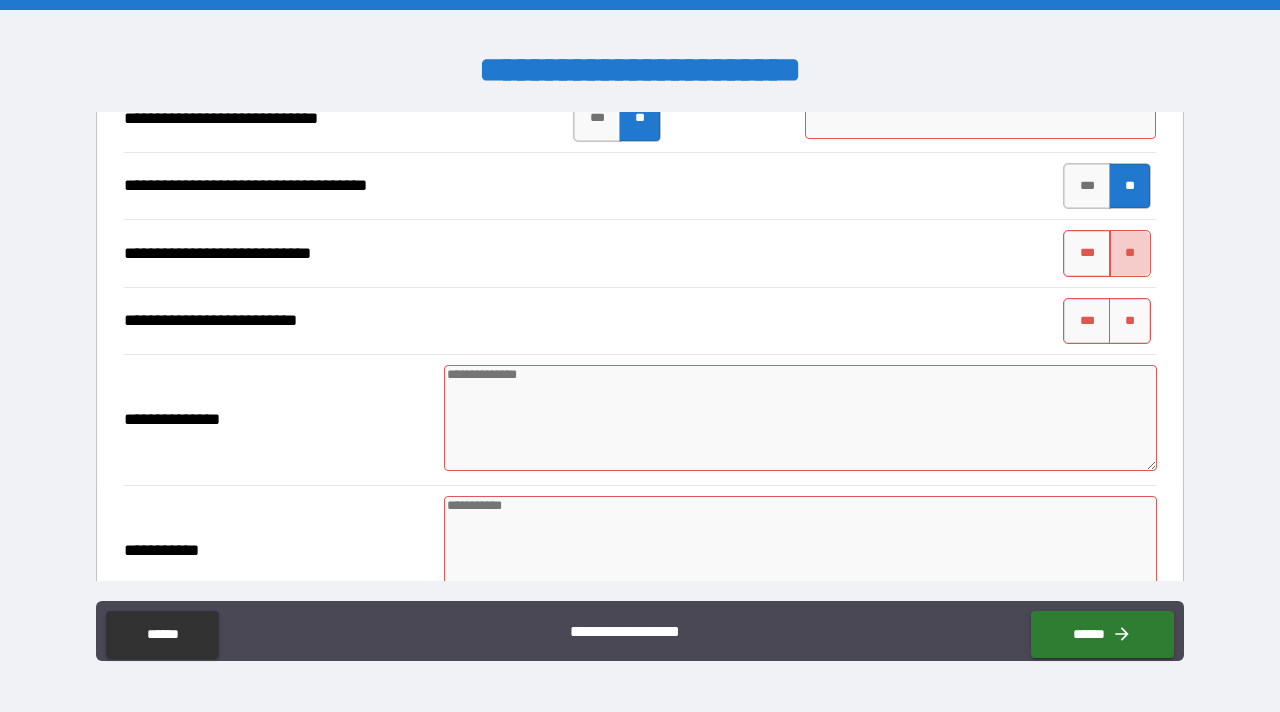click on "**" at bounding box center [1130, 253] 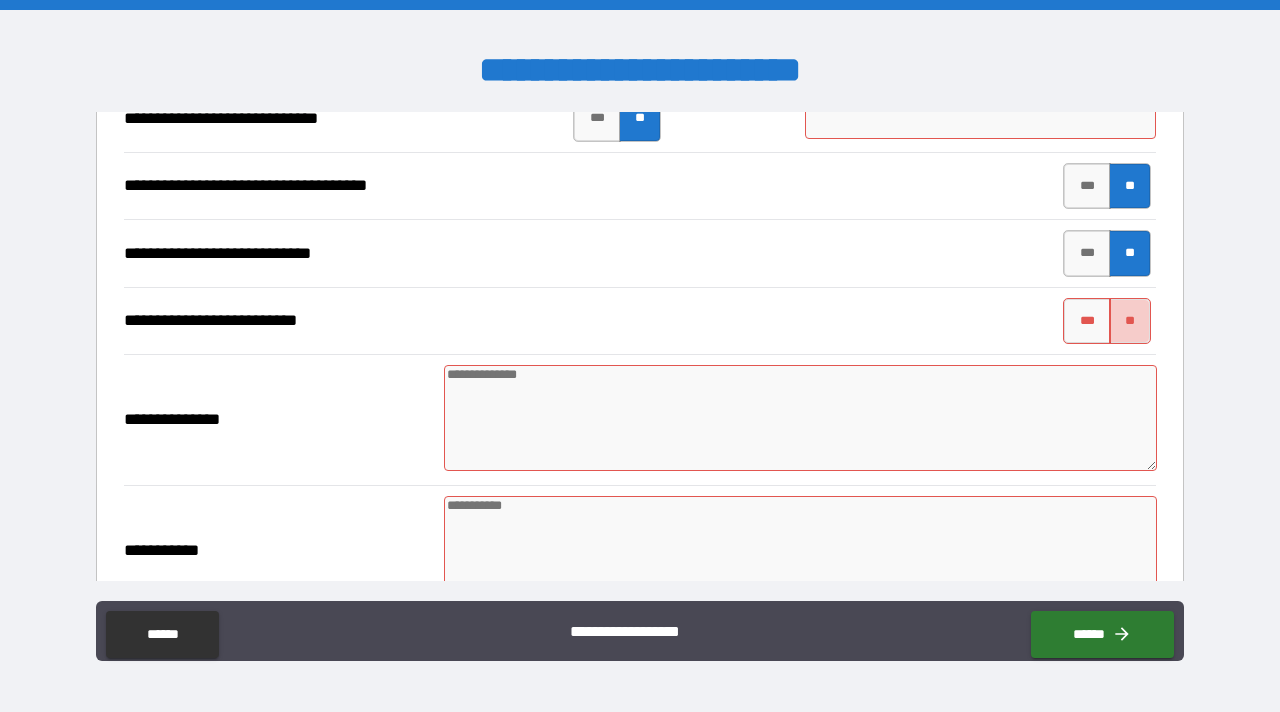 click on "**" at bounding box center [1130, 321] 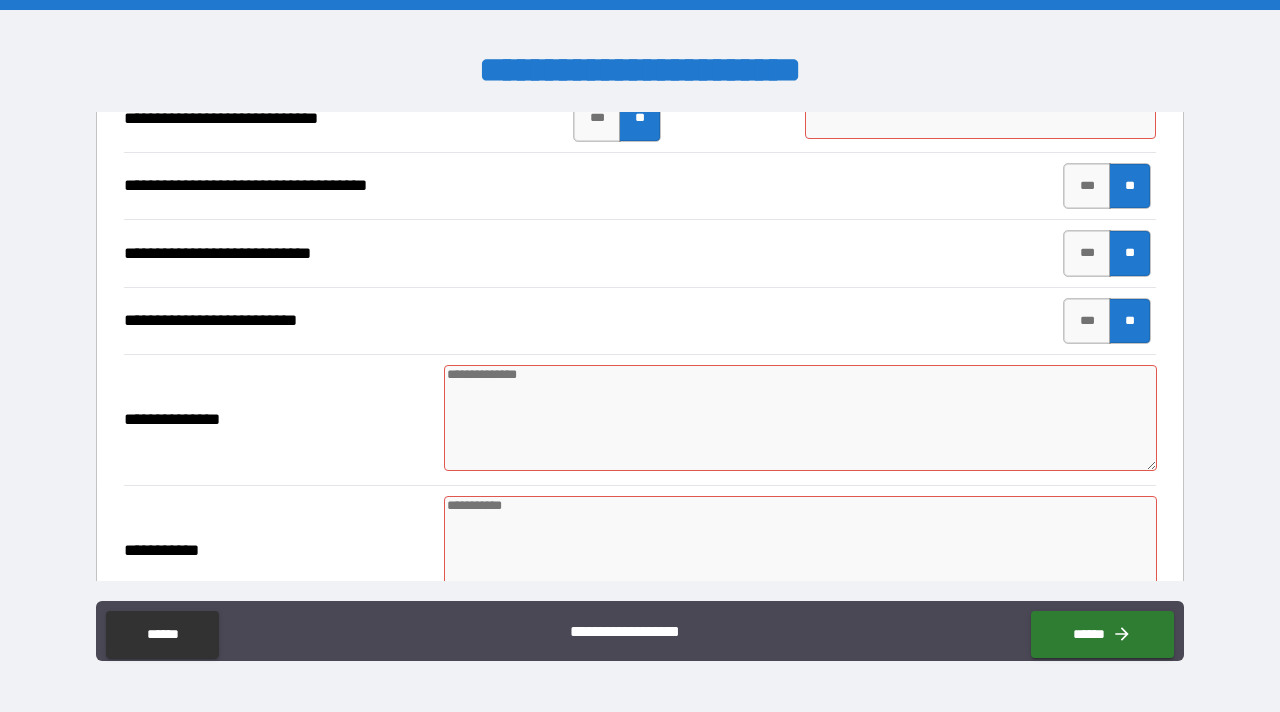 click at bounding box center (800, 418) 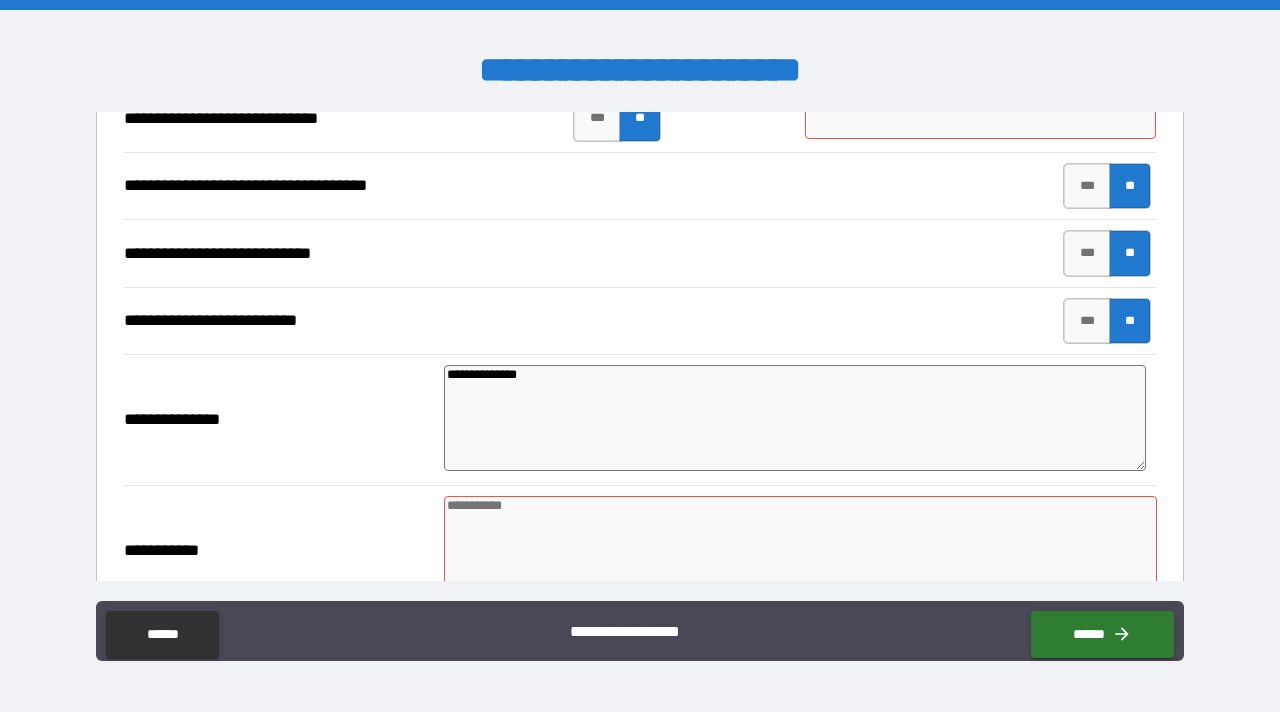 click at bounding box center (800, 549) 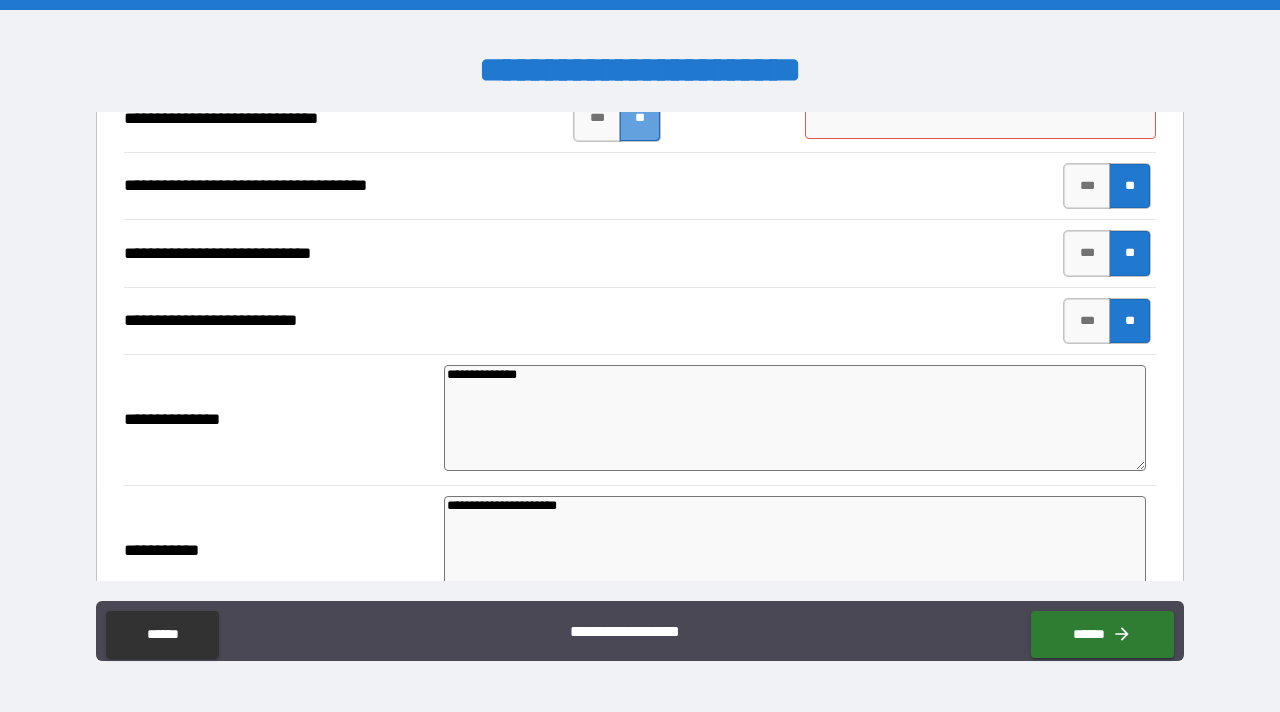 click on "**" at bounding box center [640, 118] 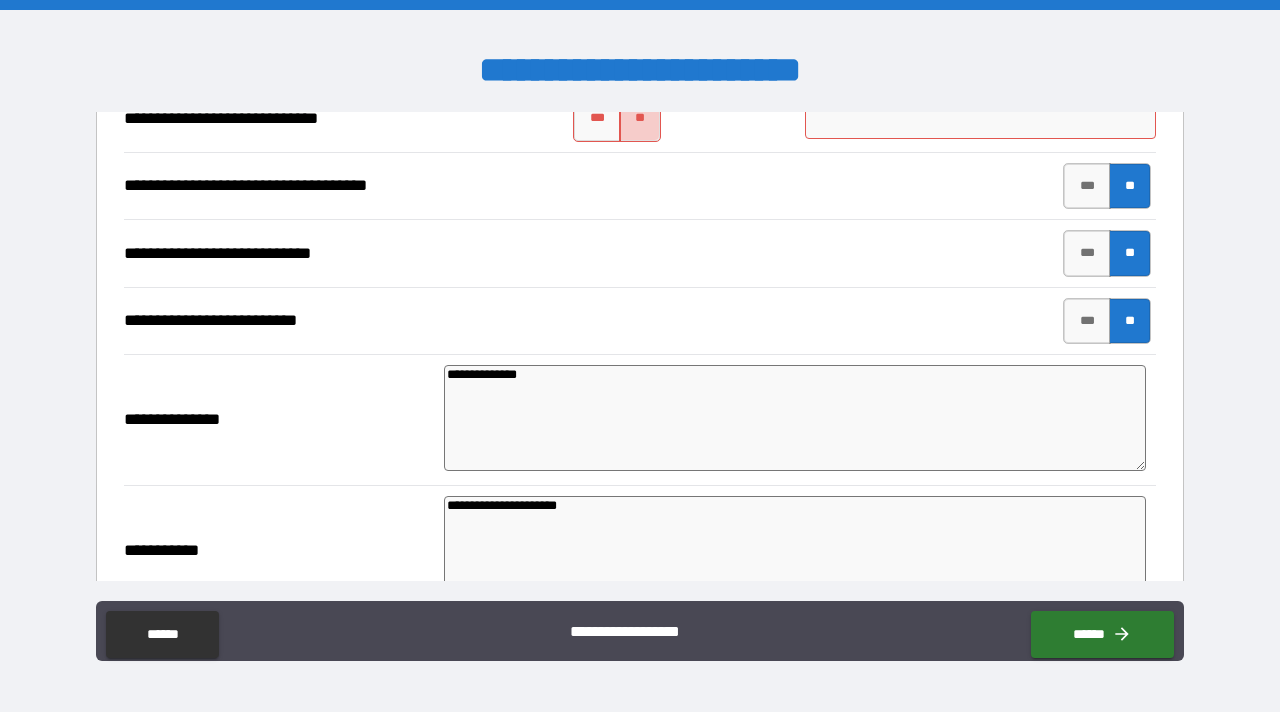 click on "**" at bounding box center [640, 118] 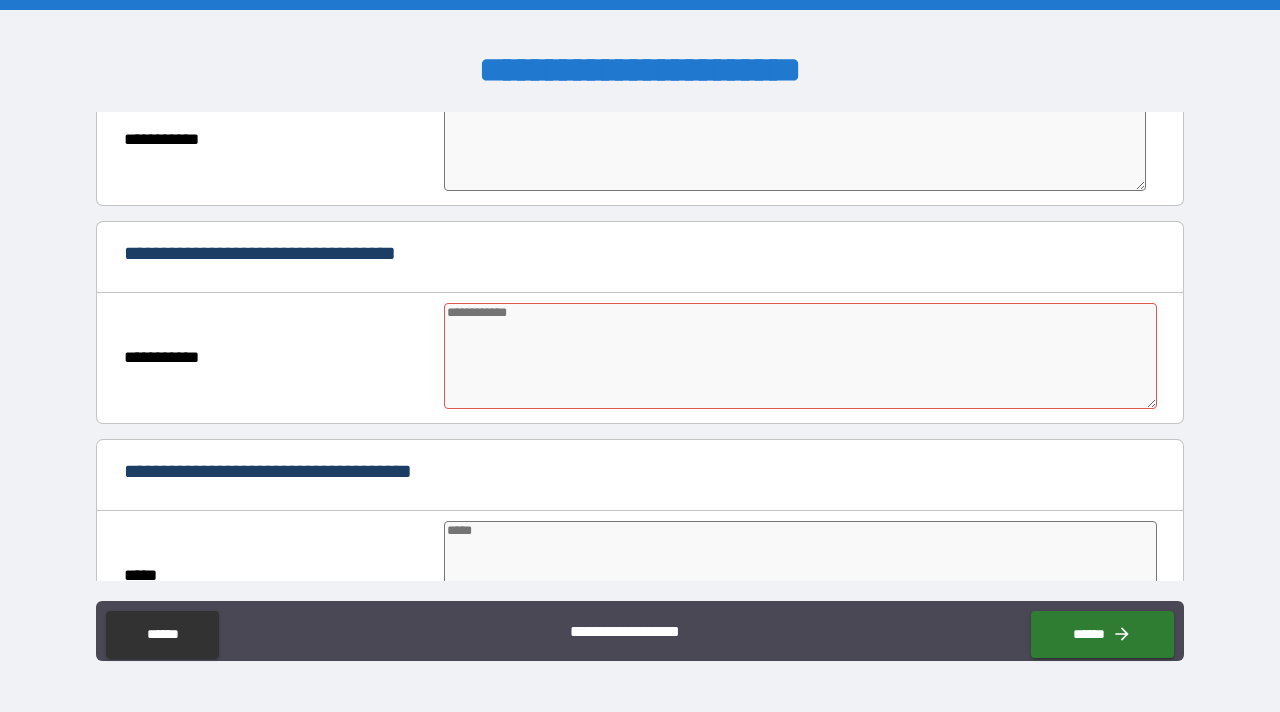 scroll, scrollTop: 6243, scrollLeft: 0, axis: vertical 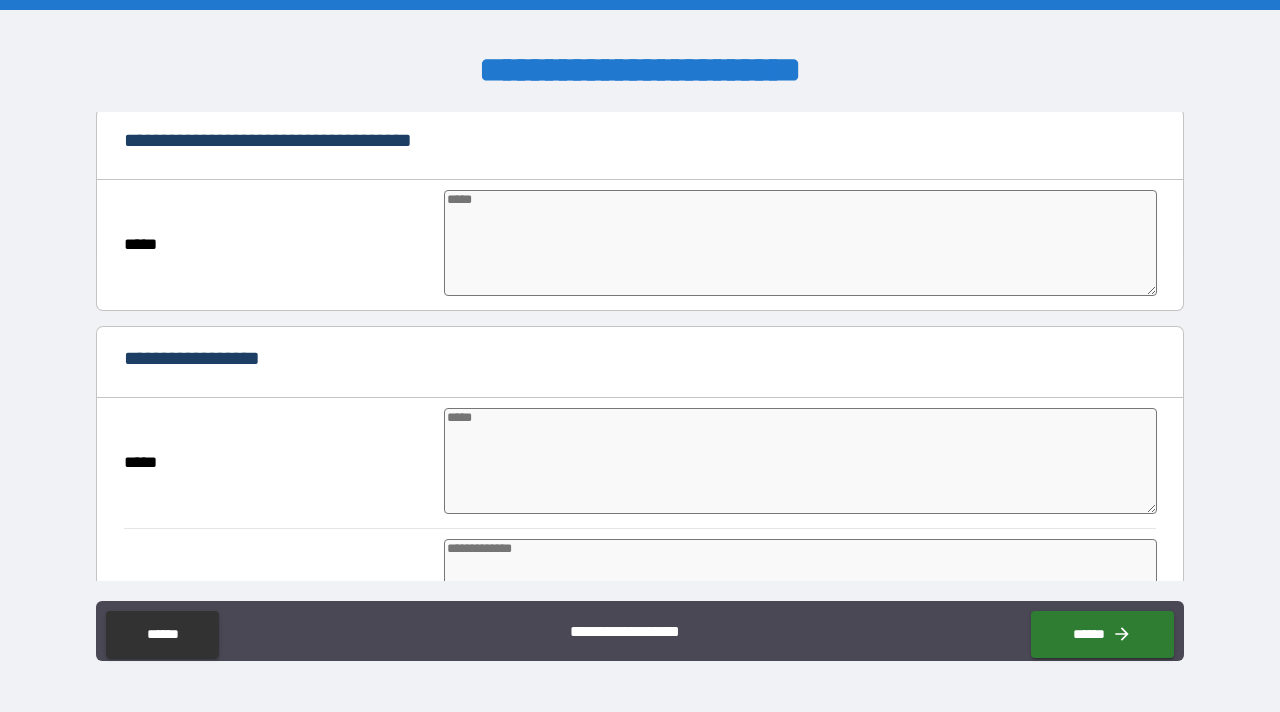 click at bounding box center [800, 461] 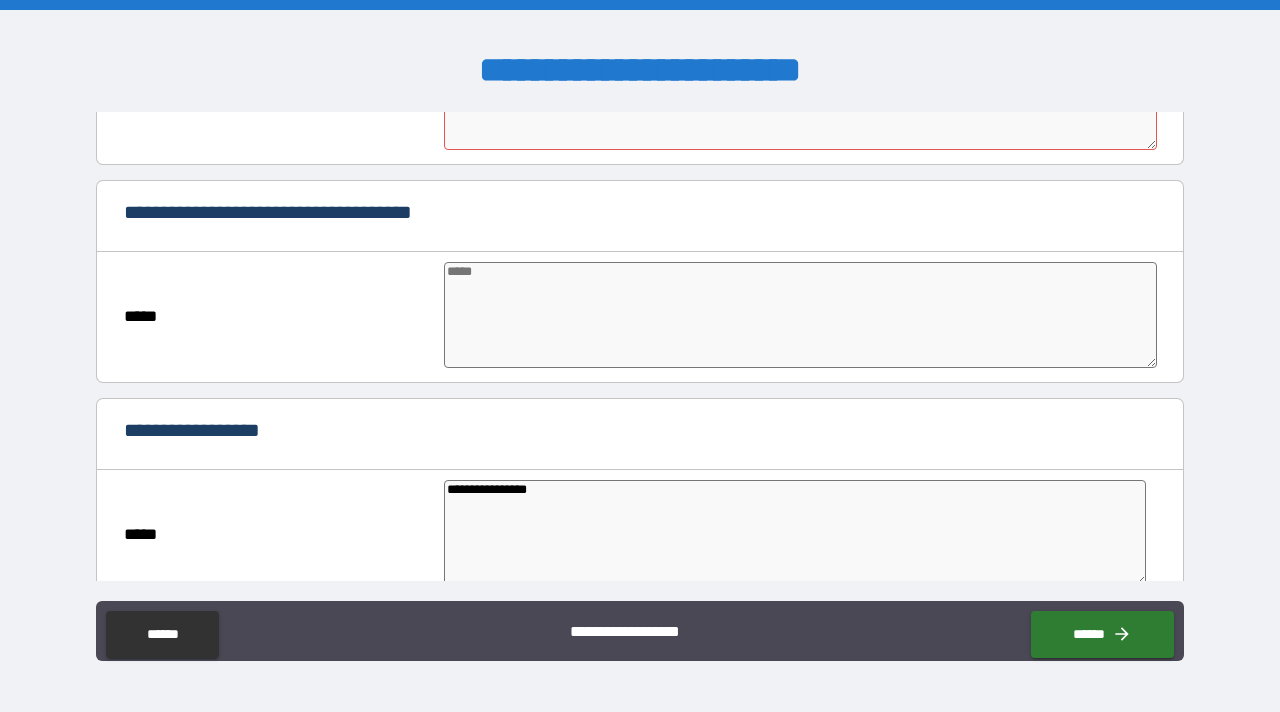scroll, scrollTop: 6088, scrollLeft: 0, axis: vertical 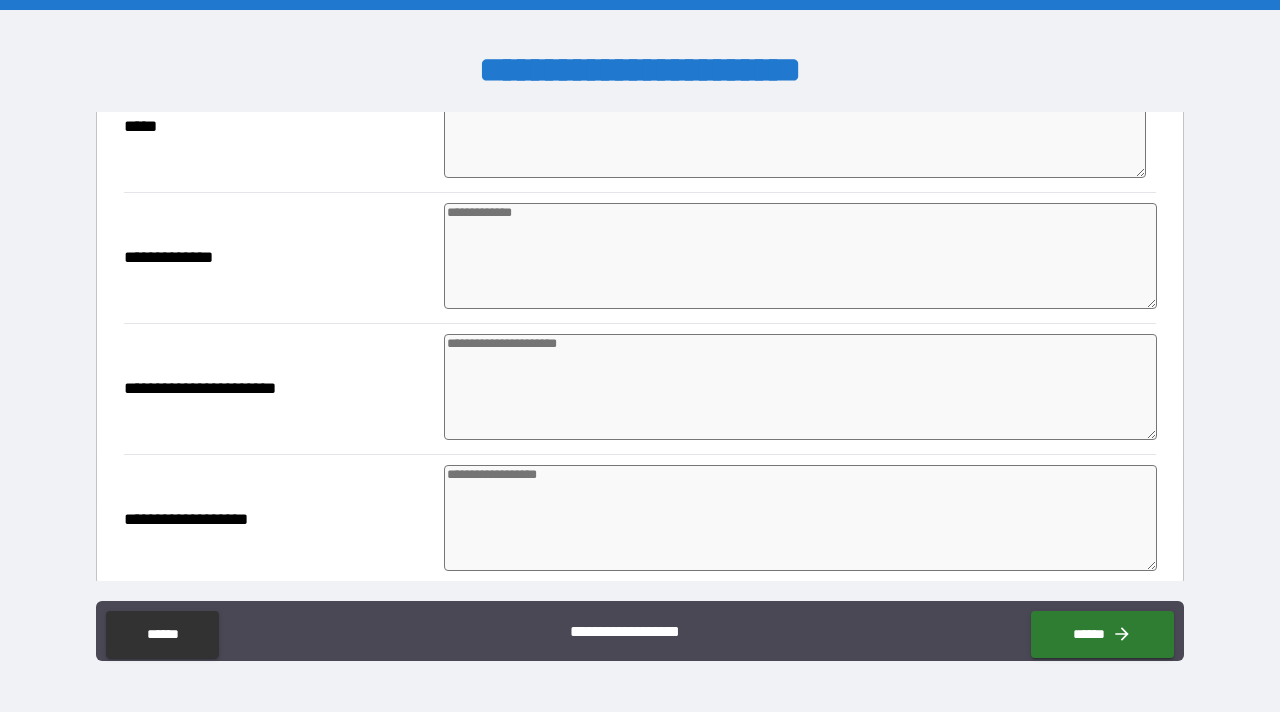 click at bounding box center [800, 256] 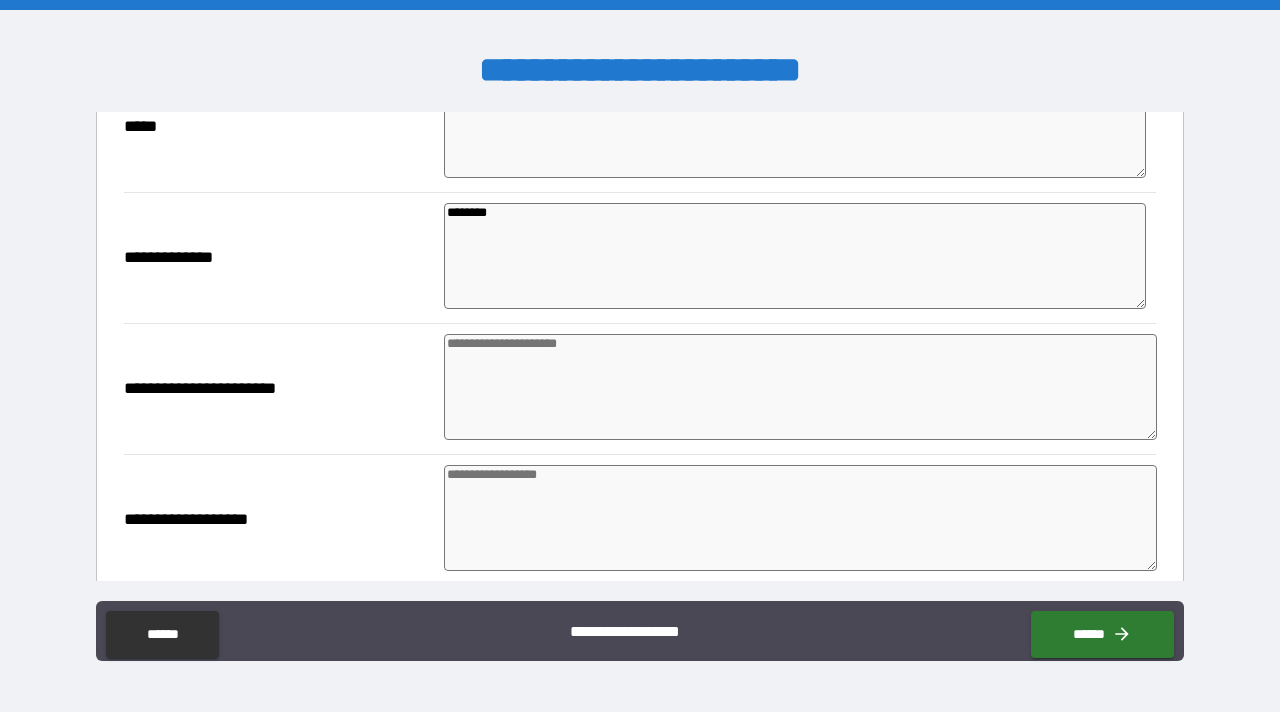 click at bounding box center (800, 387) 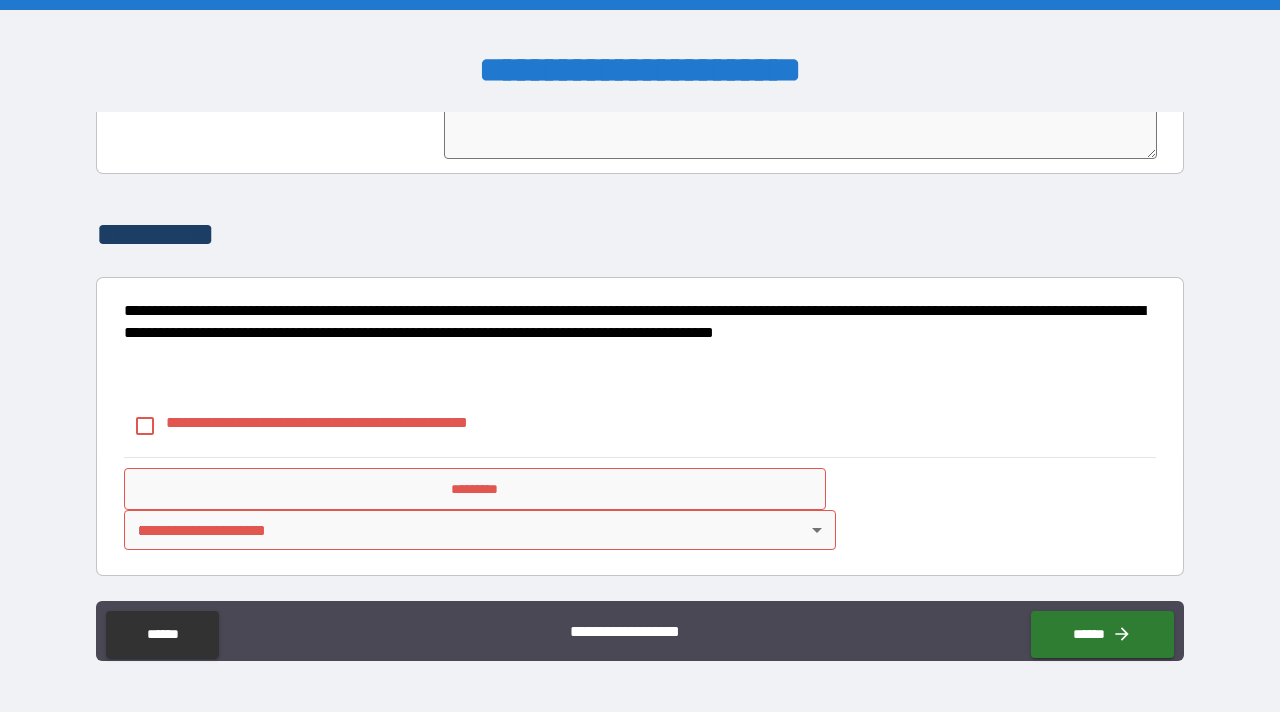 scroll, scrollTop: 6948, scrollLeft: 0, axis: vertical 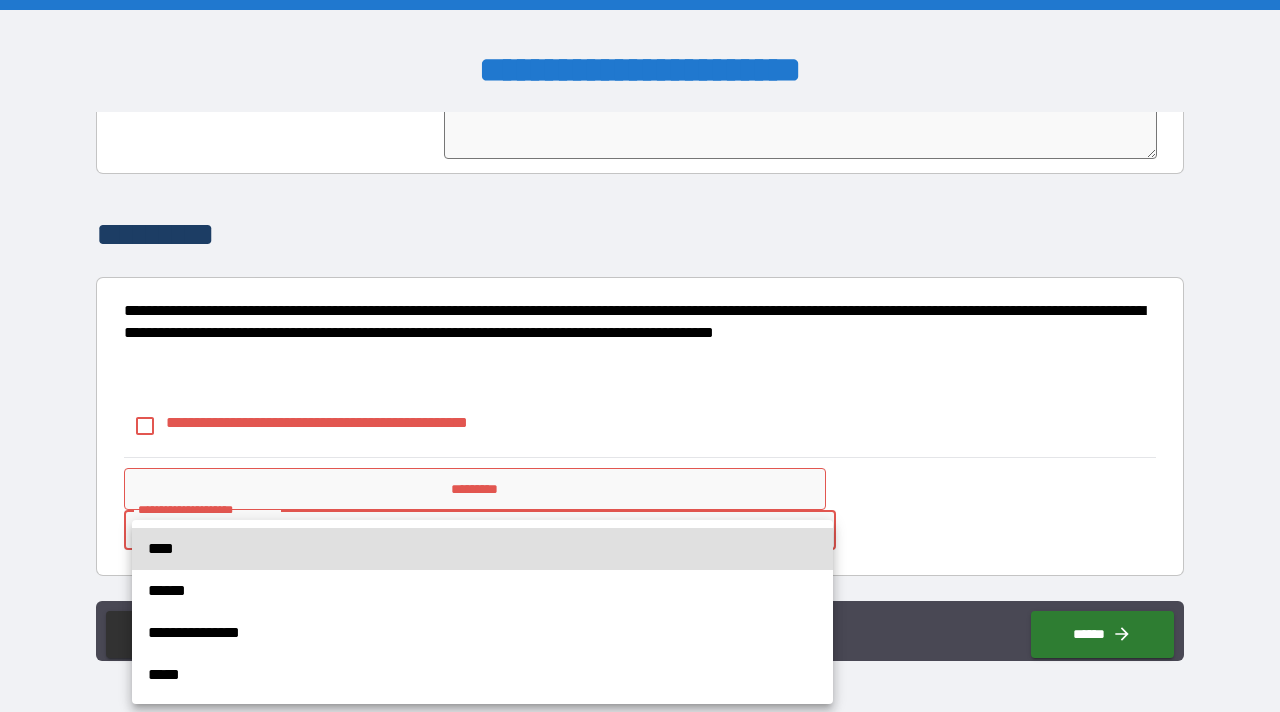 drag, startPoint x: 808, startPoint y: 524, endPoint x: 808, endPoint y: 436, distance: 88 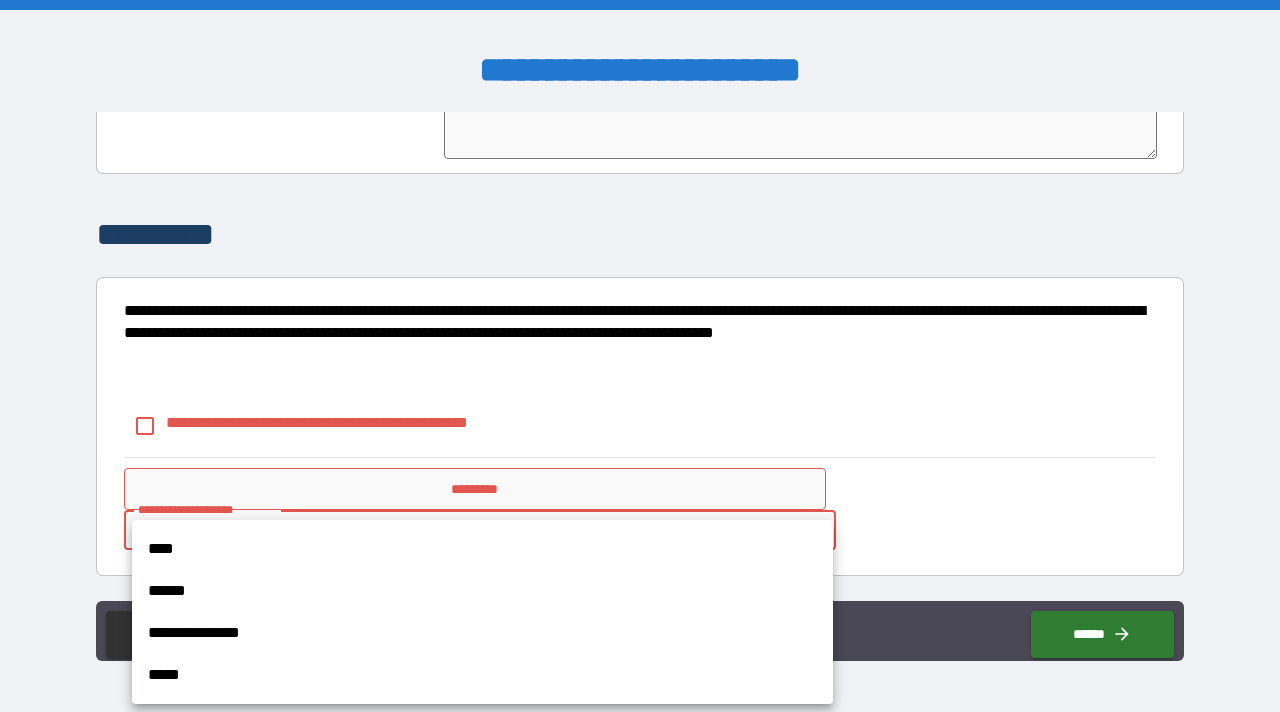 click at bounding box center (640, 356) 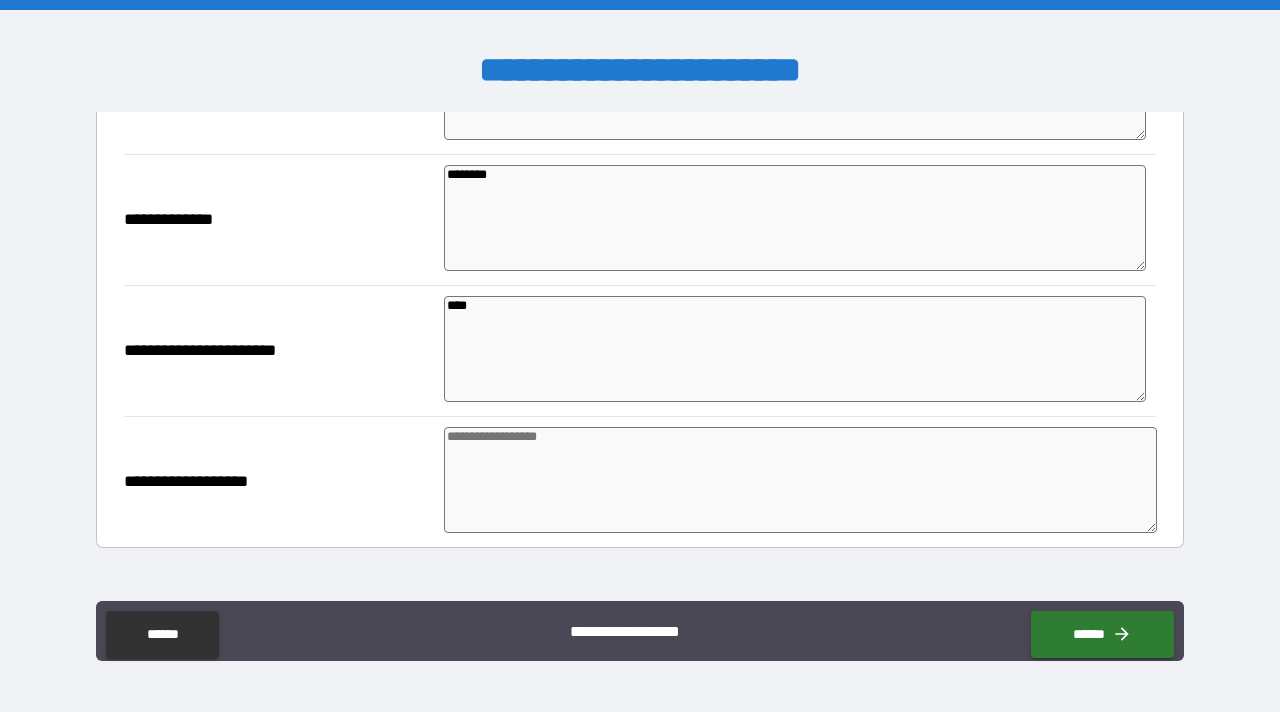 scroll, scrollTop: 6126, scrollLeft: 0, axis: vertical 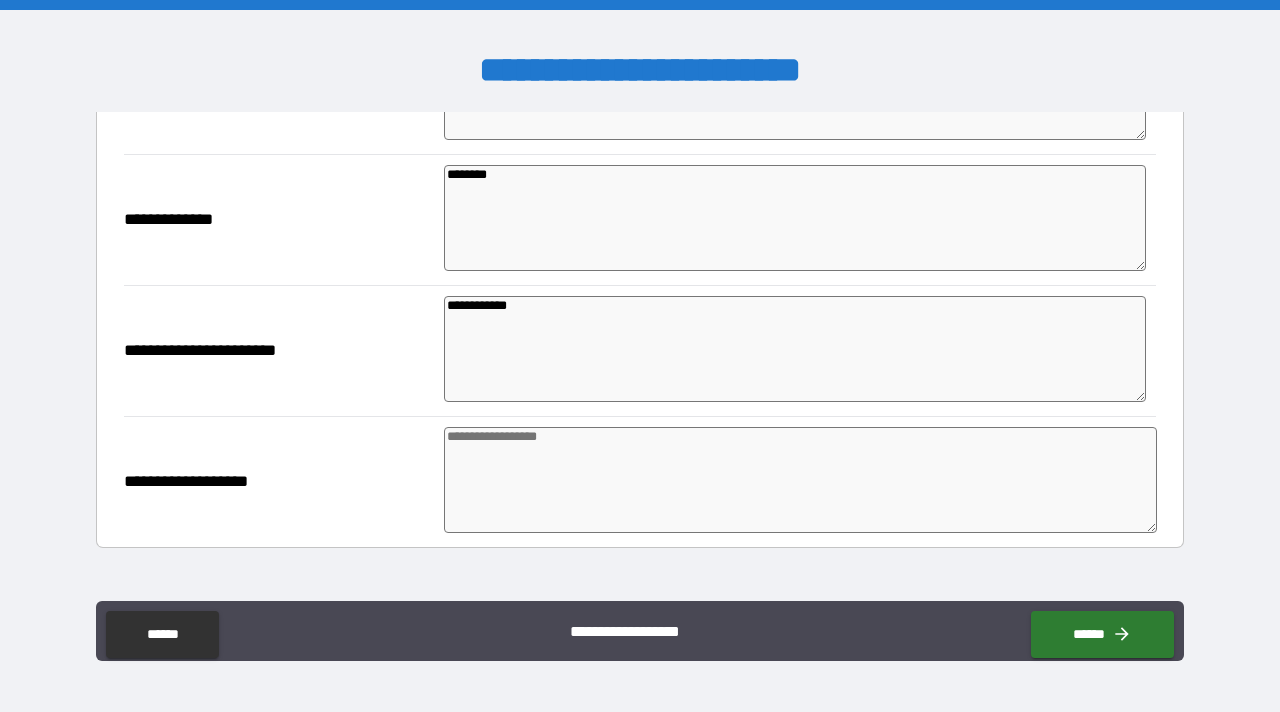 click at bounding box center [800, 480] 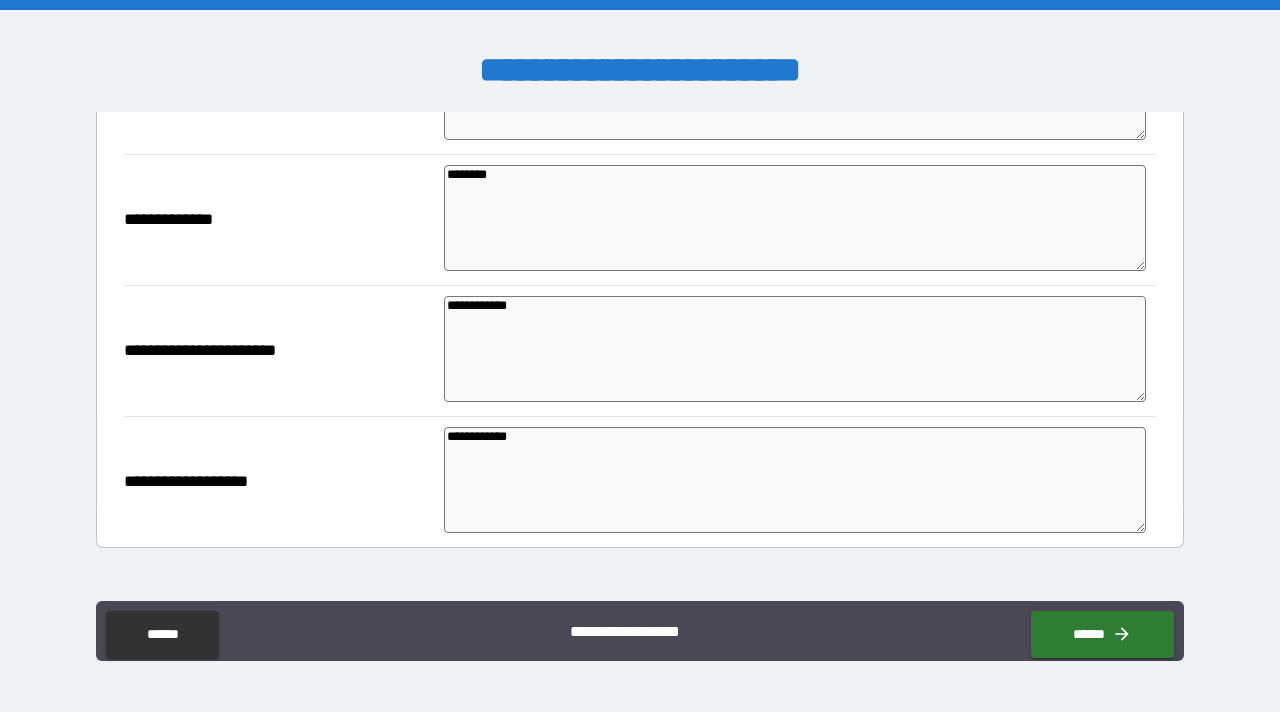 scroll, scrollTop: 6948, scrollLeft: 0, axis: vertical 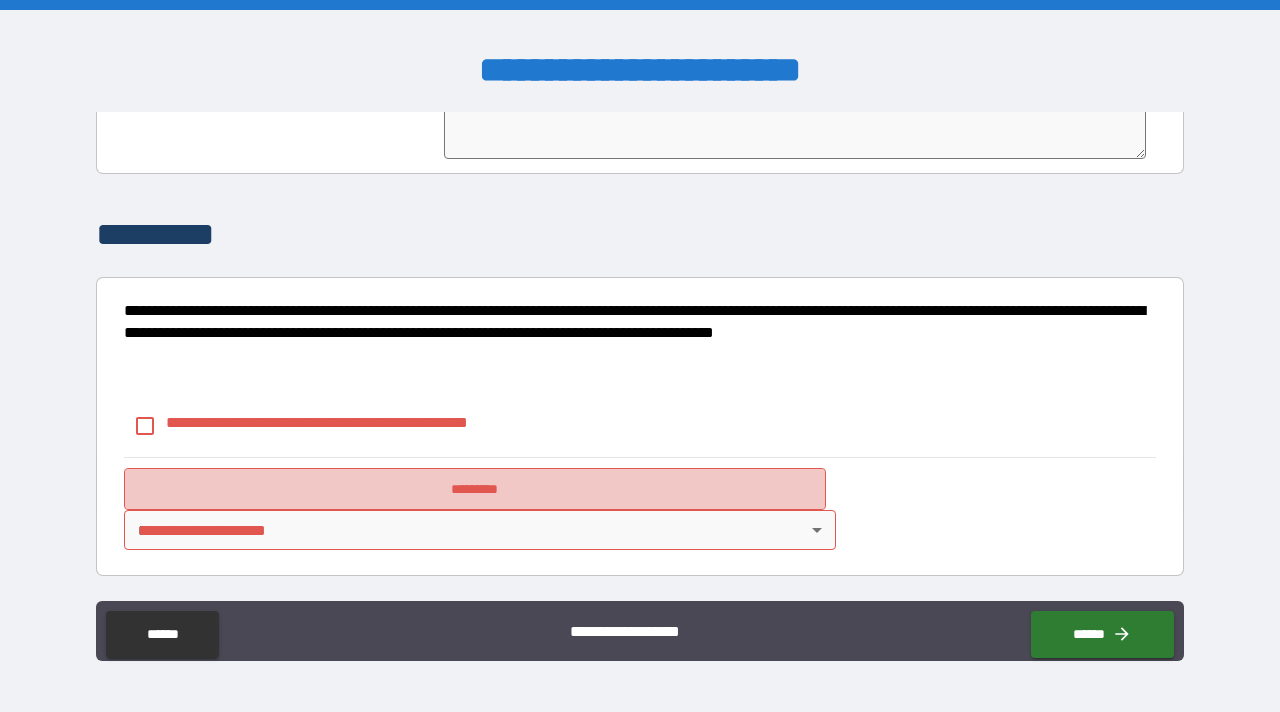 click on "*********" at bounding box center [474, 489] 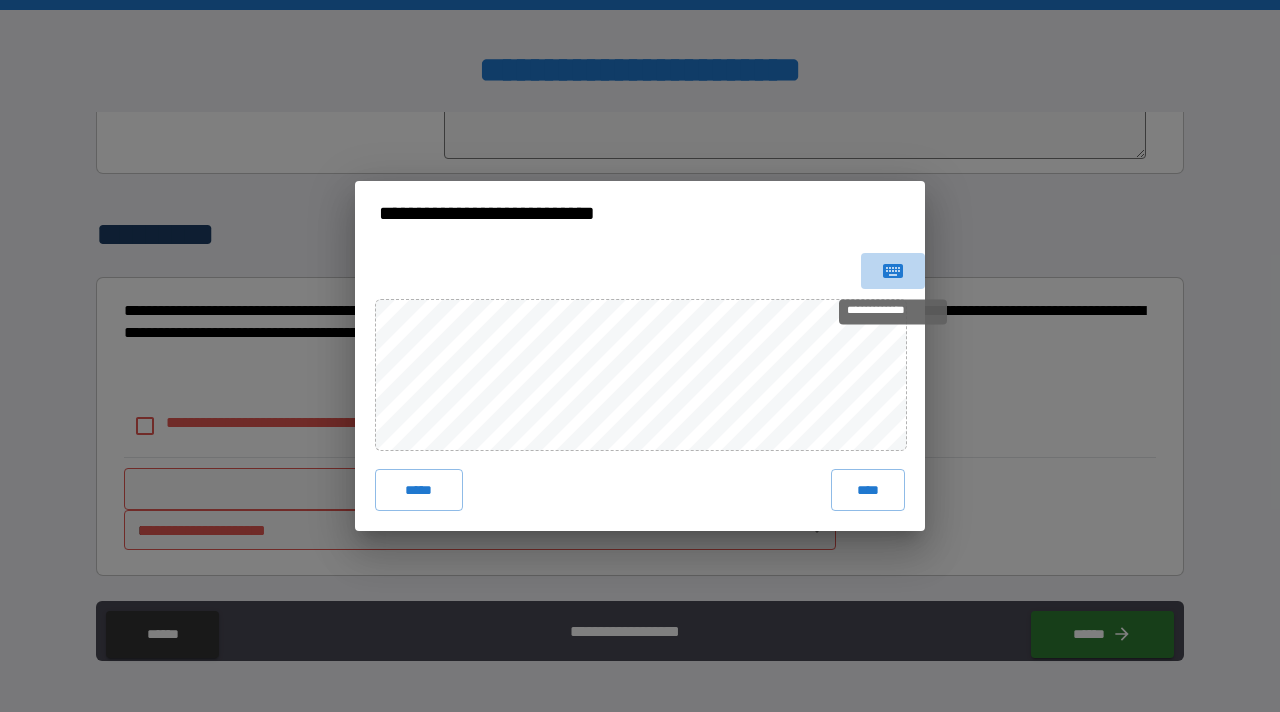 click 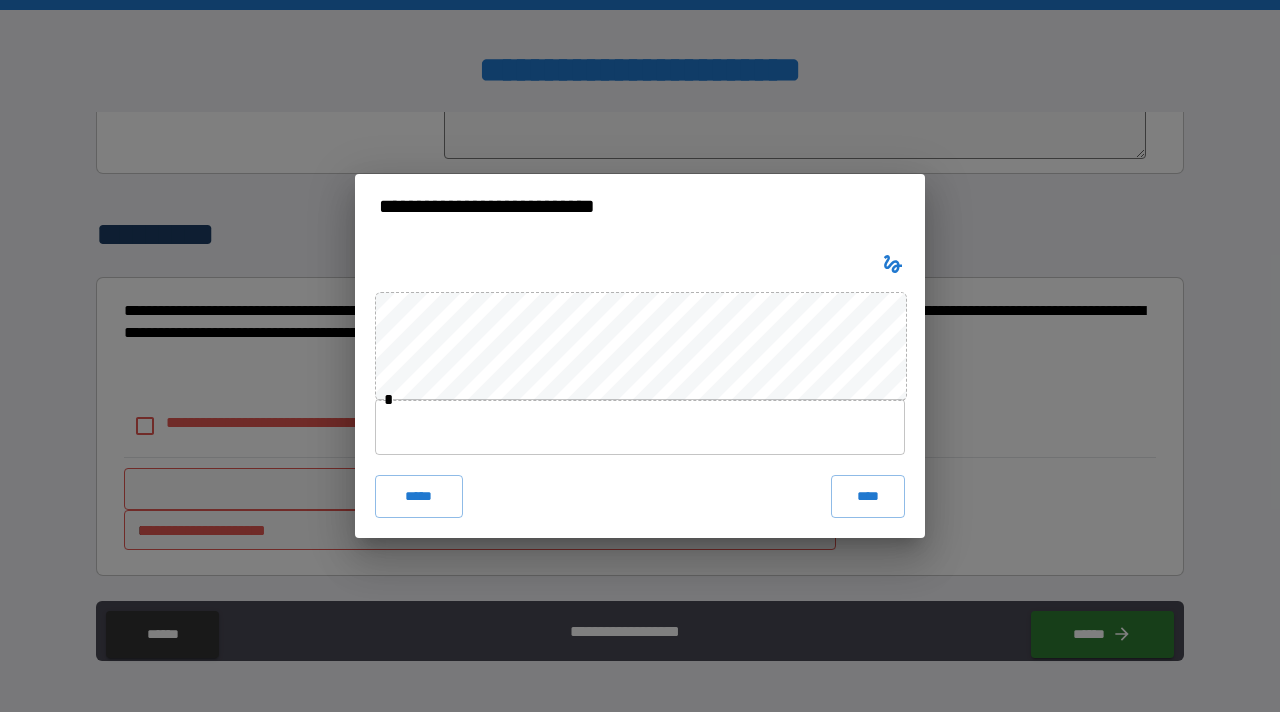 click on "**********" at bounding box center (640, 210) 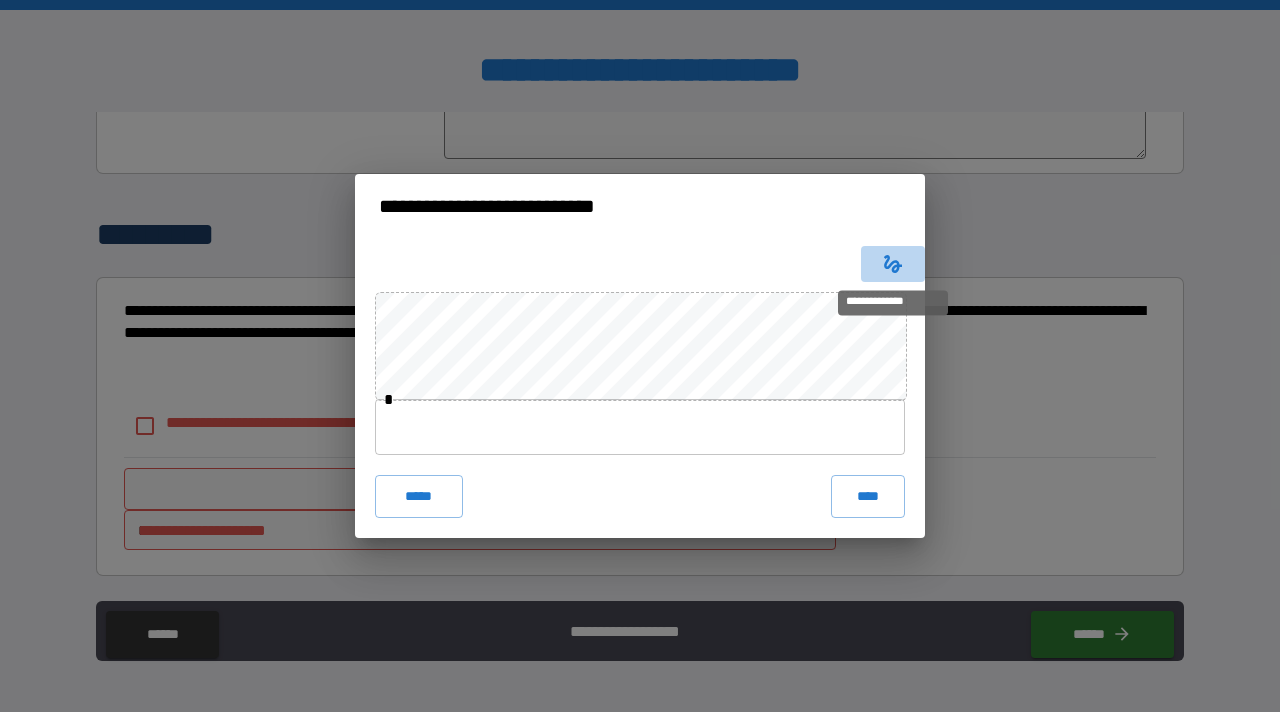 click 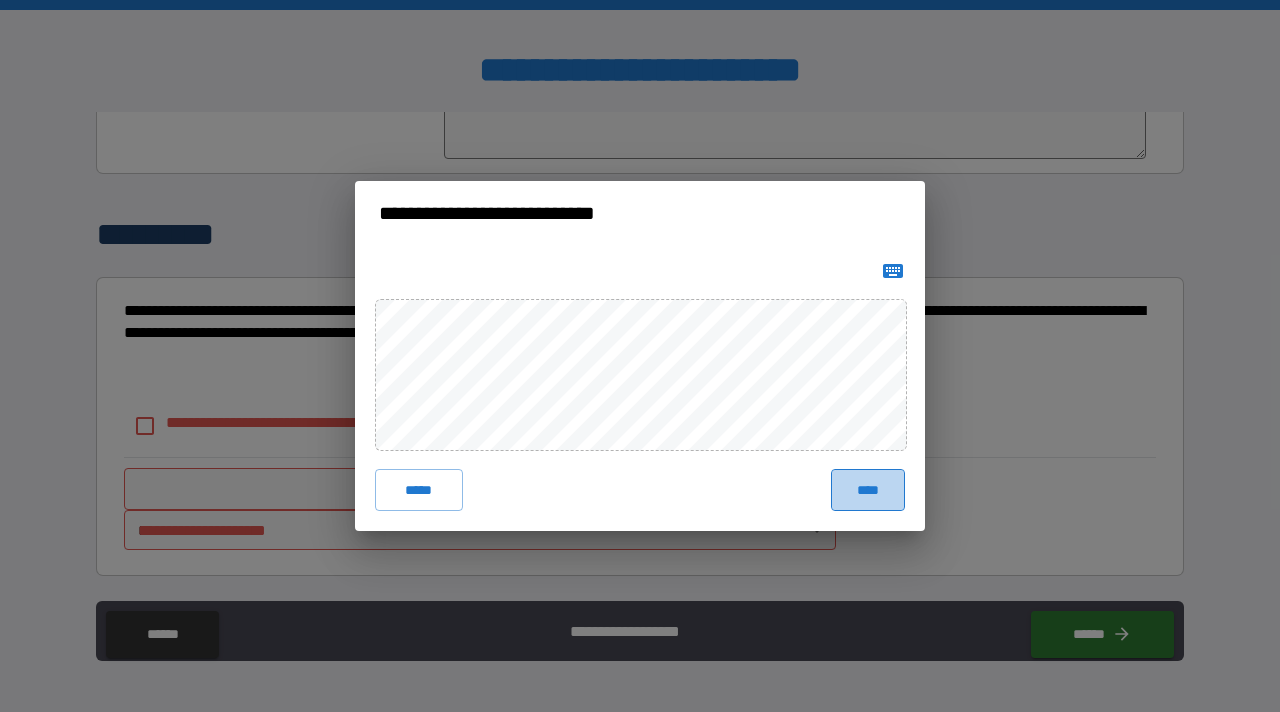 click on "****" at bounding box center (868, 490) 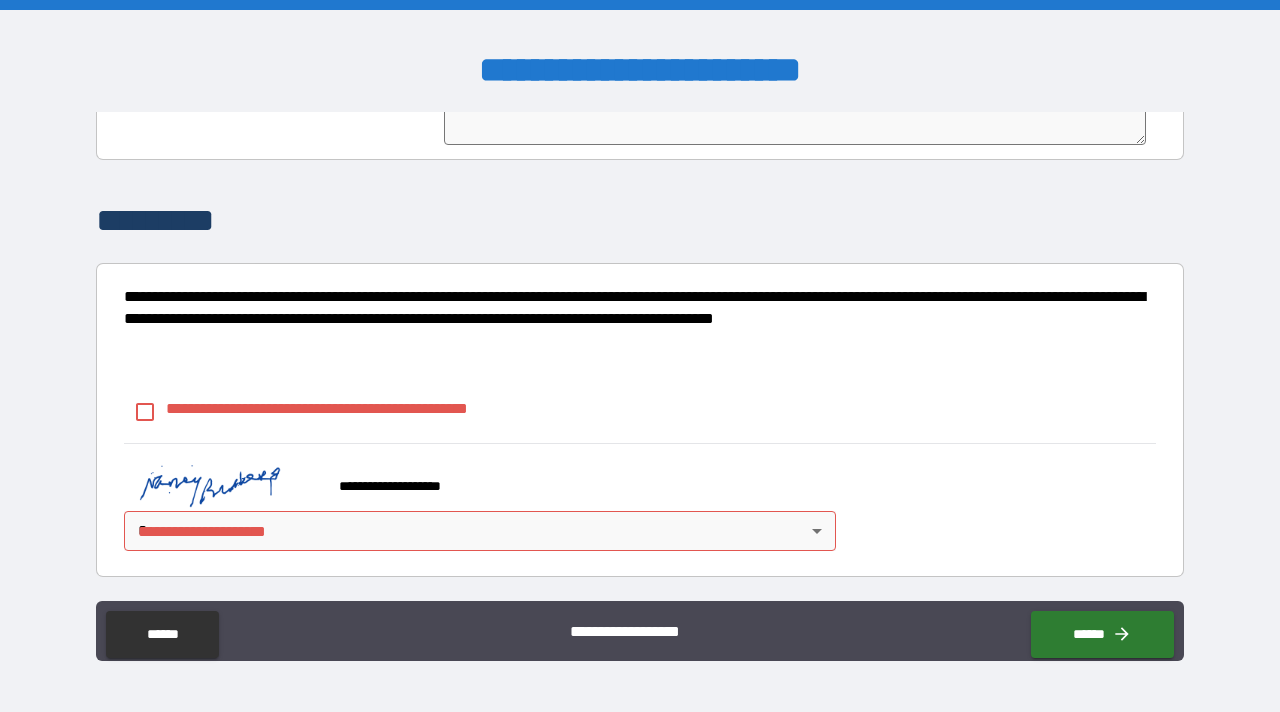 scroll, scrollTop: 6946, scrollLeft: 0, axis: vertical 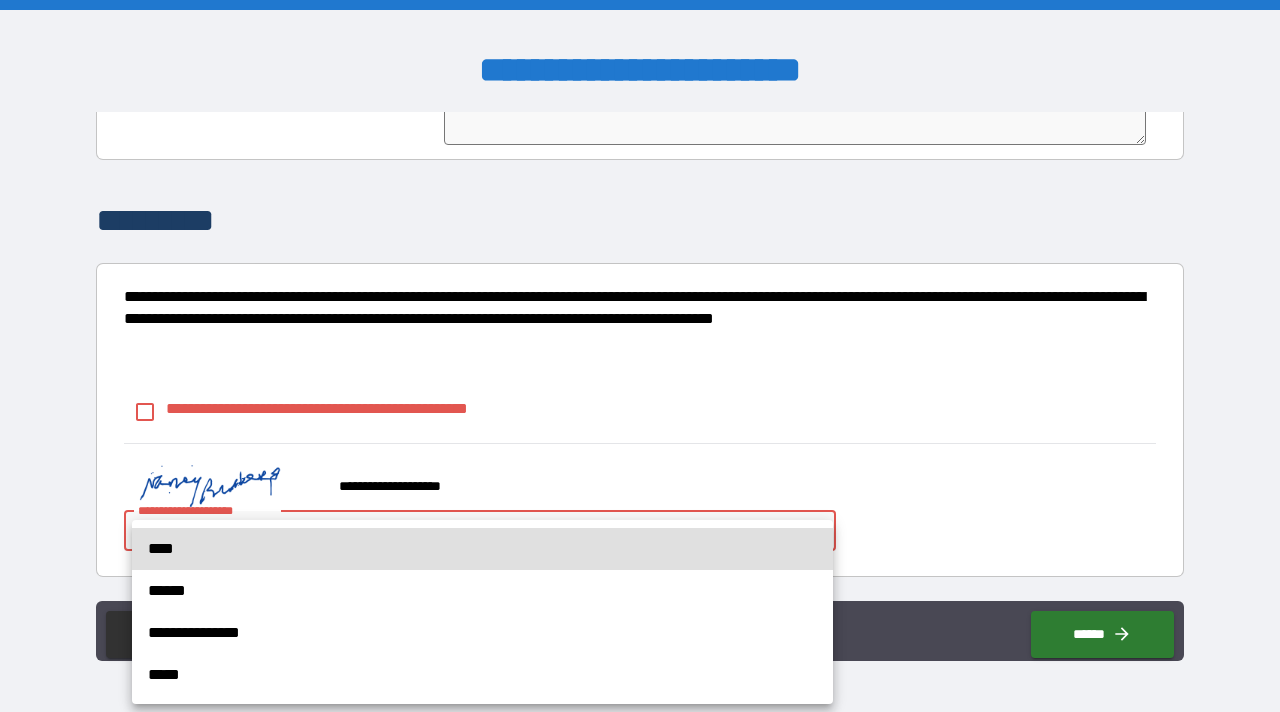 click on "[FIRST] [LAST] [STREET] [CITY] [STATE] [ZIP] [COUNTRY] [PHONE] [EMAIL] [SSN] [DLN] [CCNUM] [DOB] [AGE] [COORD] [POSTAL]" at bounding box center [640, 356] 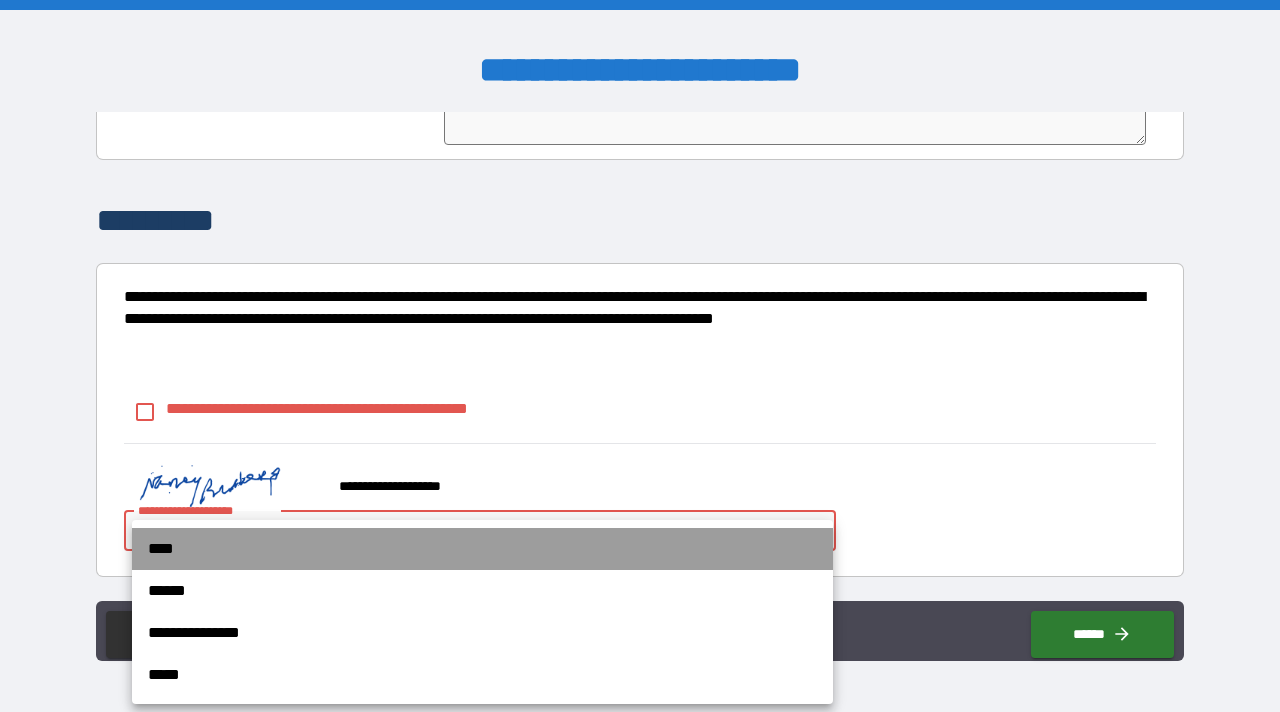 click on "****" at bounding box center [482, 549] 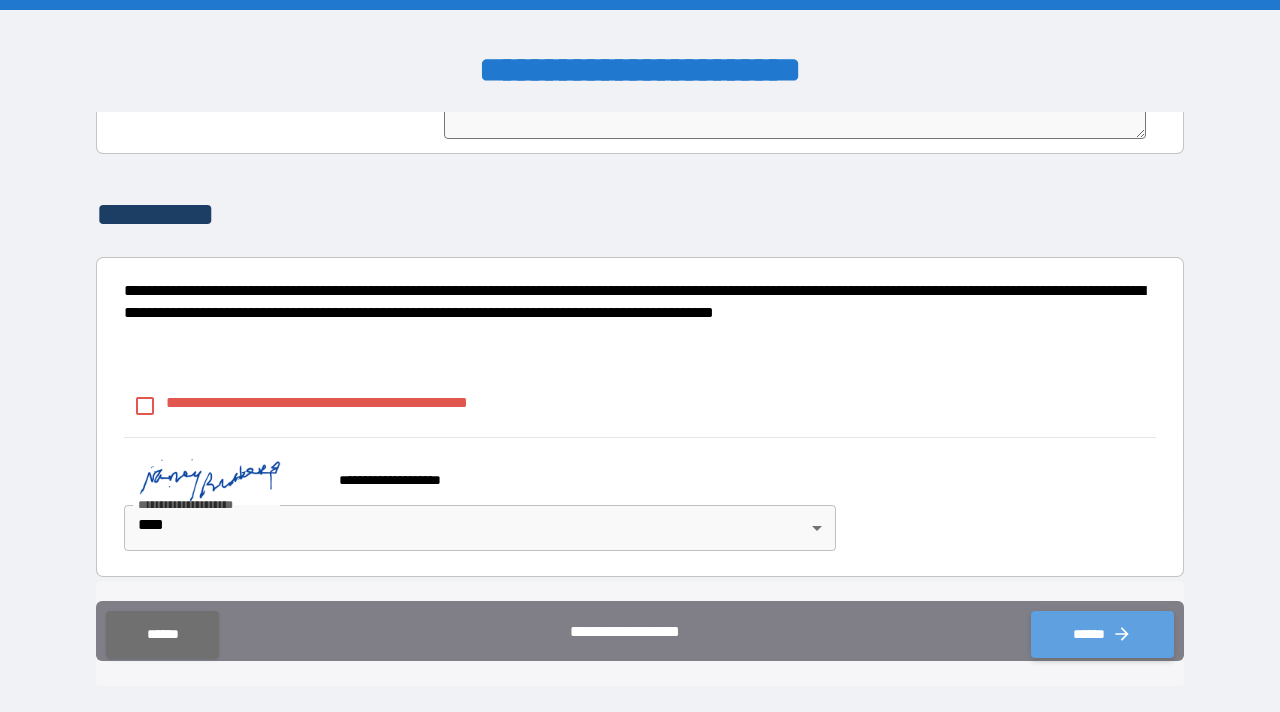 click on "******" at bounding box center (1102, 634) 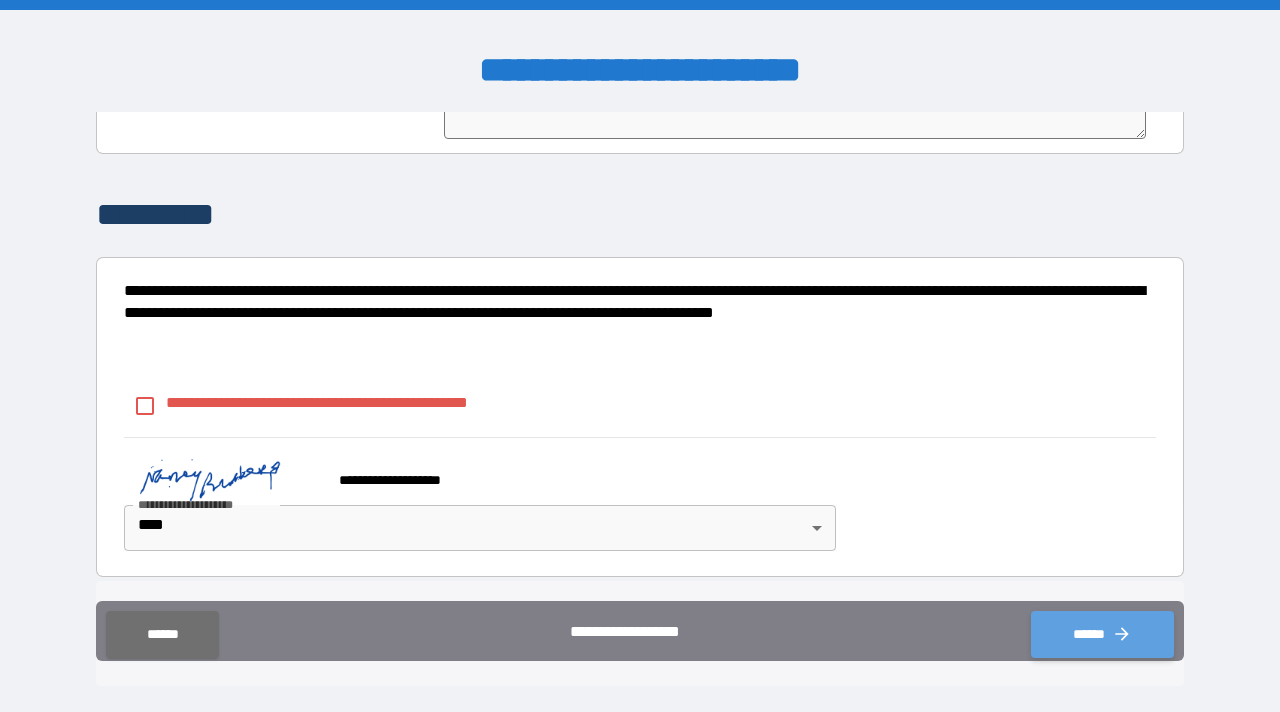 click on "******" at bounding box center (1102, 634) 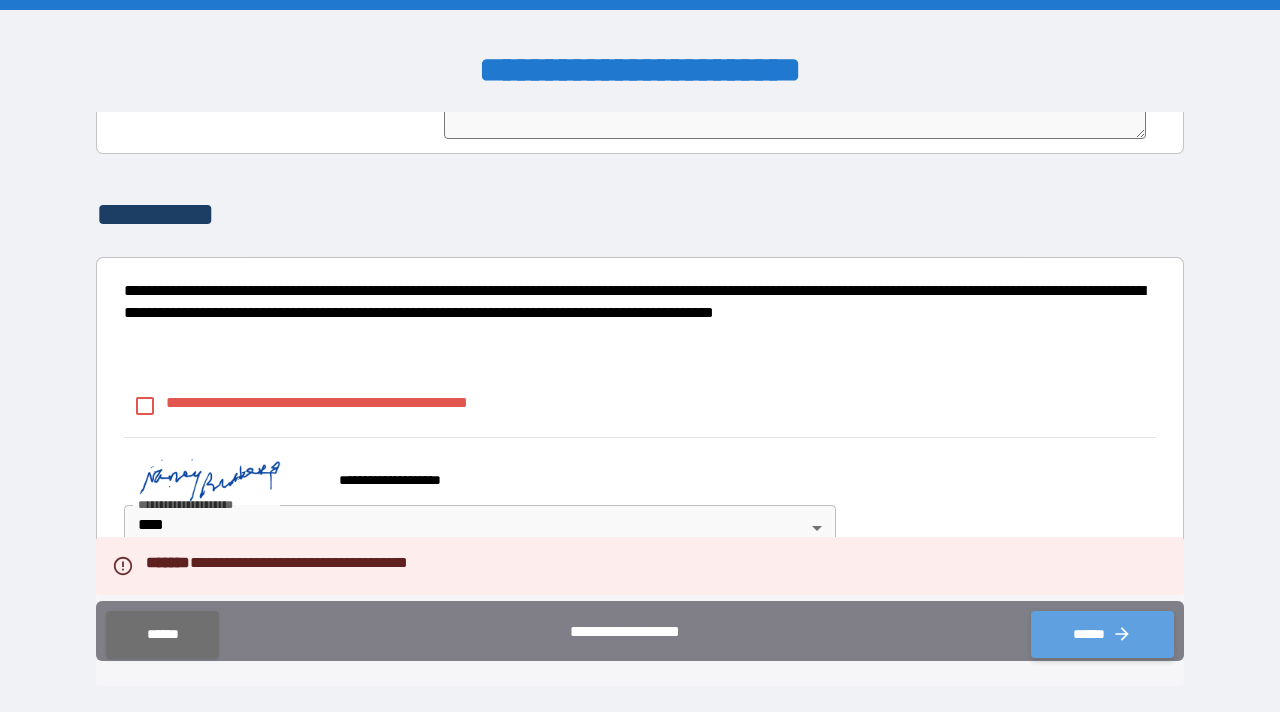 click on "******" at bounding box center [1102, 634] 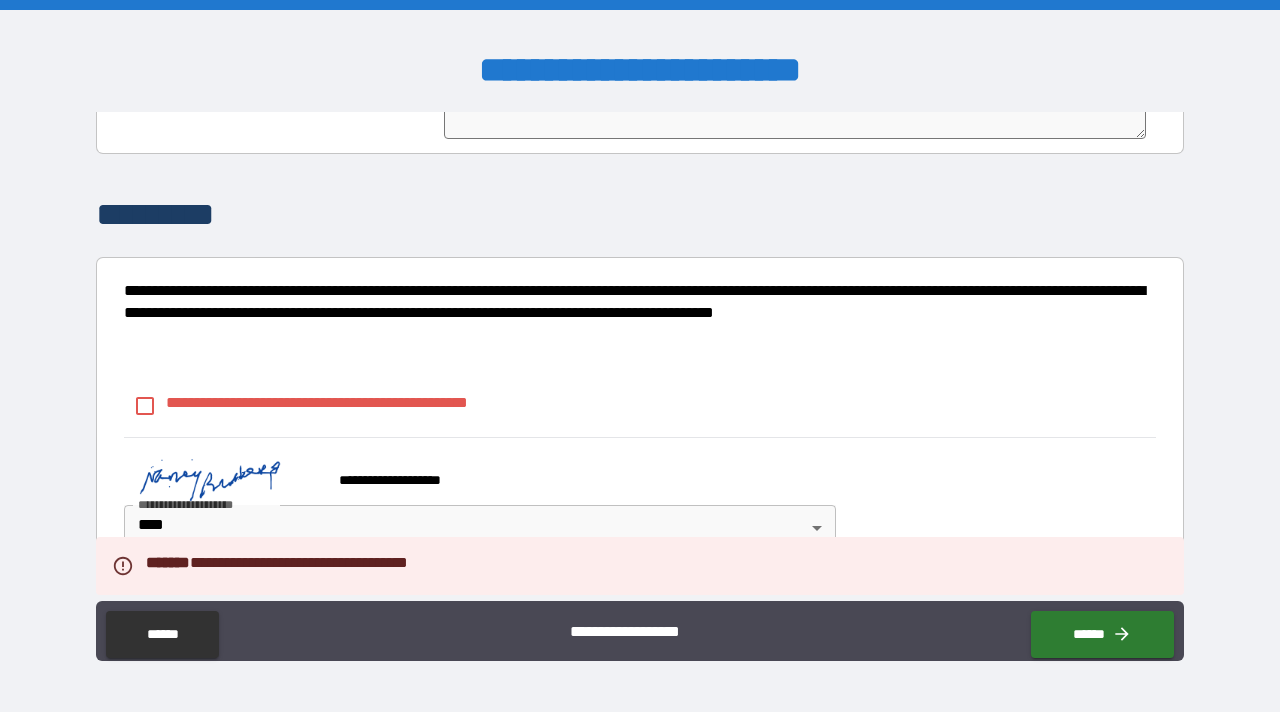 scroll, scrollTop: 6535, scrollLeft: 0, axis: vertical 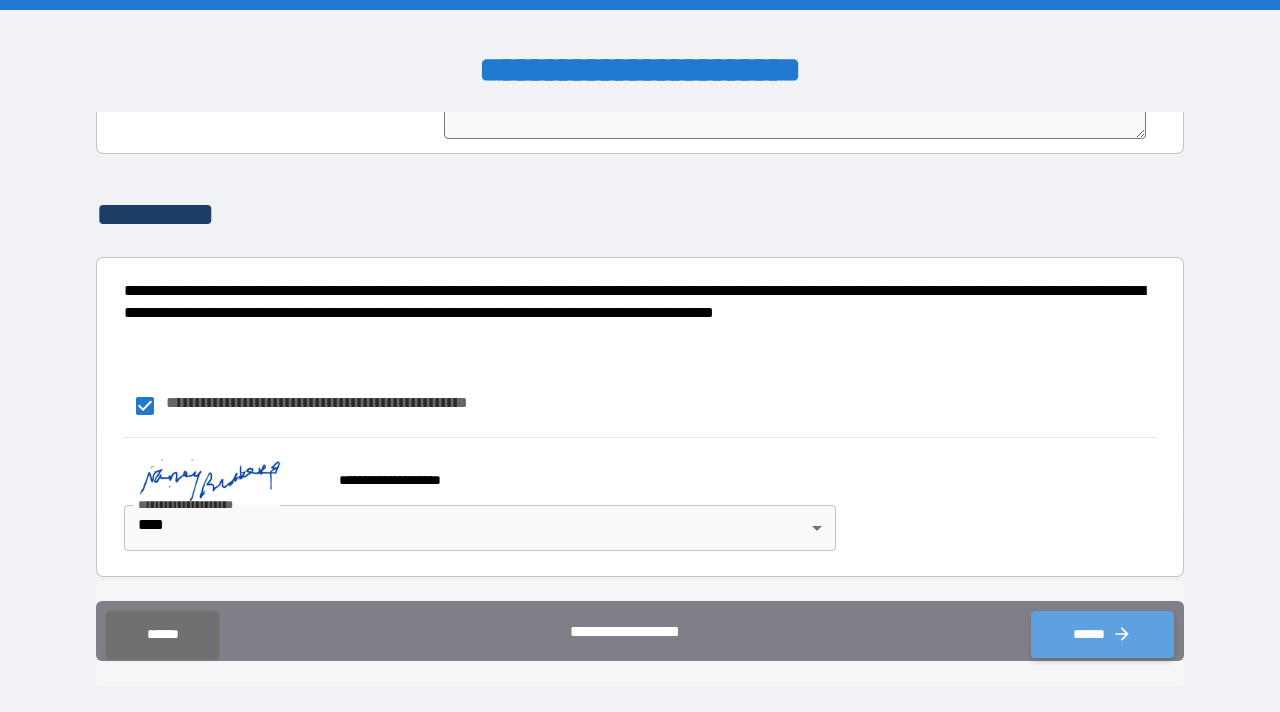 click on "******" at bounding box center [1102, 634] 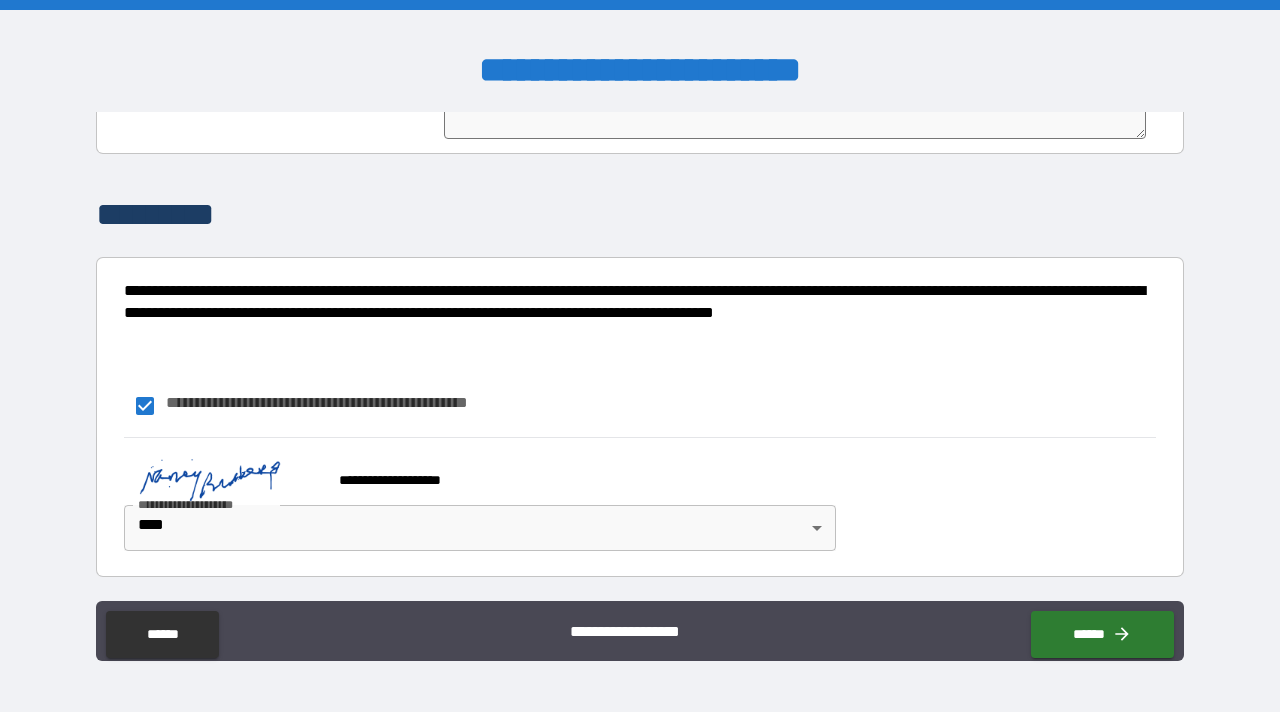 scroll, scrollTop: 6552, scrollLeft: 0, axis: vertical 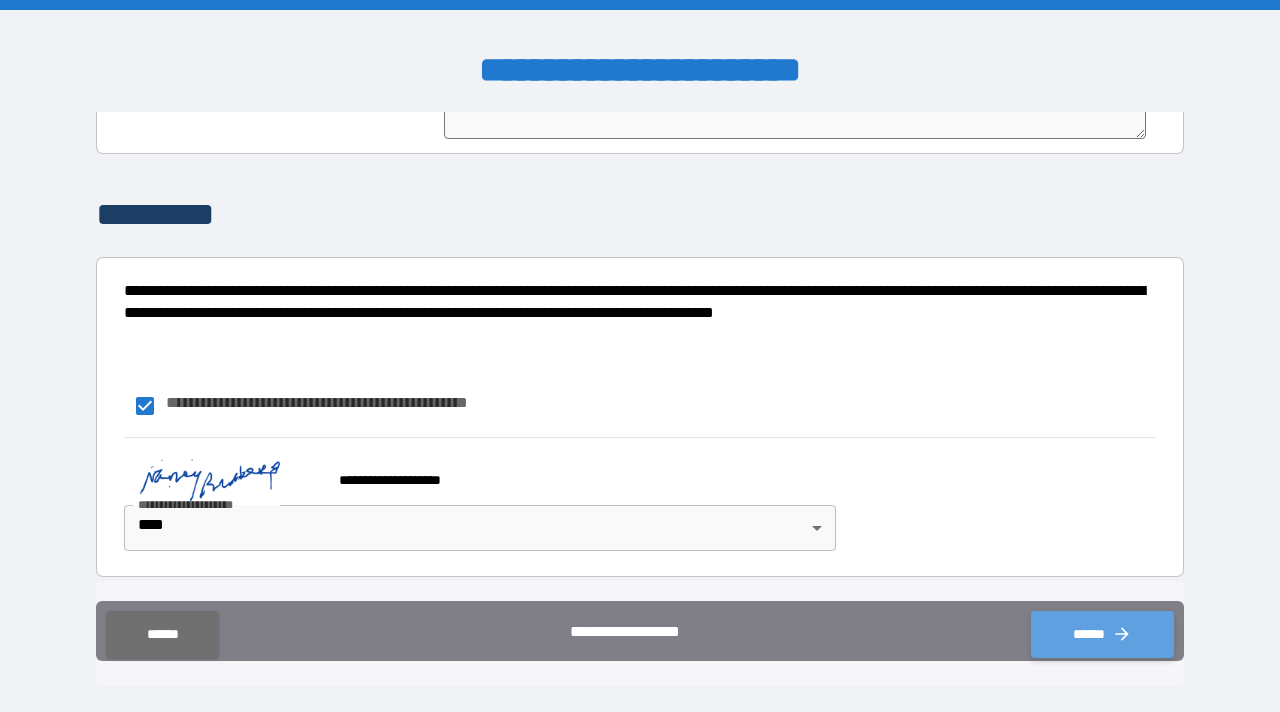 click on "******" at bounding box center (1102, 634) 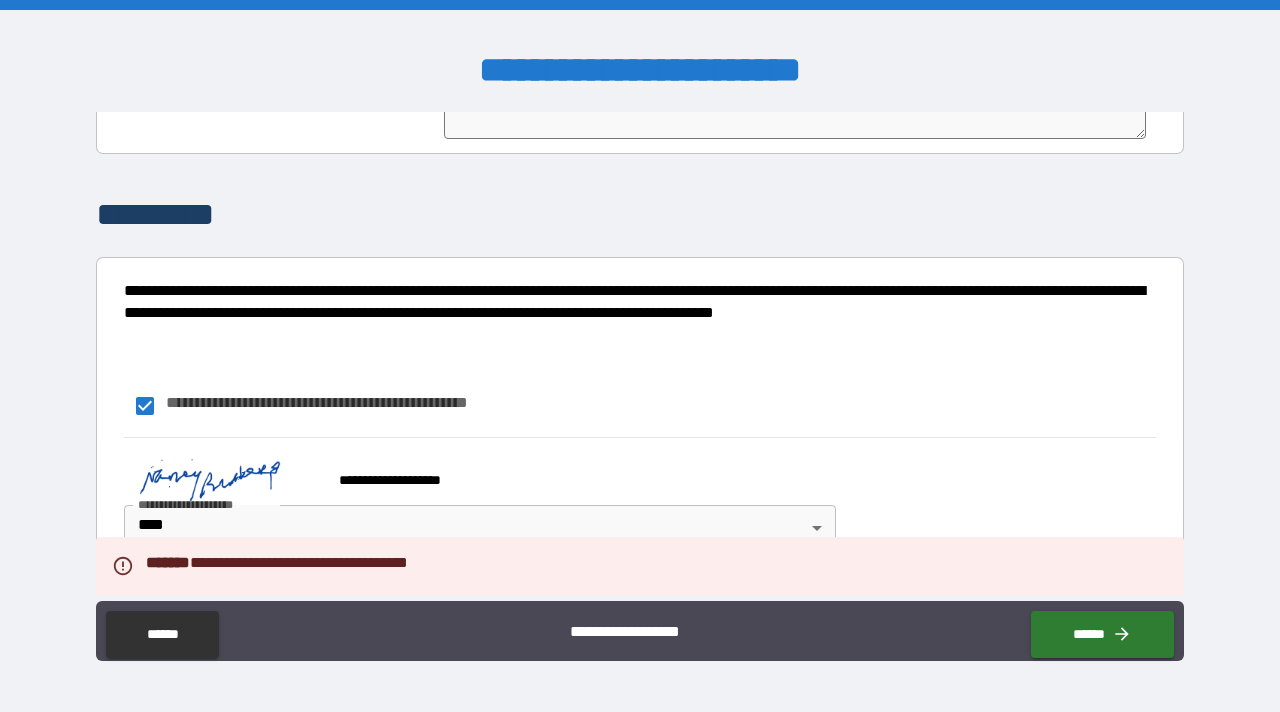 click on "[FIRST] [LAST] [STREET] [CITY] [STATE] [ZIP] [COUNTRY] [PHONE] [EMAIL] [SSN] [DLN] [CCNUM] [DOB] [AGE] [COORD] [POSTAL]" at bounding box center [640, 347] 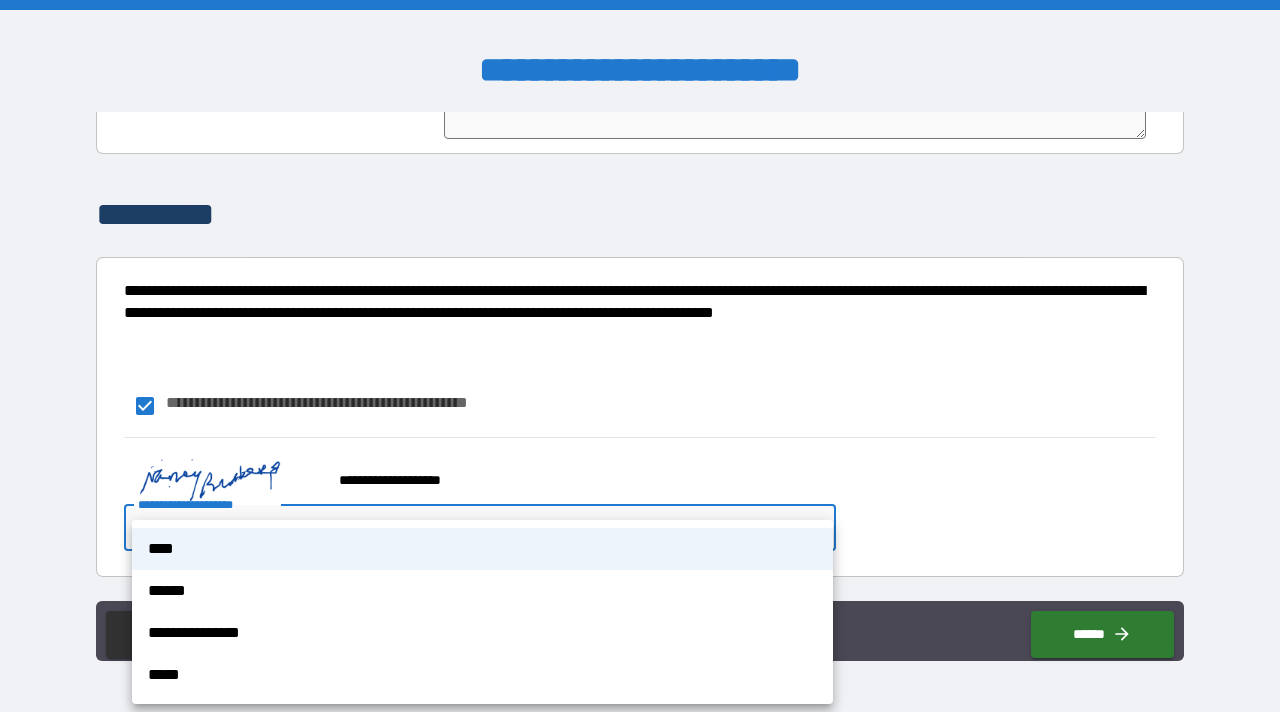 click on "[FIRST] [LAST] [STREET] [CITY] [STATE] [ZIP] [COUNTRY] [PHONE] [EMAIL] [SSN] [DLN] [CCNUM] [DOB] [AGE] [COORD] [POSTAL]" at bounding box center (640, 356) 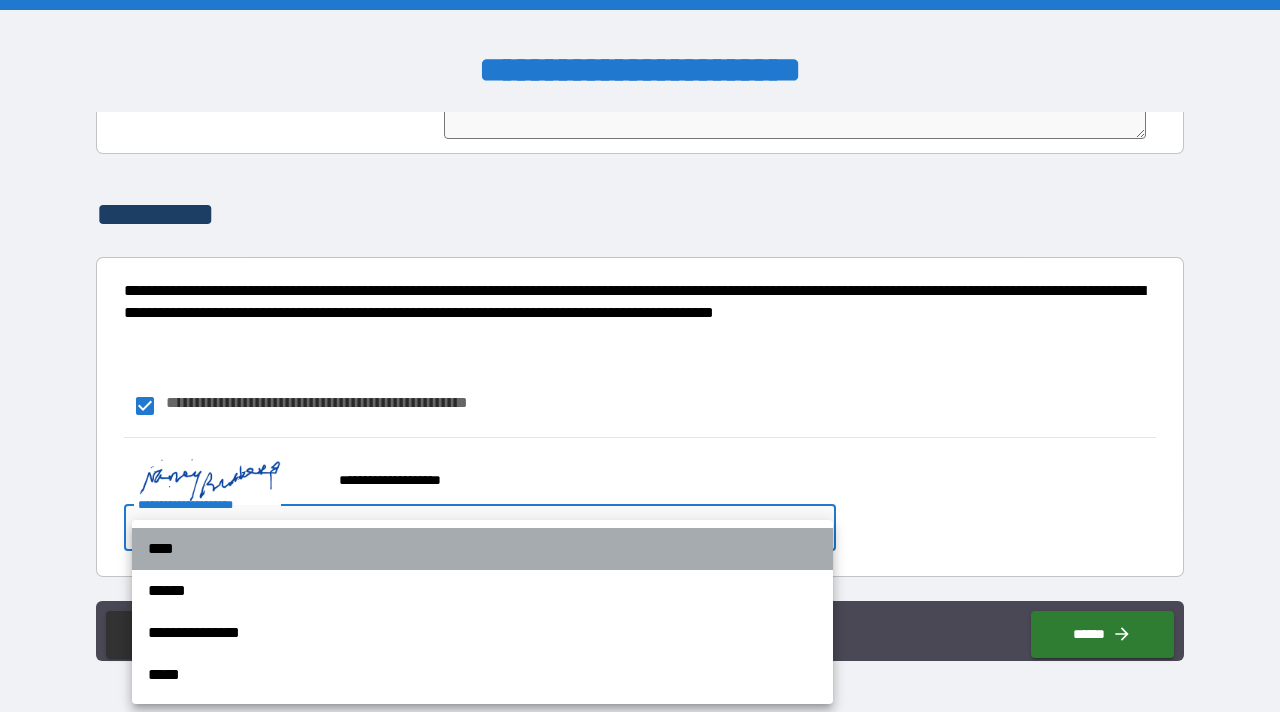 click on "****" at bounding box center (482, 549) 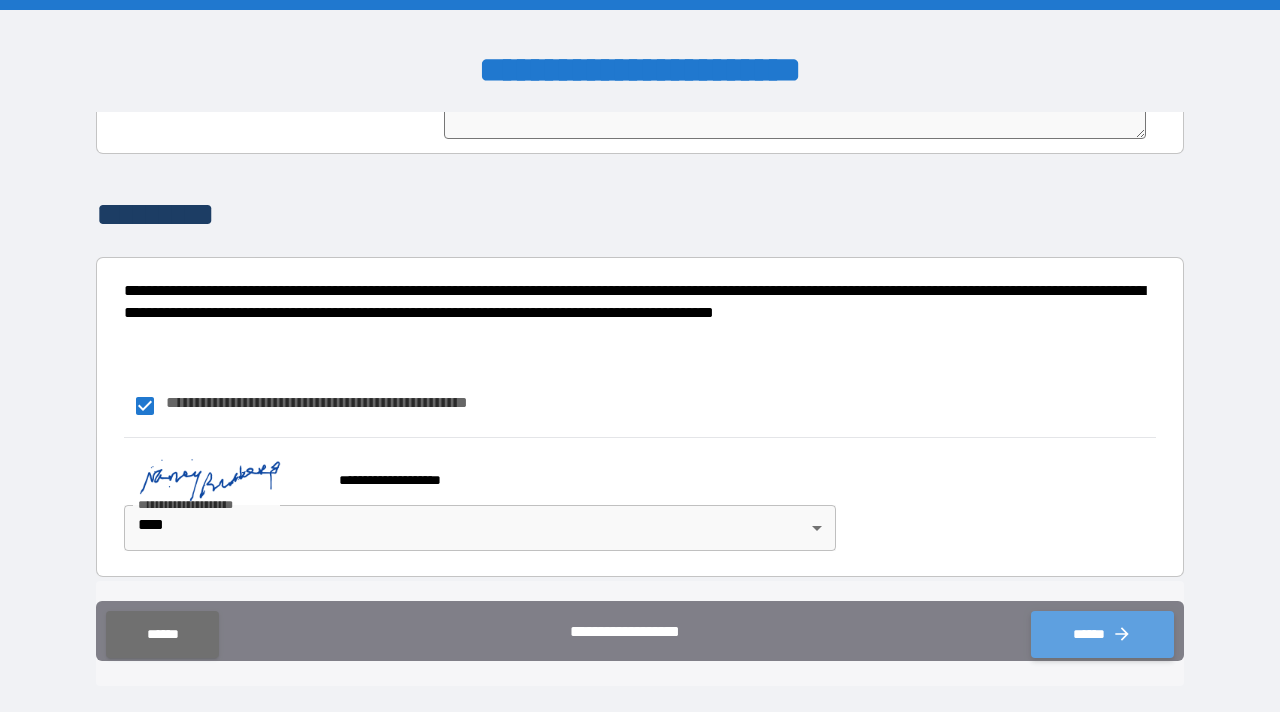 click on "******" at bounding box center (1102, 634) 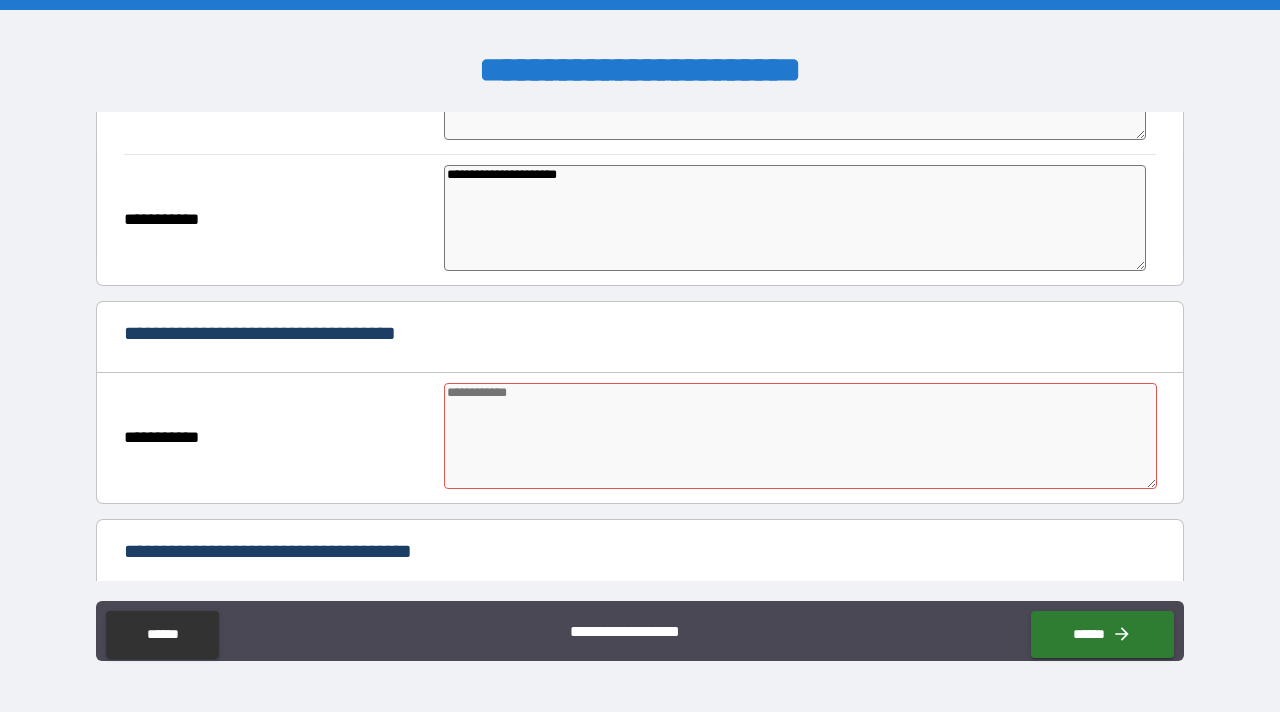 scroll, scrollTop: 5730, scrollLeft: 0, axis: vertical 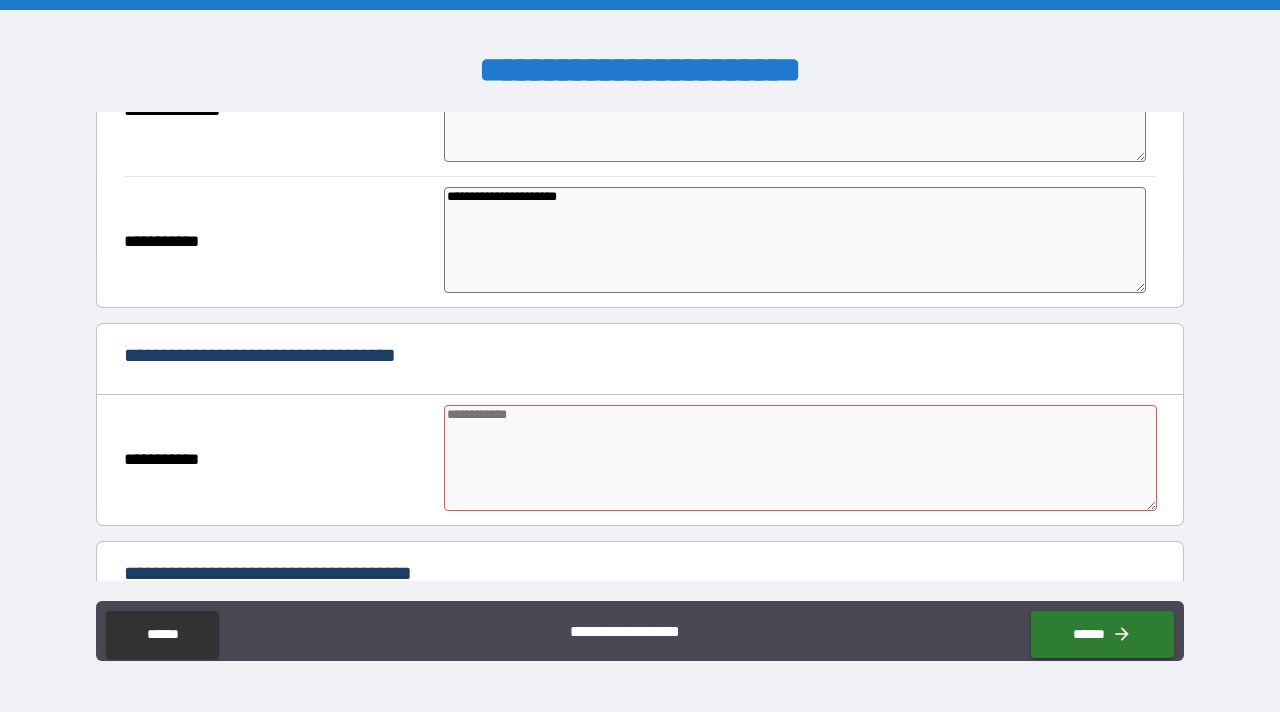 click at bounding box center [800, 458] 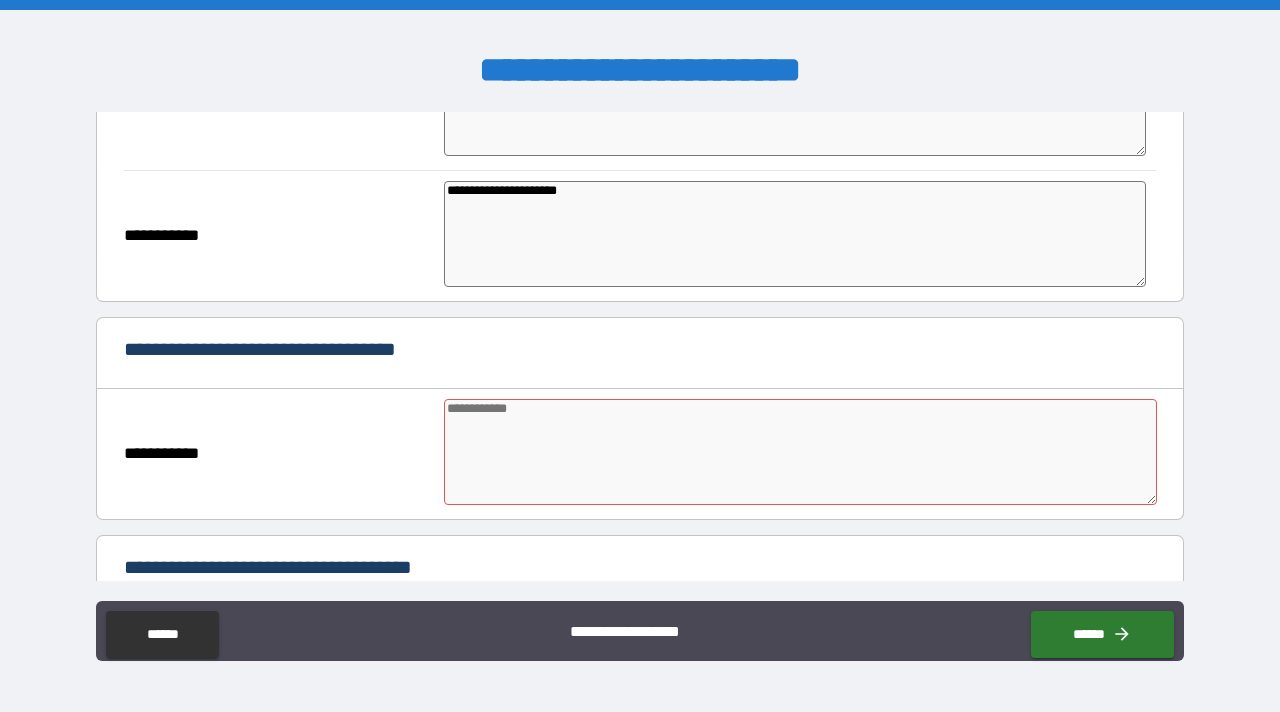scroll, scrollTop: 5738, scrollLeft: 0, axis: vertical 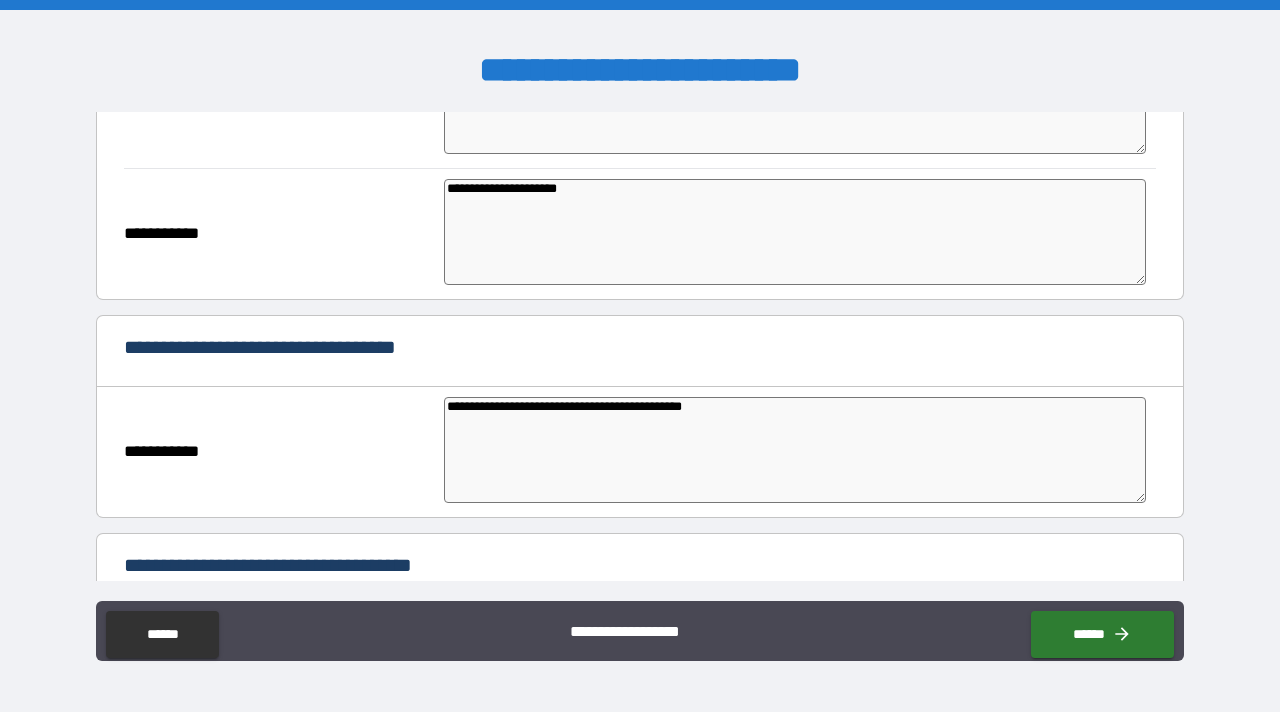click on "**********" at bounding box center (795, 450) 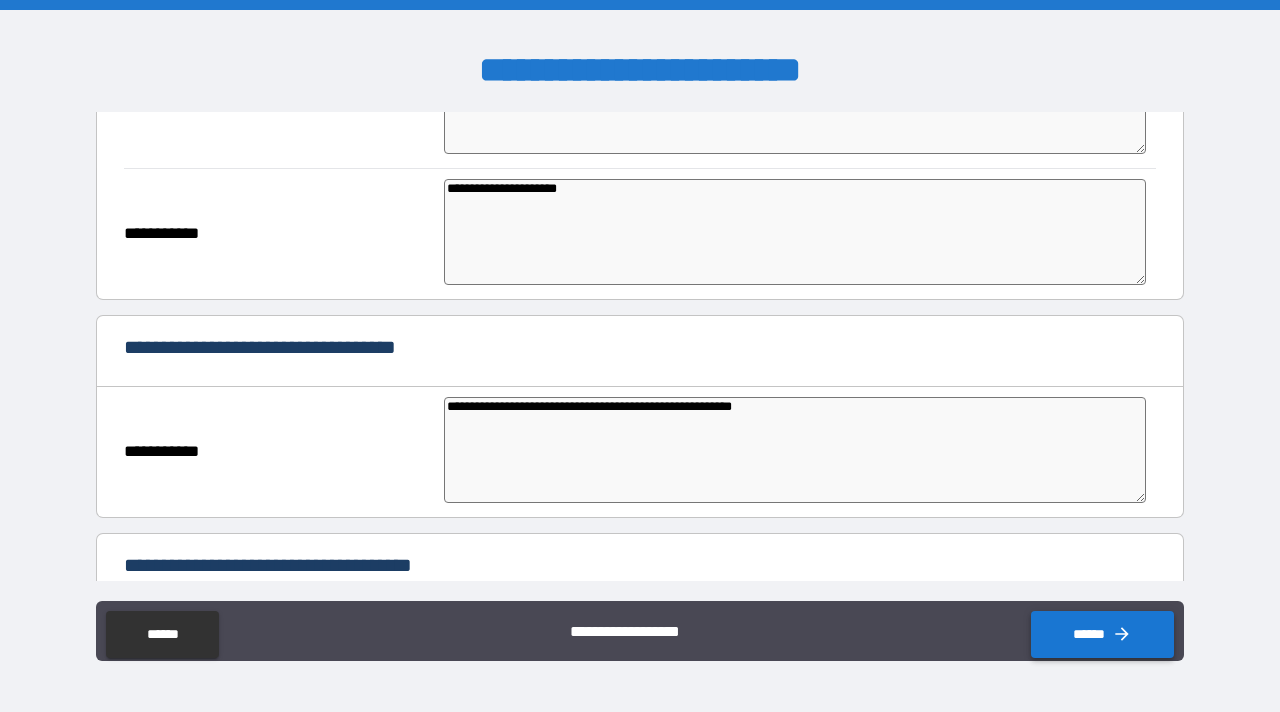 click on "******" at bounding box center (1102, 634) 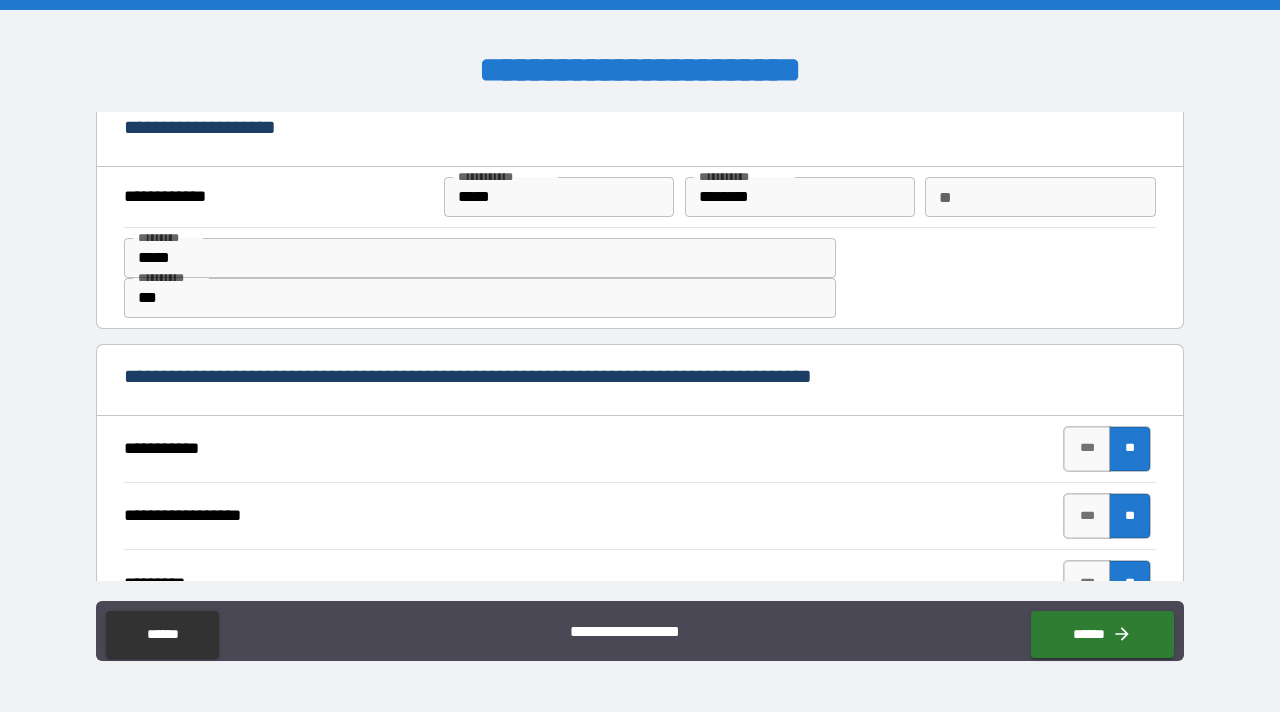 scroll, scrollTop: 0, scrollLeft: 0, axis: both 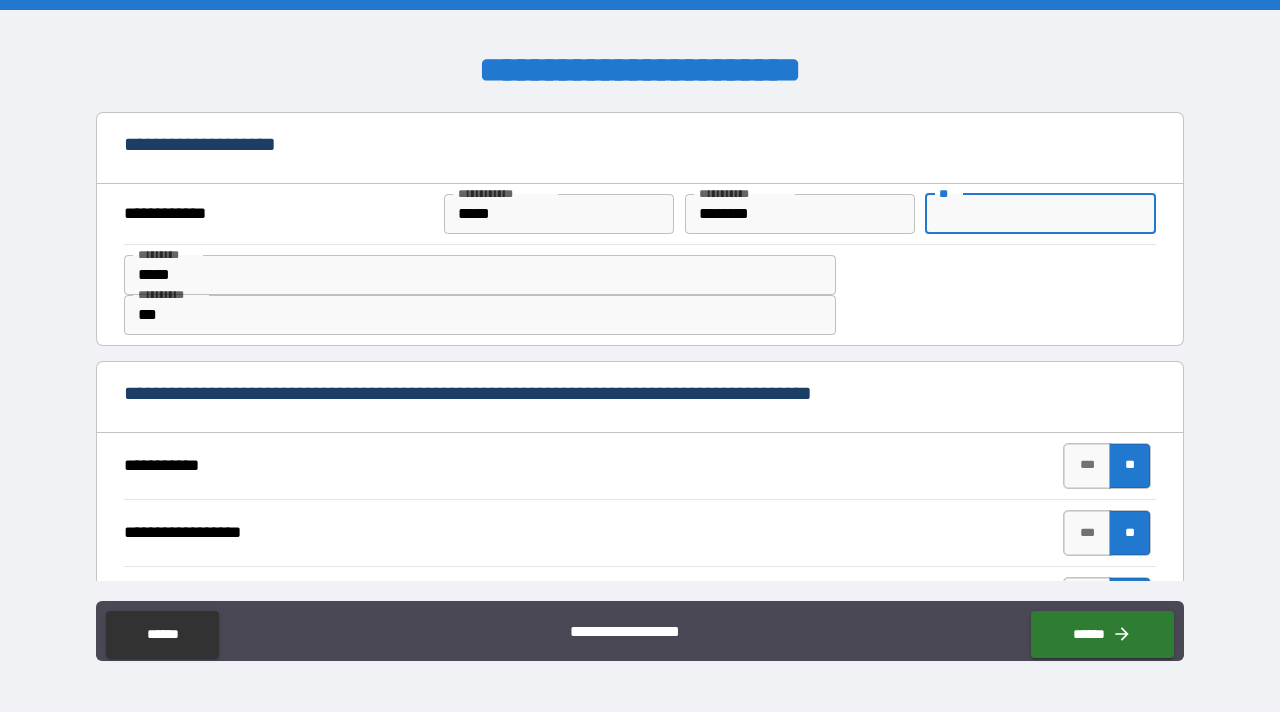 click on "**" at bounding box center [1040, 214] 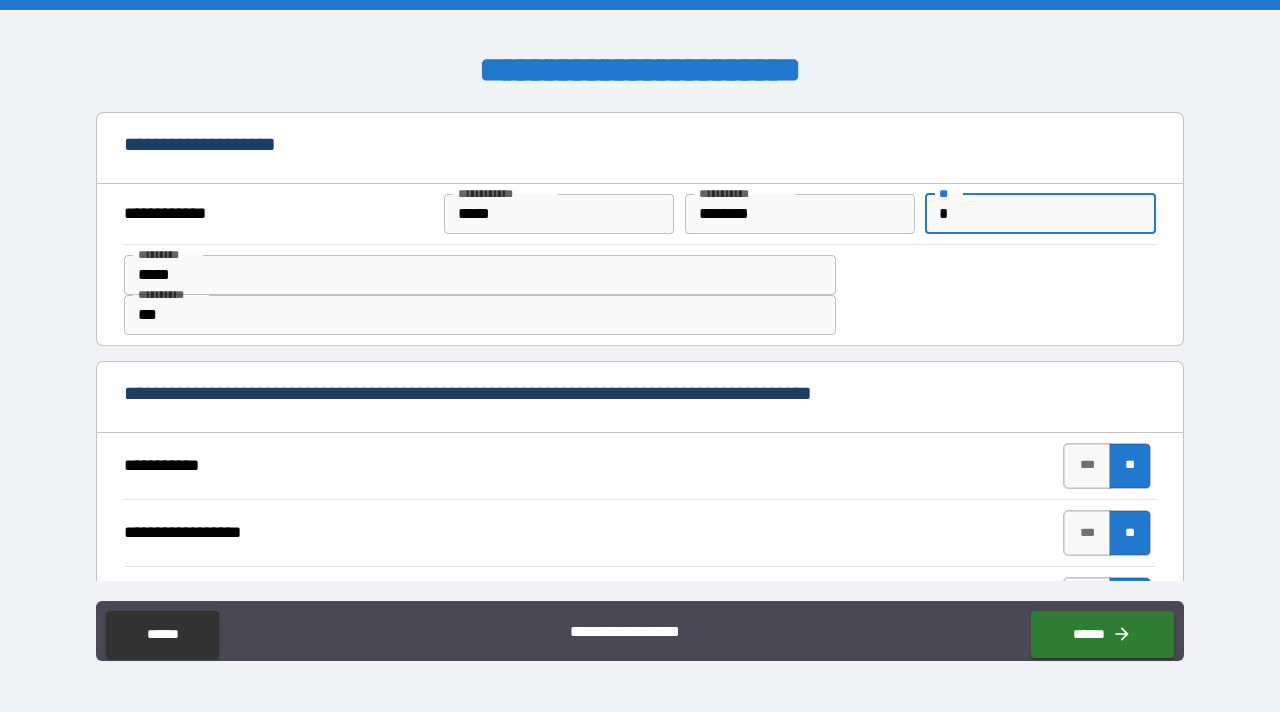 scroll, scrollTop: 411, scrollLeft: 0, axis: vertical 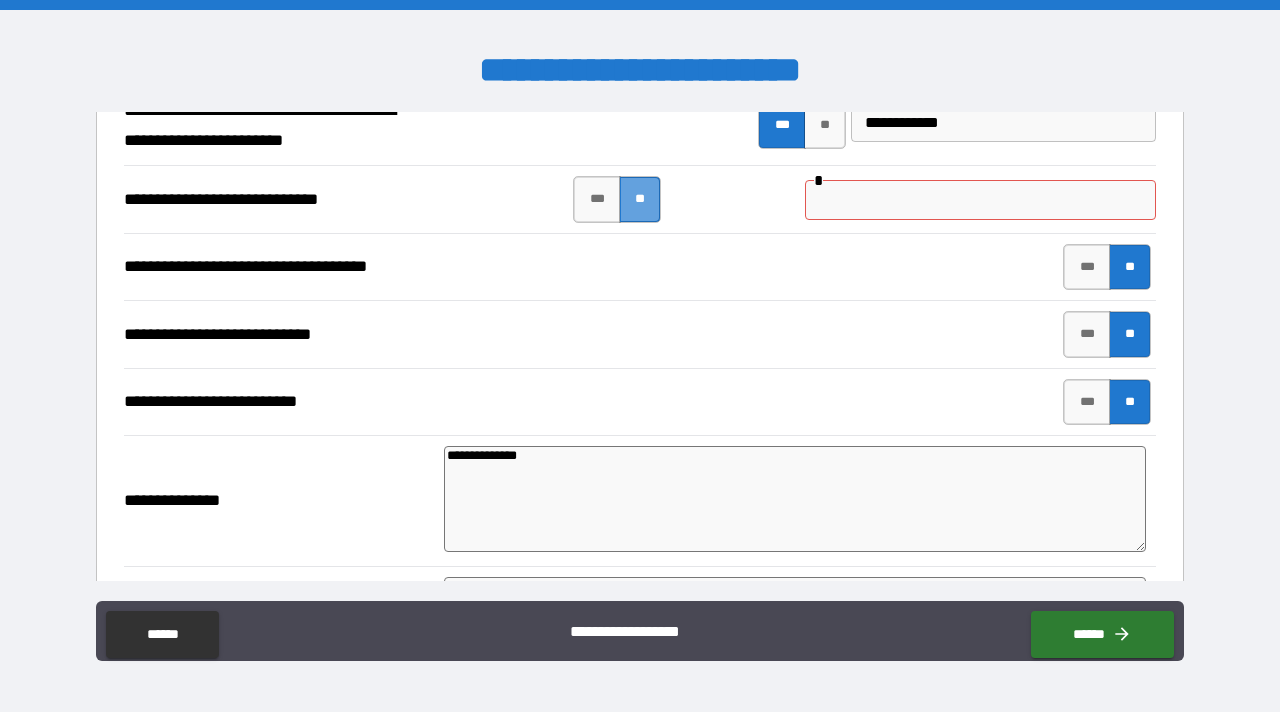 click on "**" at bounding box center [640, 199] 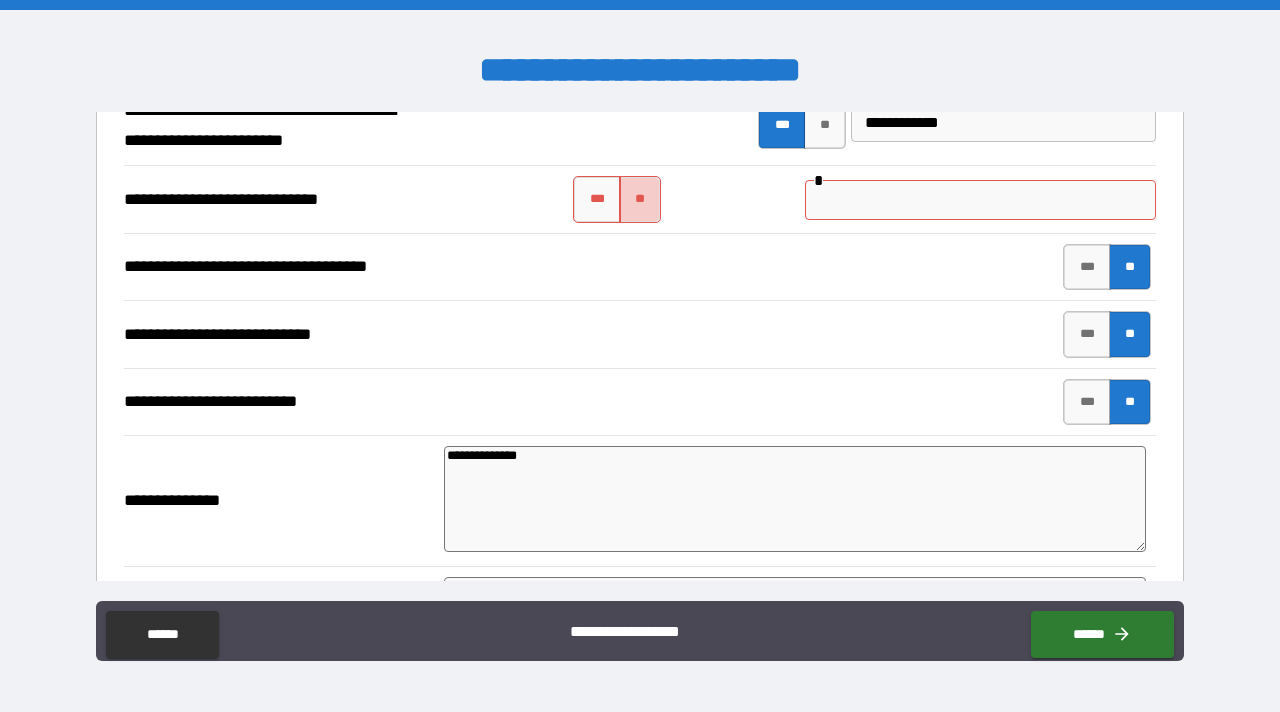 click on "**" at bounding box center (640, 199) 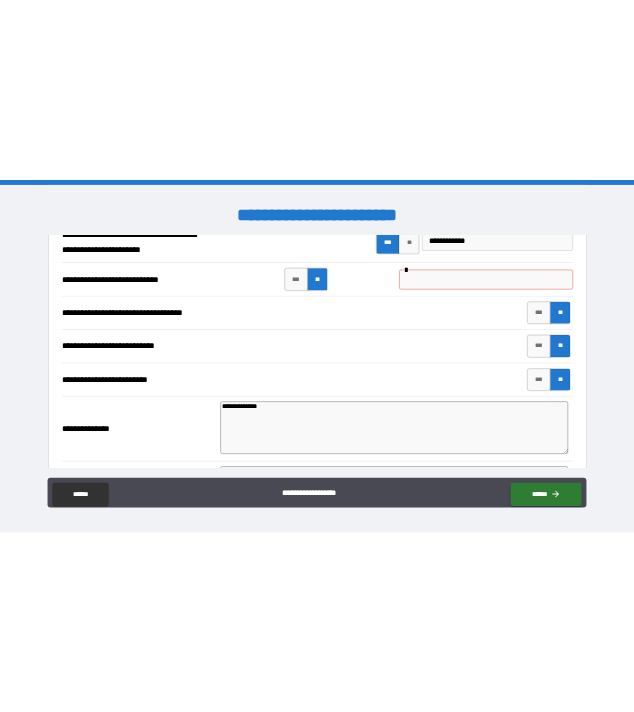 scroll, scrollTop: 5348, scrollLeft: 0, axis: vertical 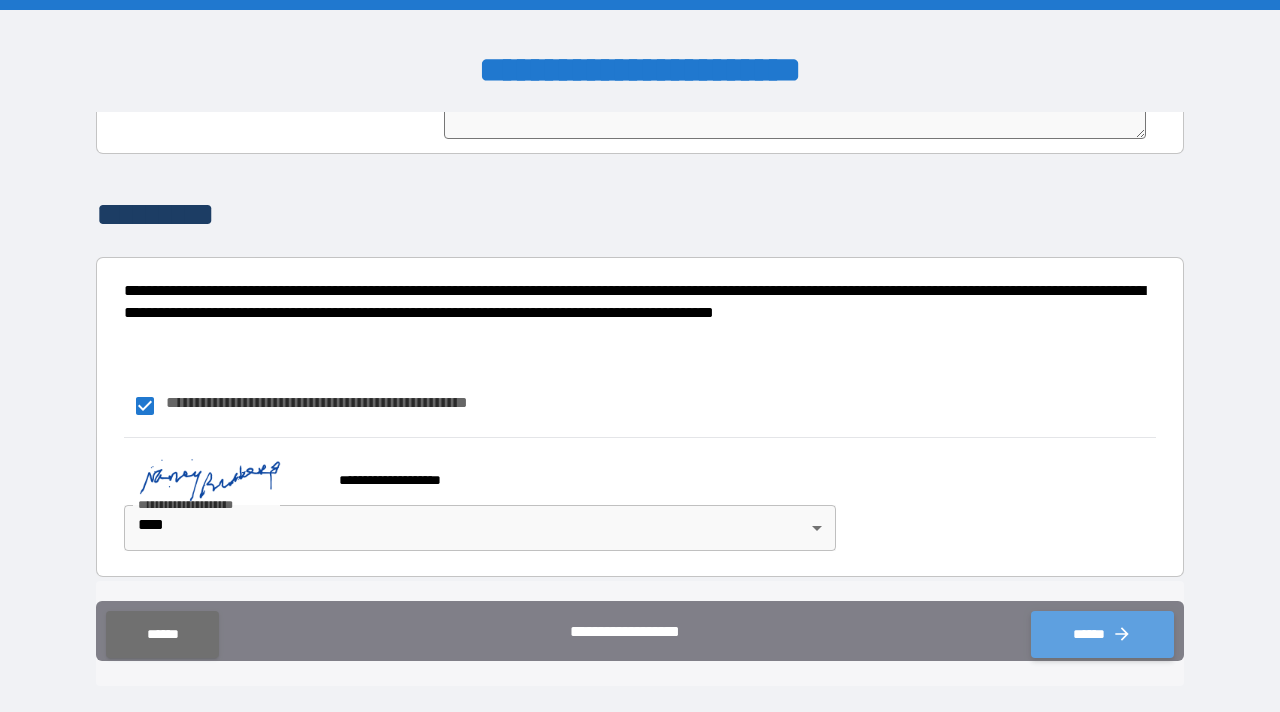 click on "******" at bounding box center (1102, 634) 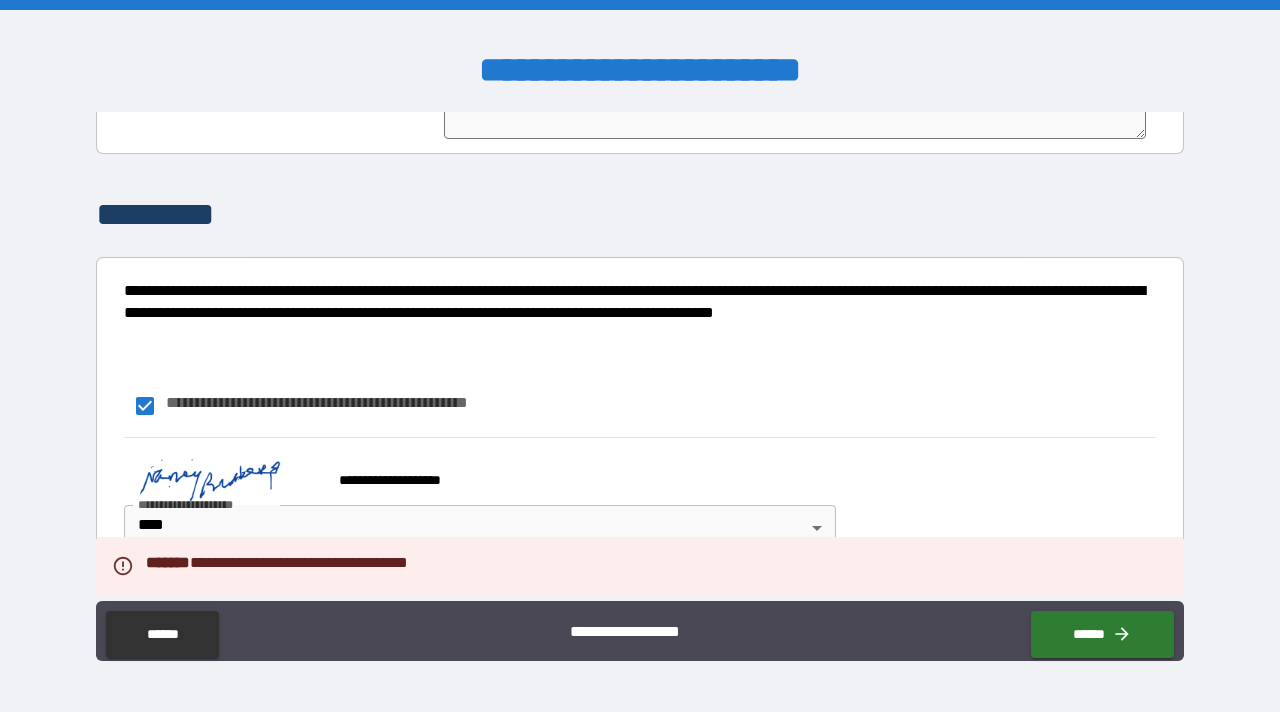 scroll, scrollTop: 6552, scrollLeft: 0, axis: vertical 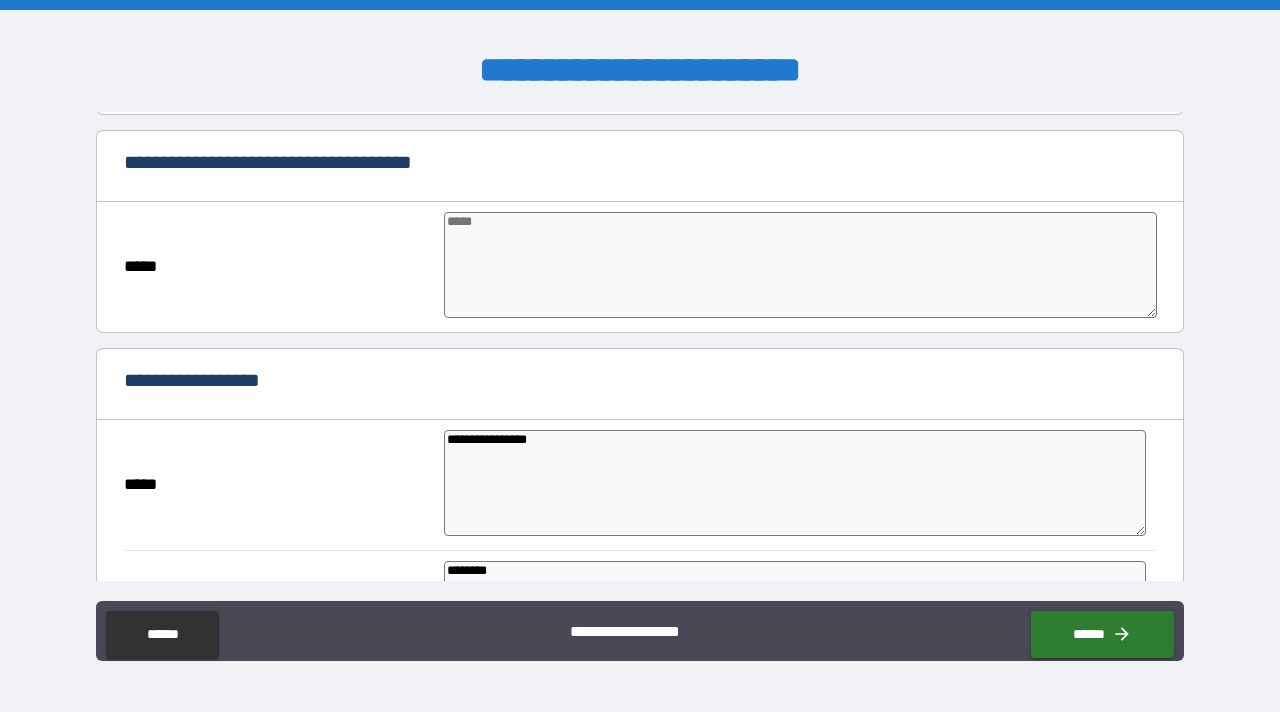 click at bounding box center [800, 265] 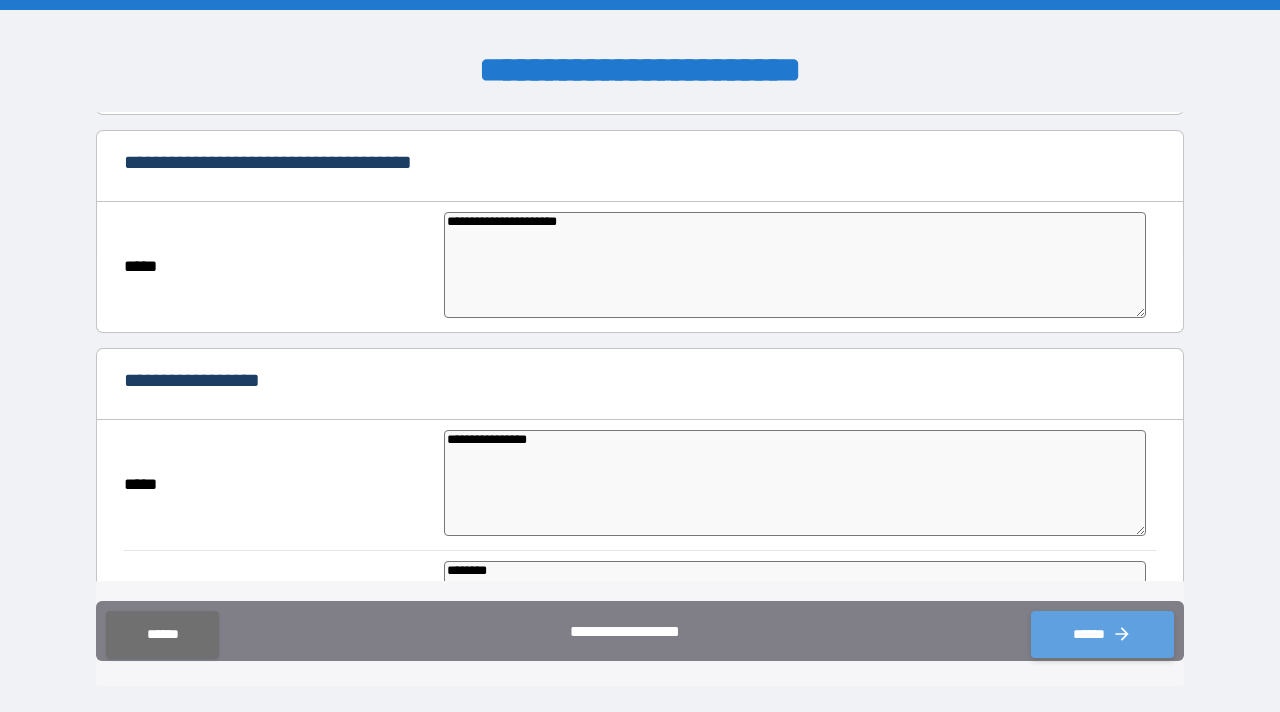 click on "******" at bounding box center (1102, 634) 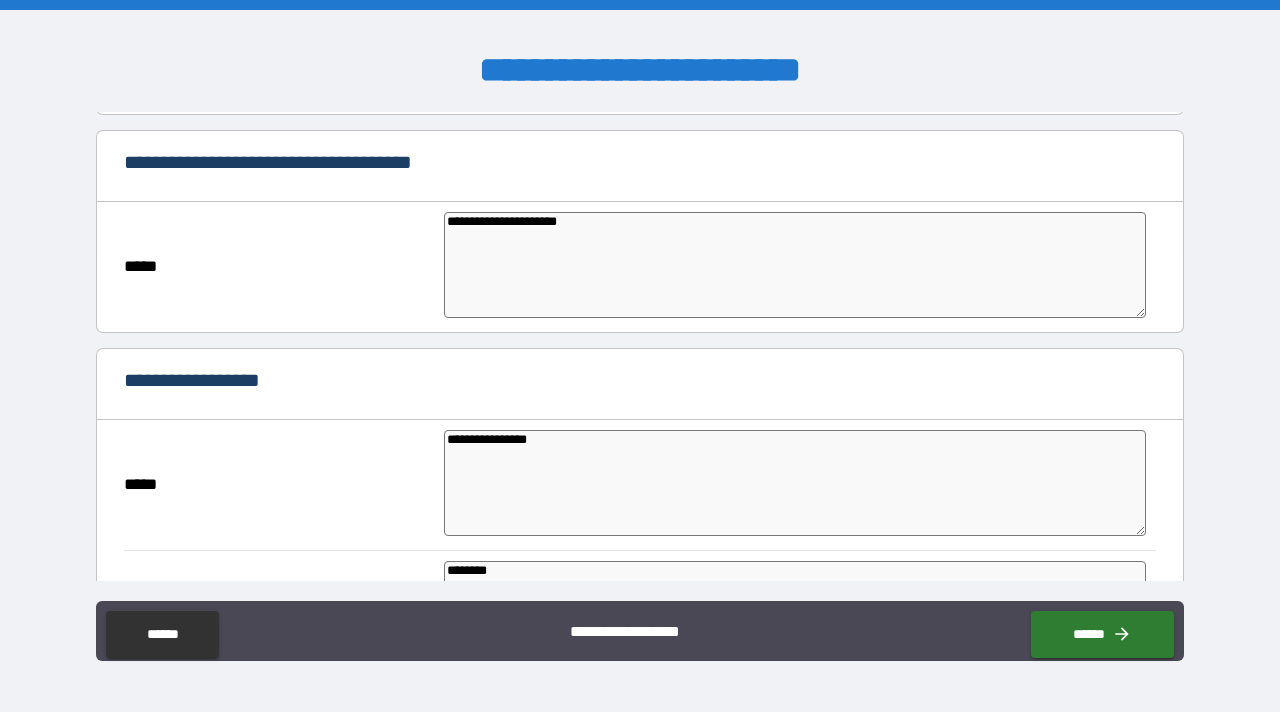 scroll, scrollTop: 6552, scrollLeft: 0, axis: vertical 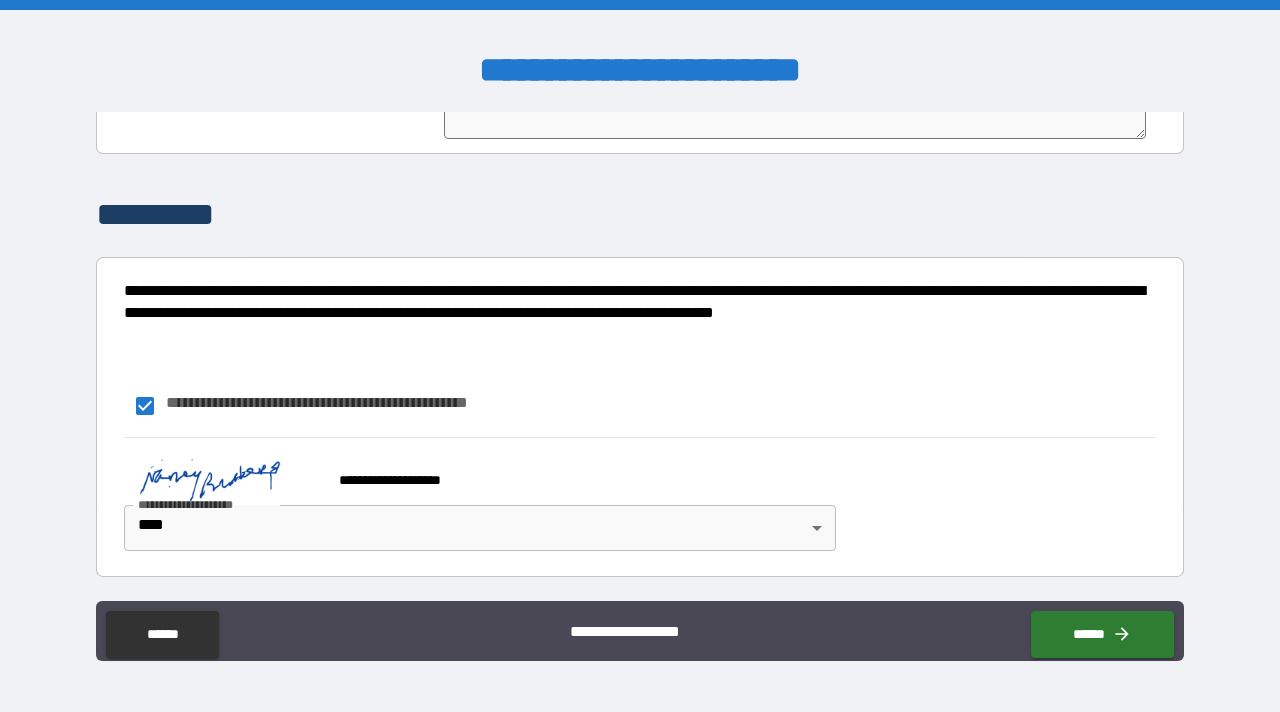 click on "[FIRST] [LAST] [STREET] [CITY] [STATE] [ZIP] [COUNTRY] [PHONE] [EMAIL] [SSN] [DLN] [CCNUM] [DOB] [AGE] [COORD] [POSTAL]" at bounding box center [640, 347] 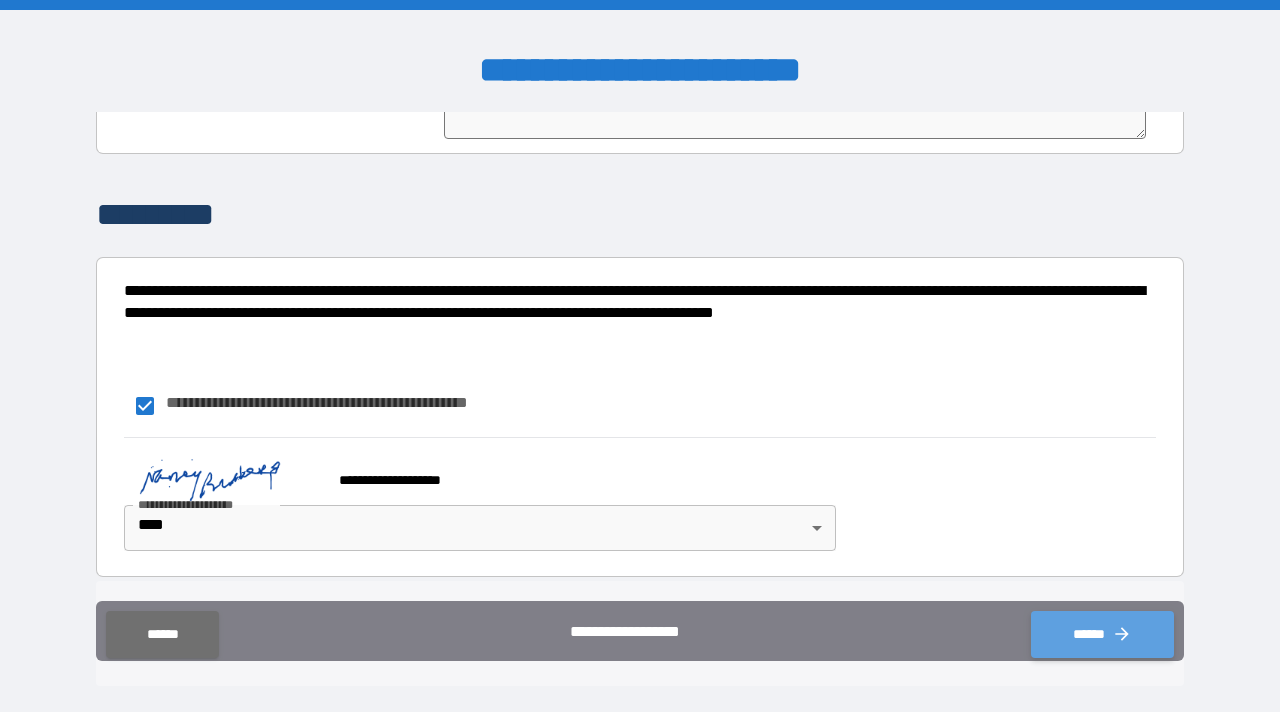click on "******" at bounding box center [1102, 634] 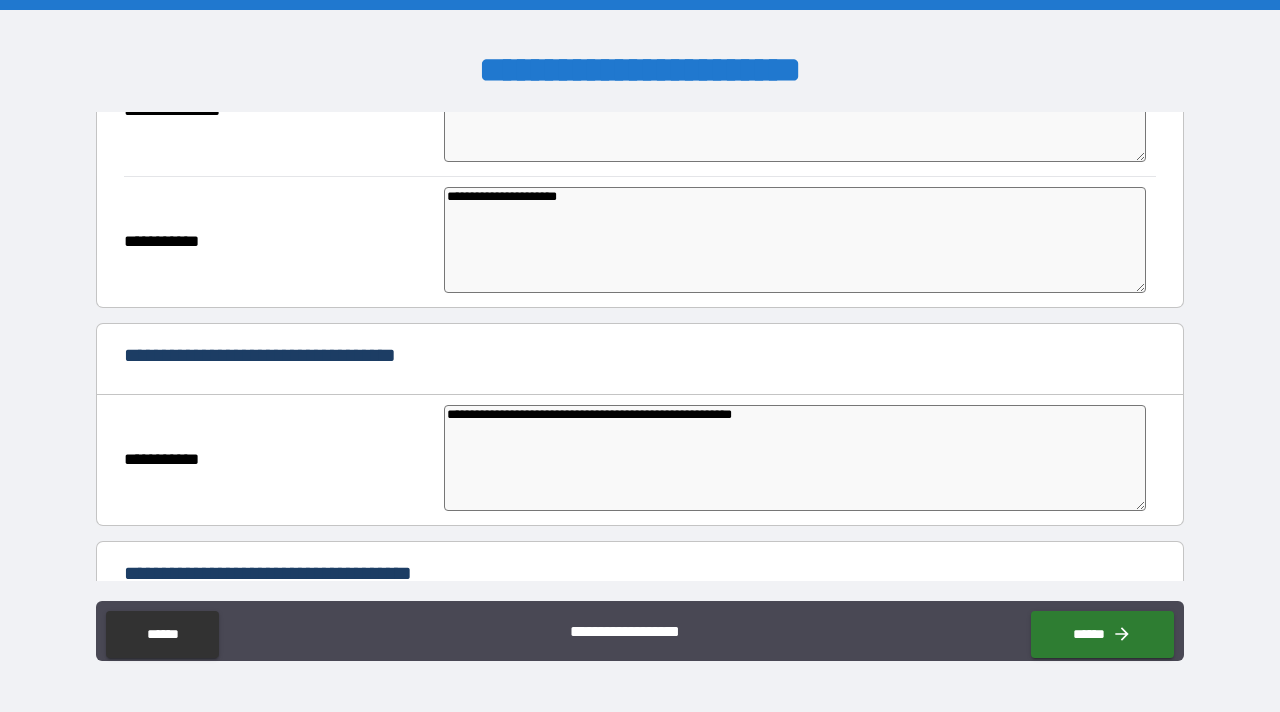 scroll, scrollTop: 5320, scrollLeft: 0, axis: vertical 